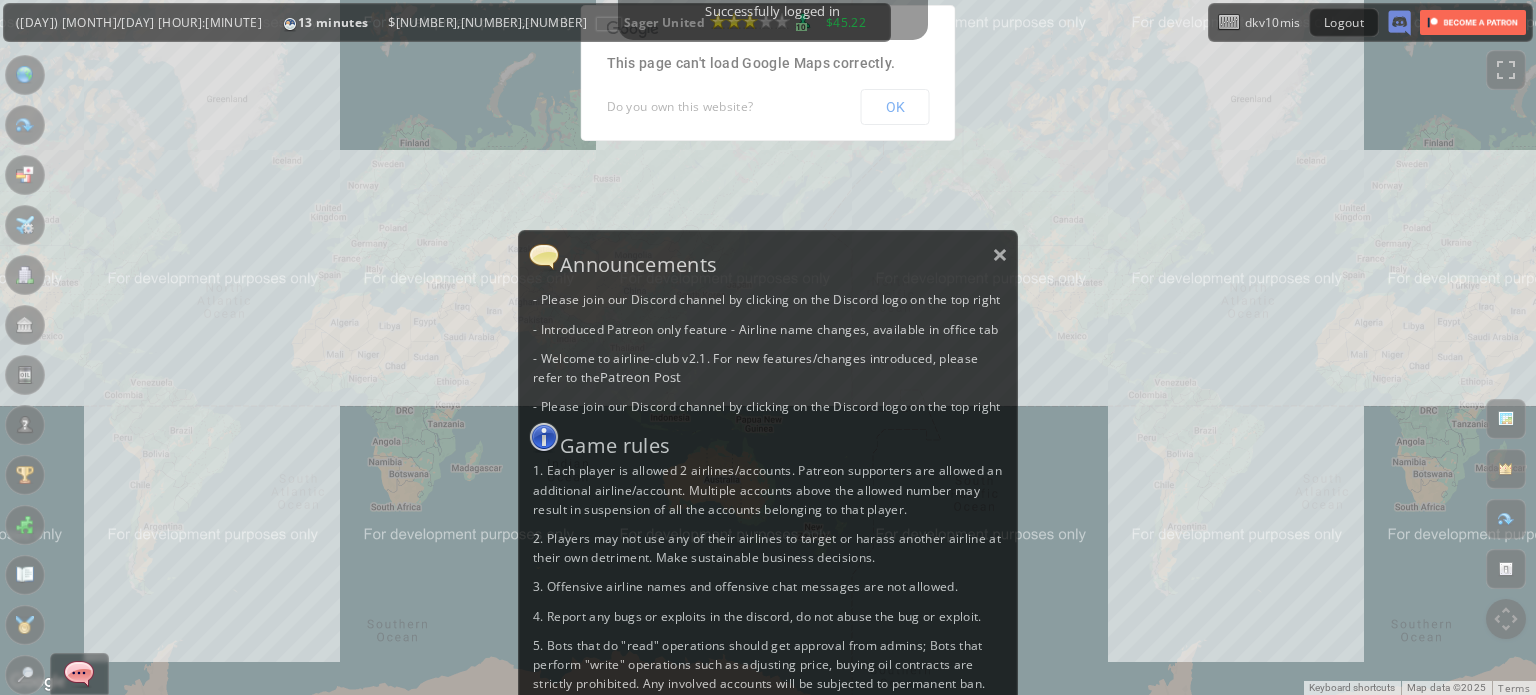 scroll, scrollTop: 0, scrollLeft: 0, axis: both 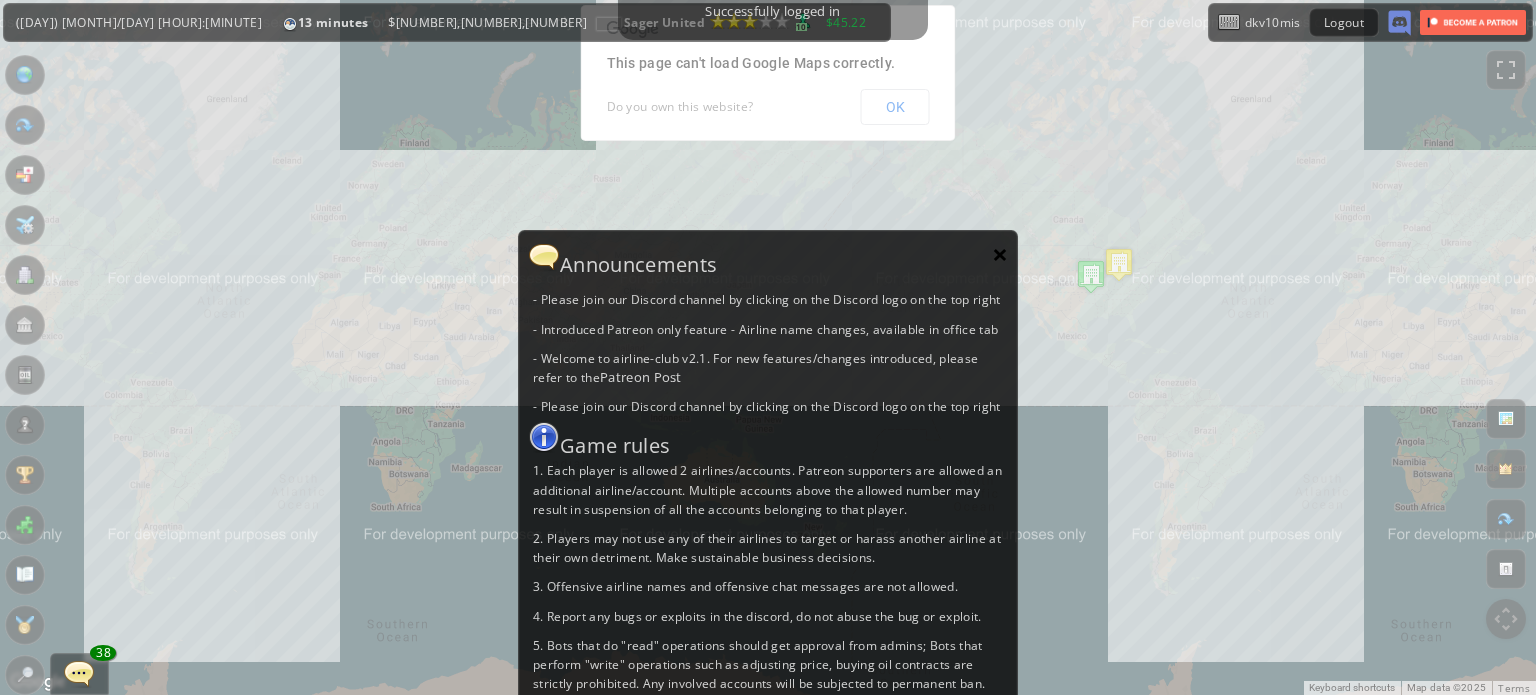 click on "×" at bounding box center (1000, 254) 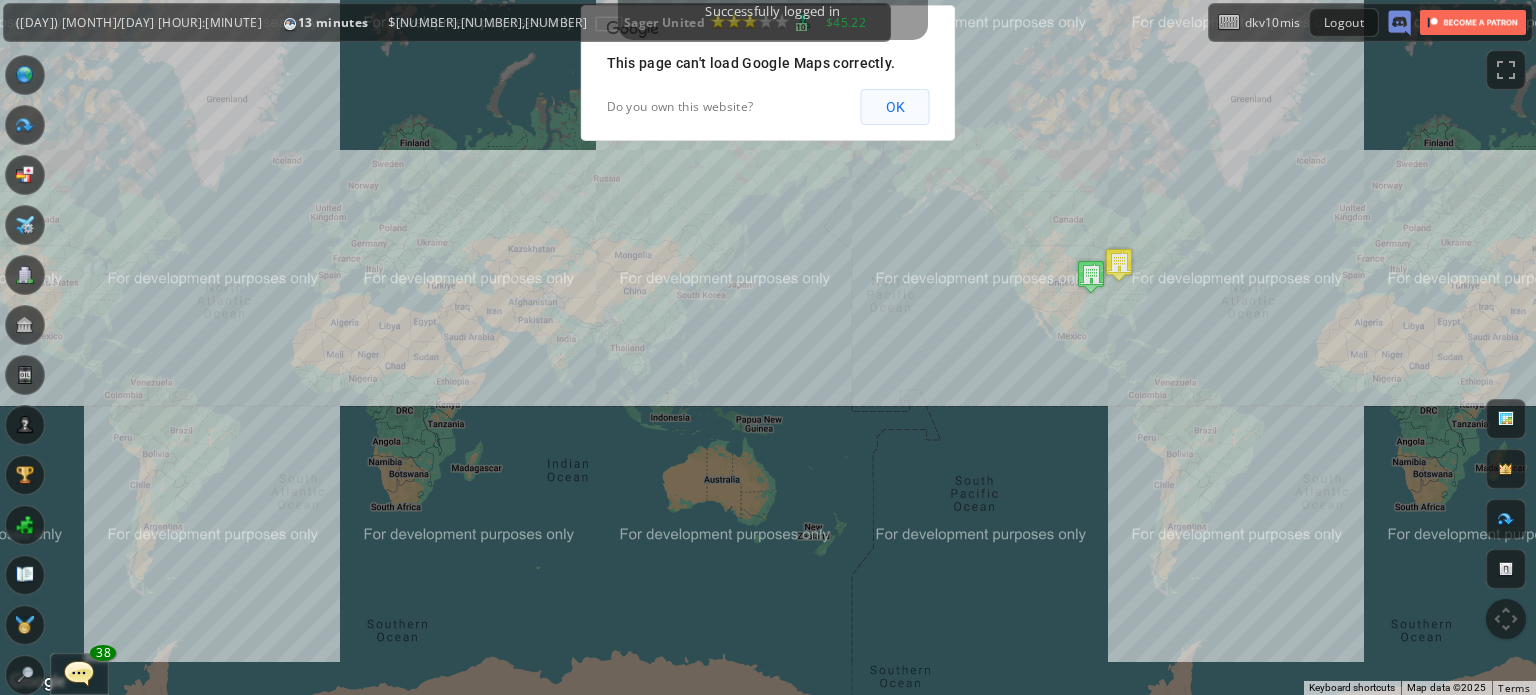 click on "OK" at bounding box center [895, 107] 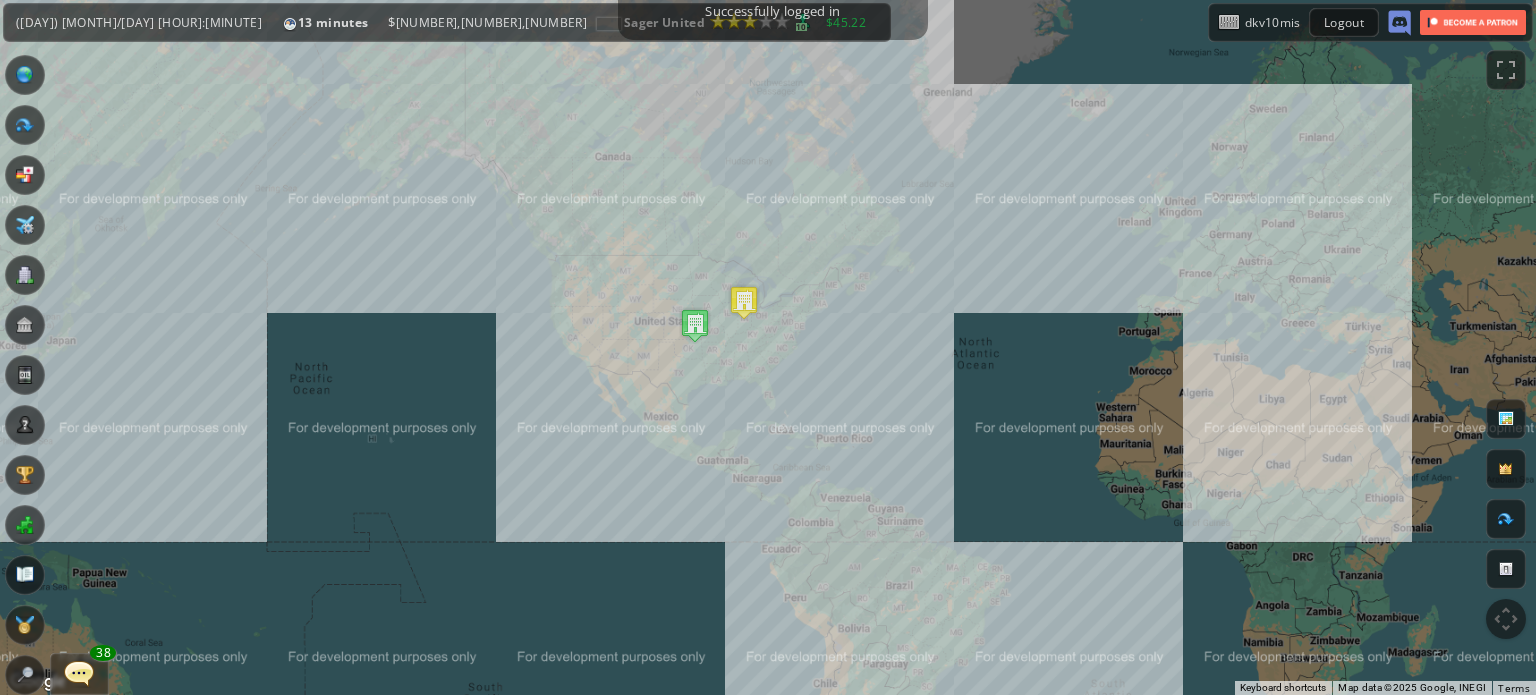 drag, startPoint x: 1044, startPoint y: 375, endPoint x: 601, endPoint y: 472, distance: 453.4953 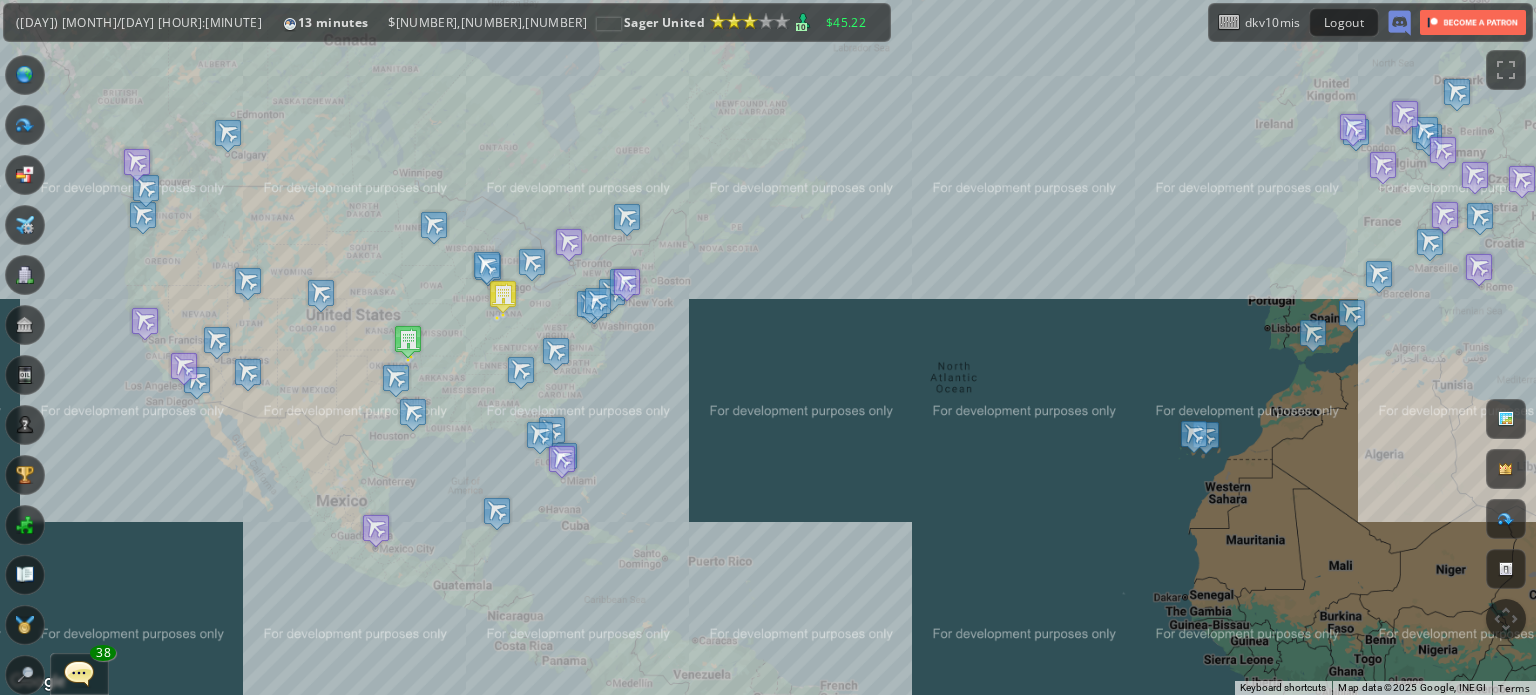 drag, startPoint x: 574, startPoint y: 456, endPoint x: 323, endPoint y: 546, distance: 266.6477 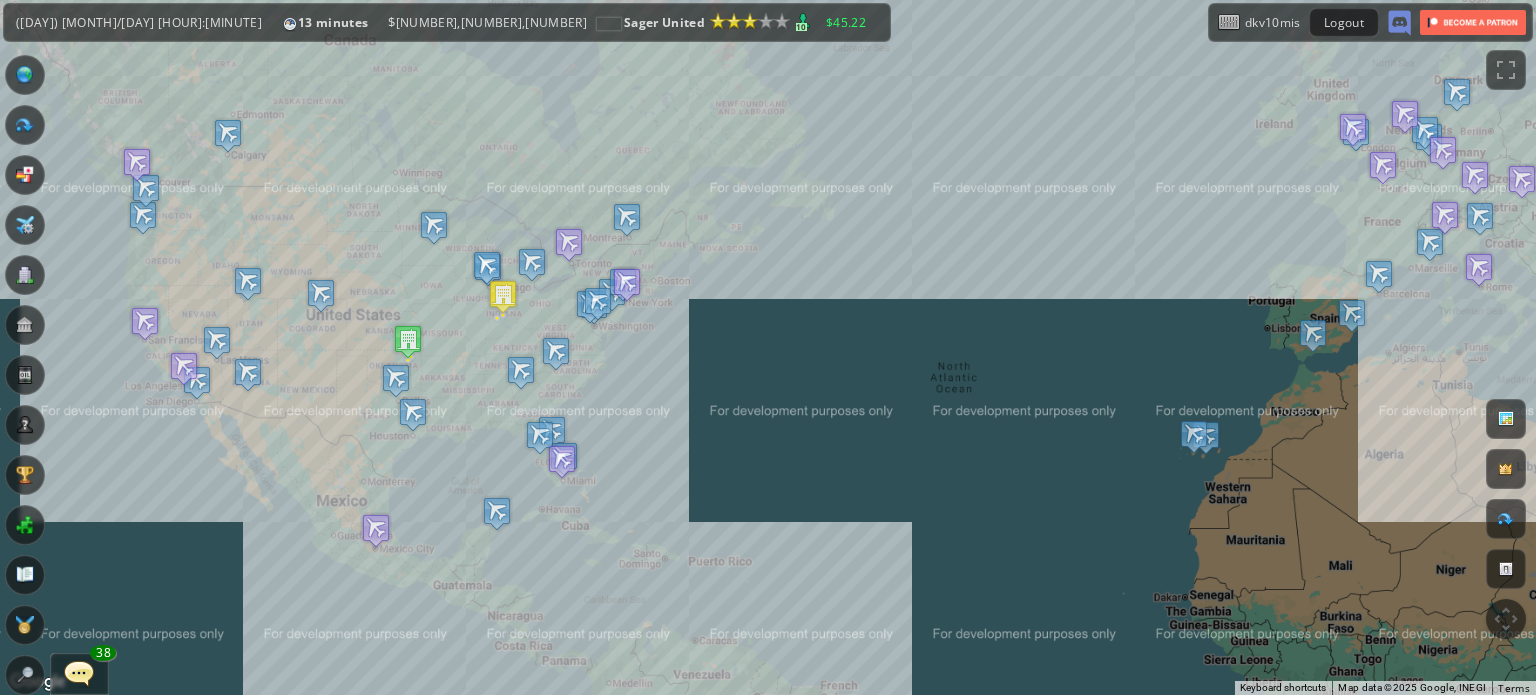 click on "To navigate, press the arrow keys." at bounding box center (768, 347) 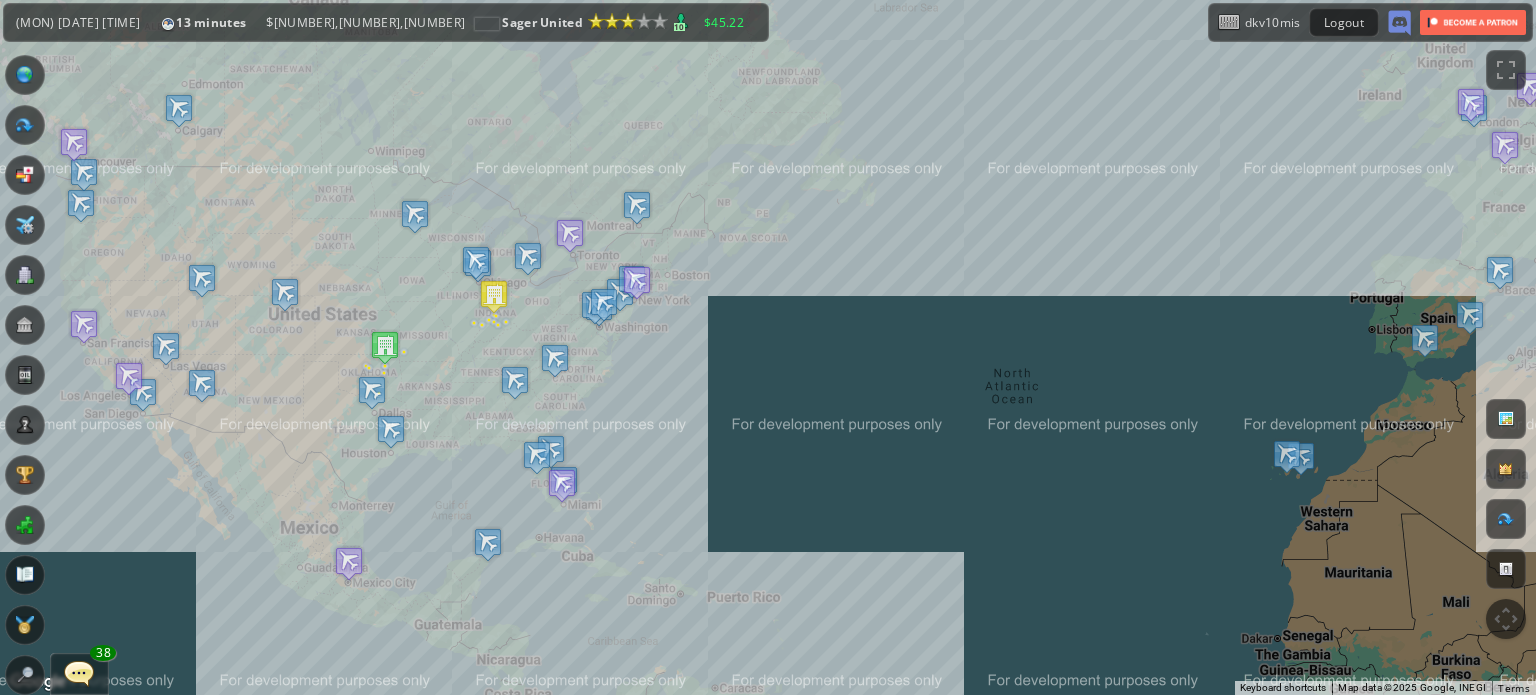 click at bounding box center (79, 673) 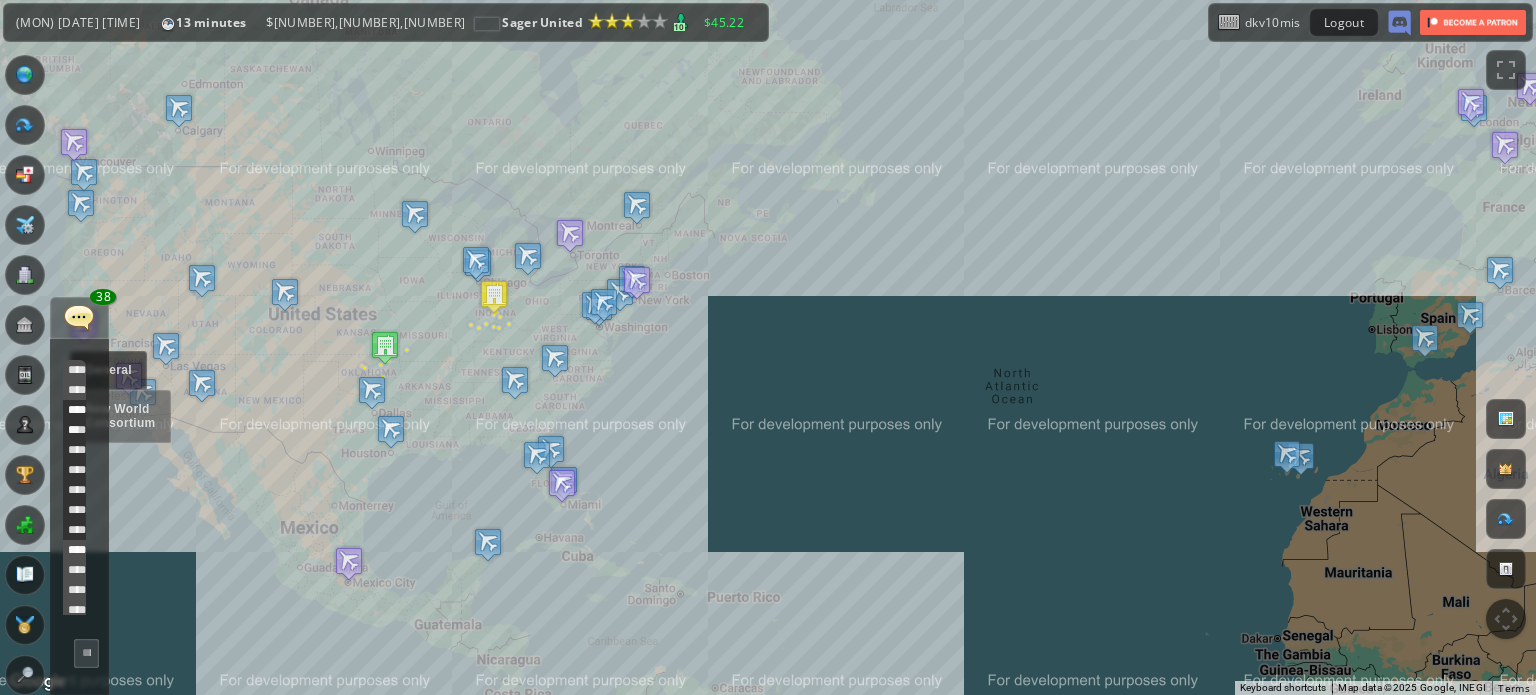 scroll, scrollTop: 358, scrollLeft: 0, axis: vertical 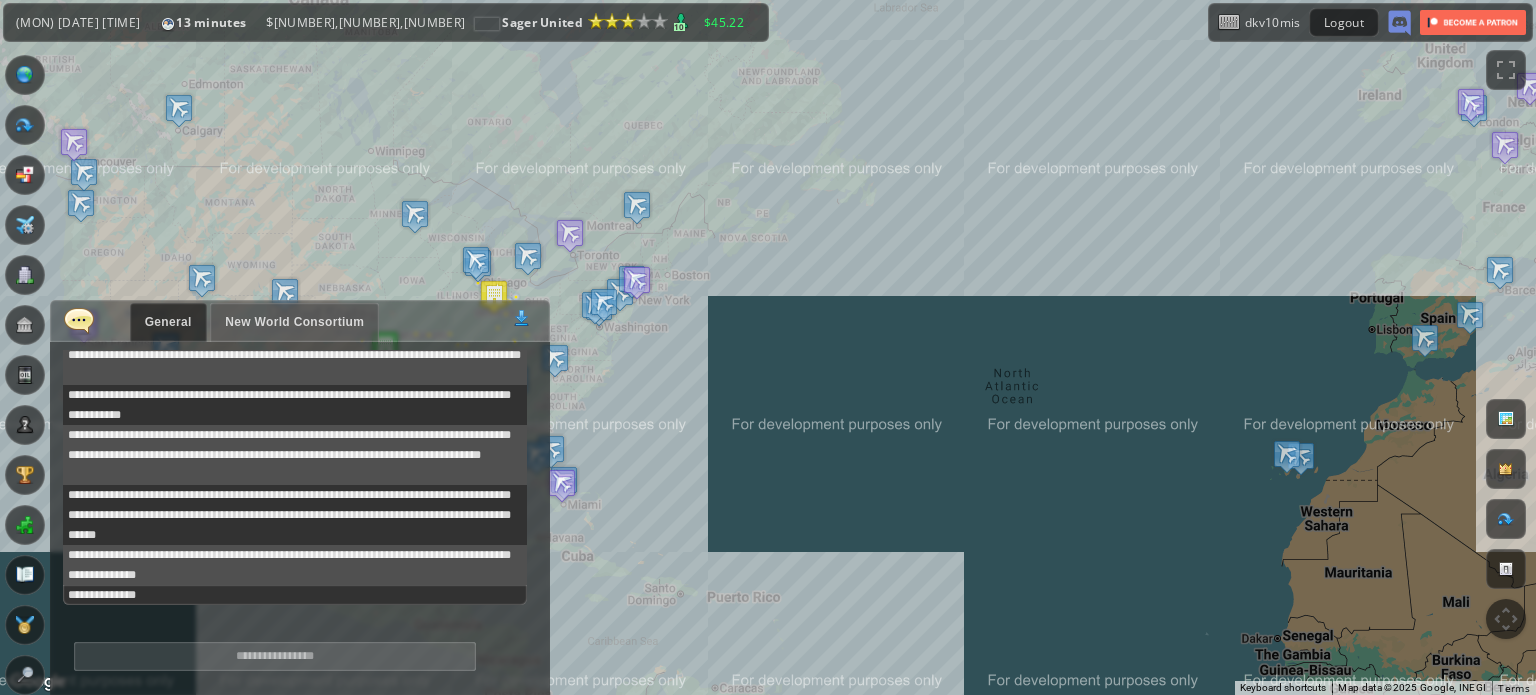 click at bounding box center (79, 320) 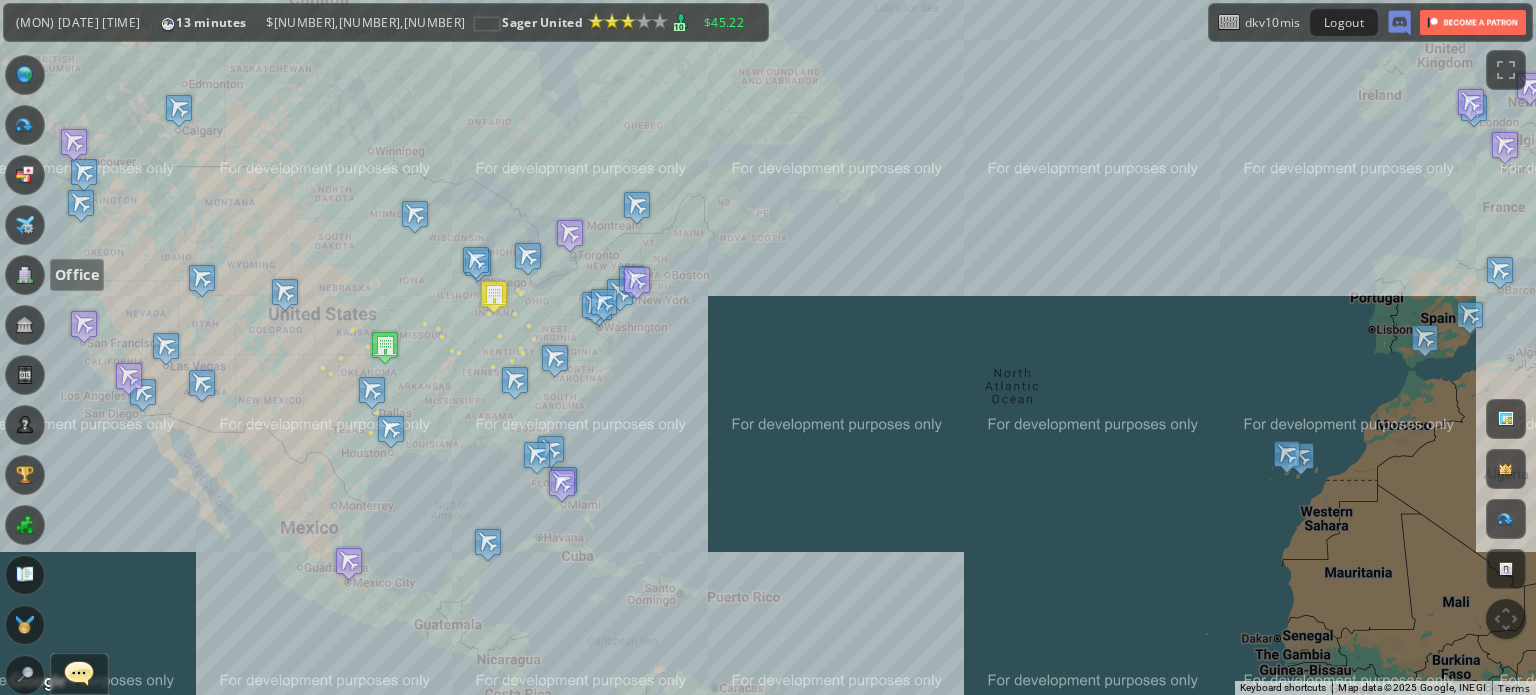 drag, startPoint x: 20, startPoint y: 278, endPoint x: 26, endPoint y: 230, distance: 48.373547 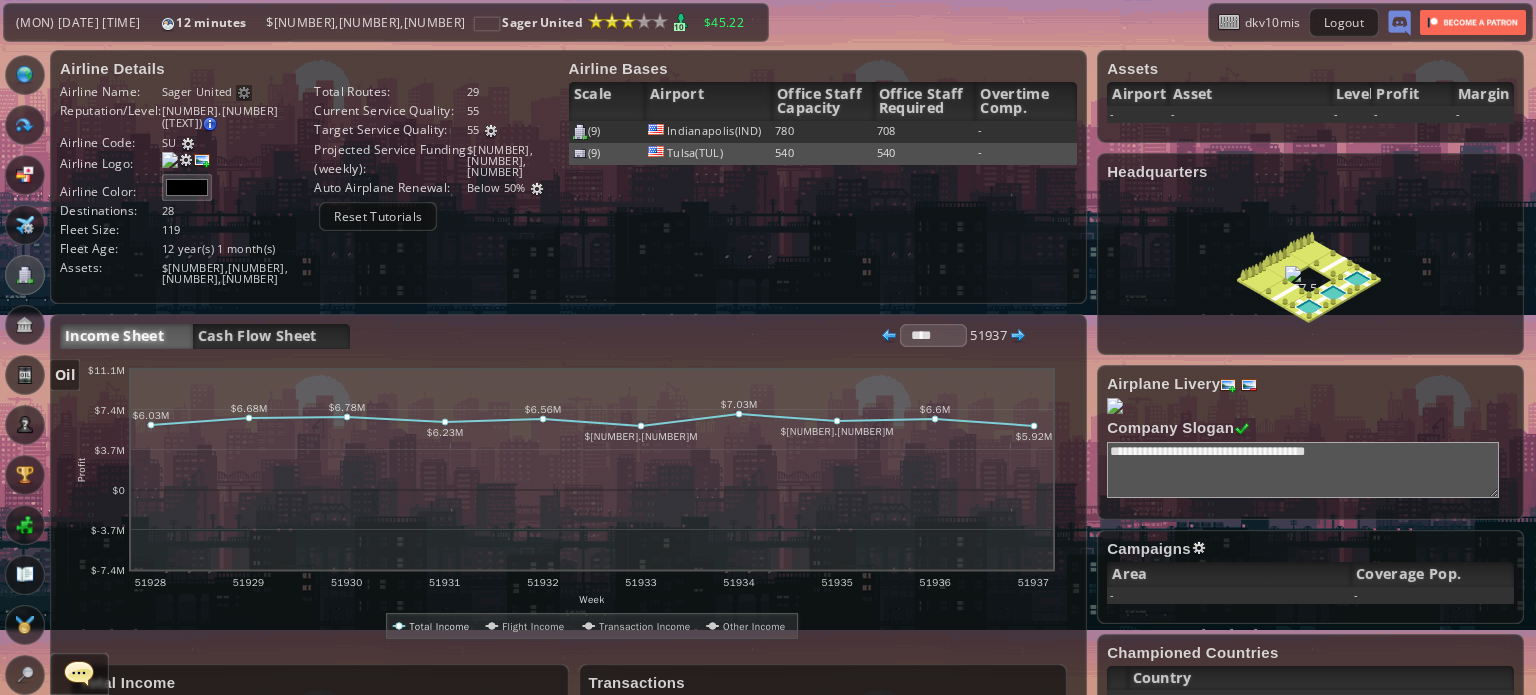 click at bounding box center (25, 375) 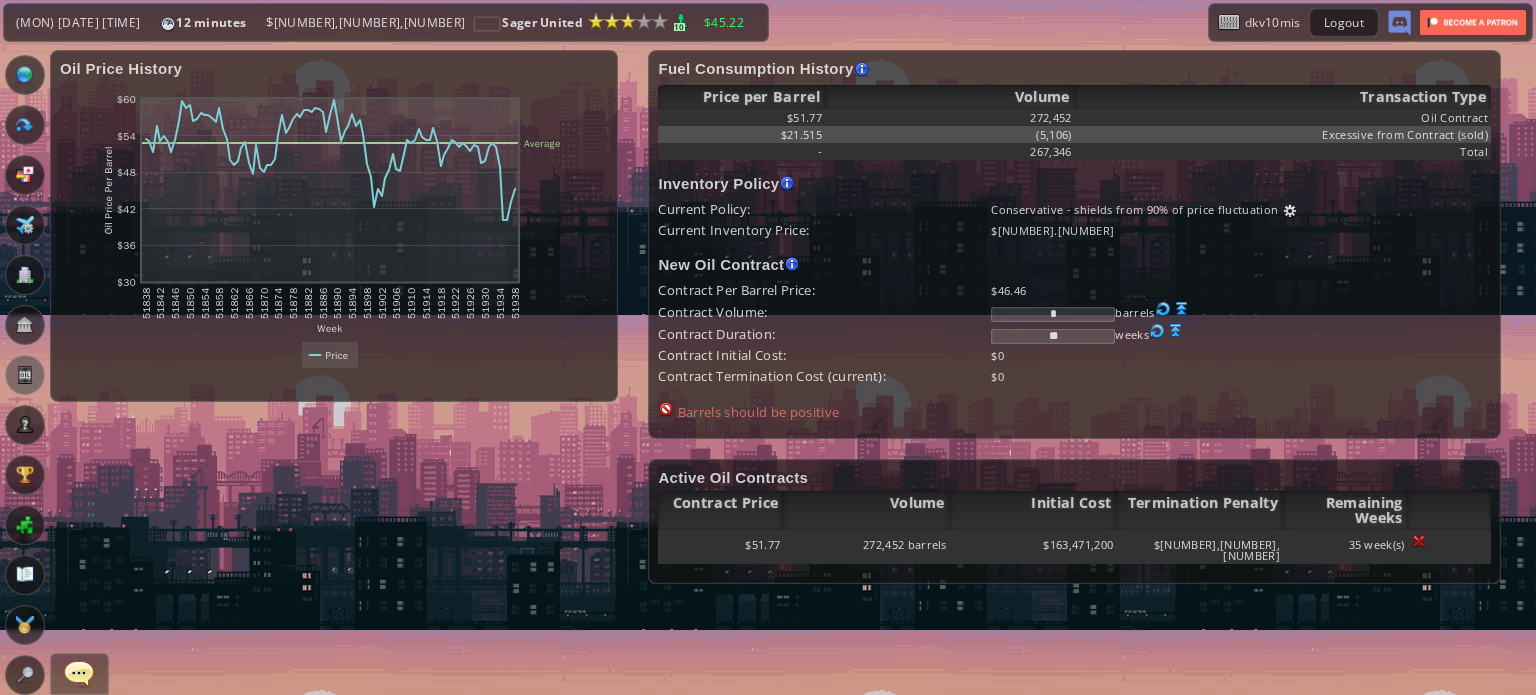 click at bounding box center [25, 125] 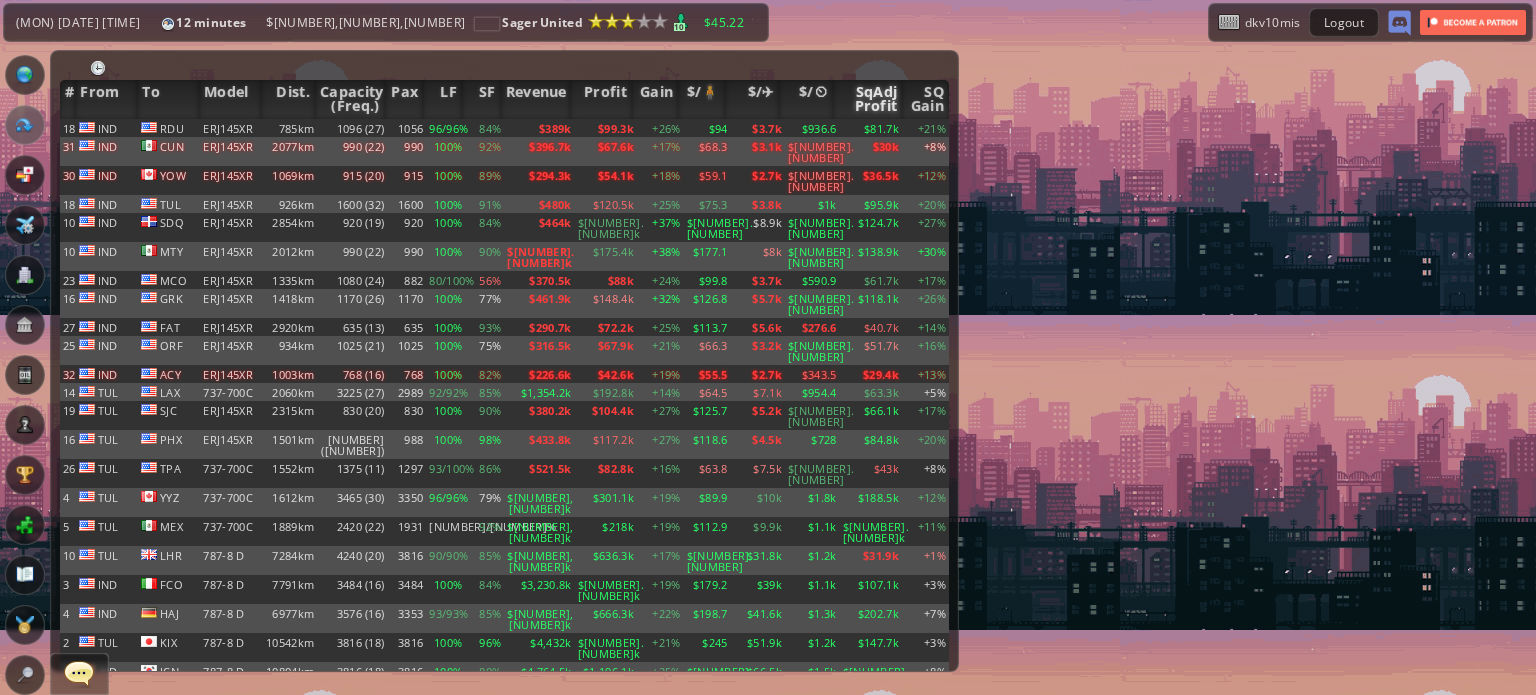 click on "SqAdj Profit" at bounding box center [868, 99] 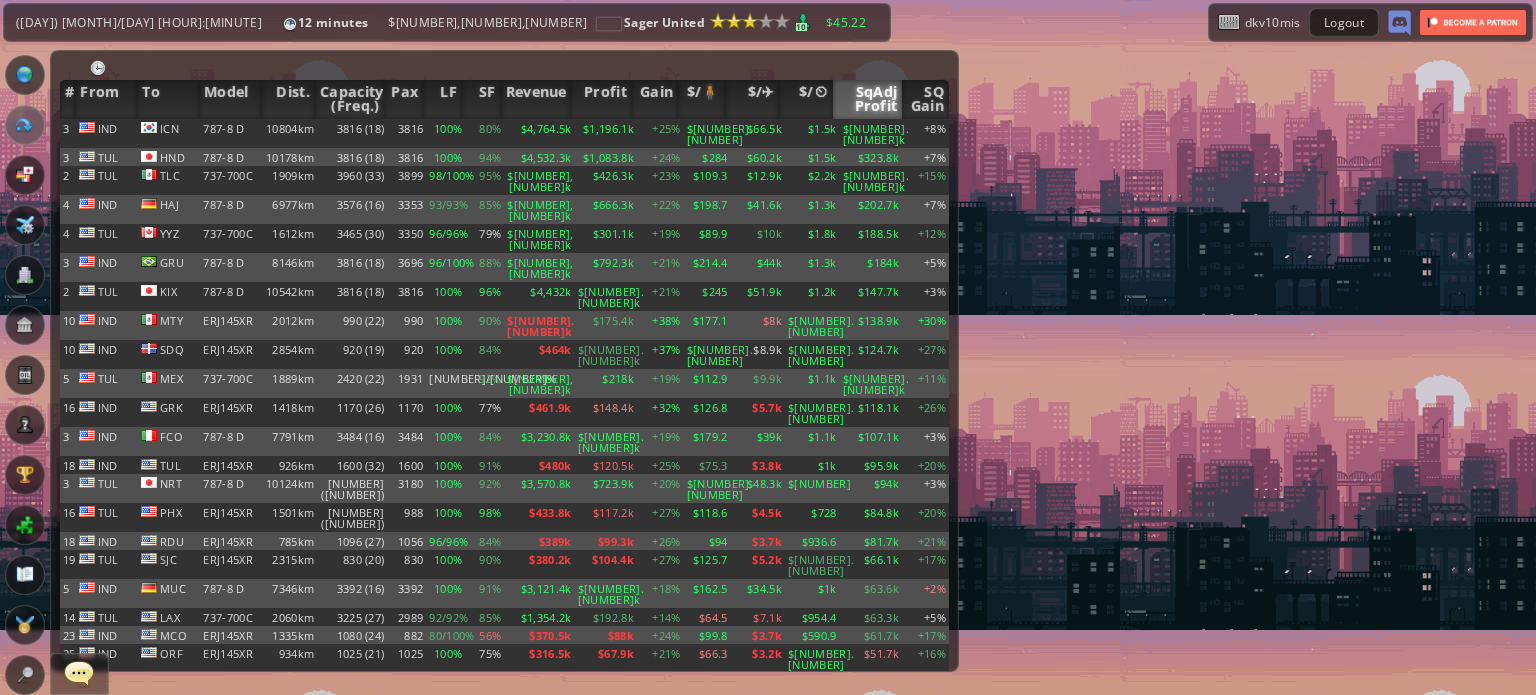 click on "77%" at bounding box center [484, 133] 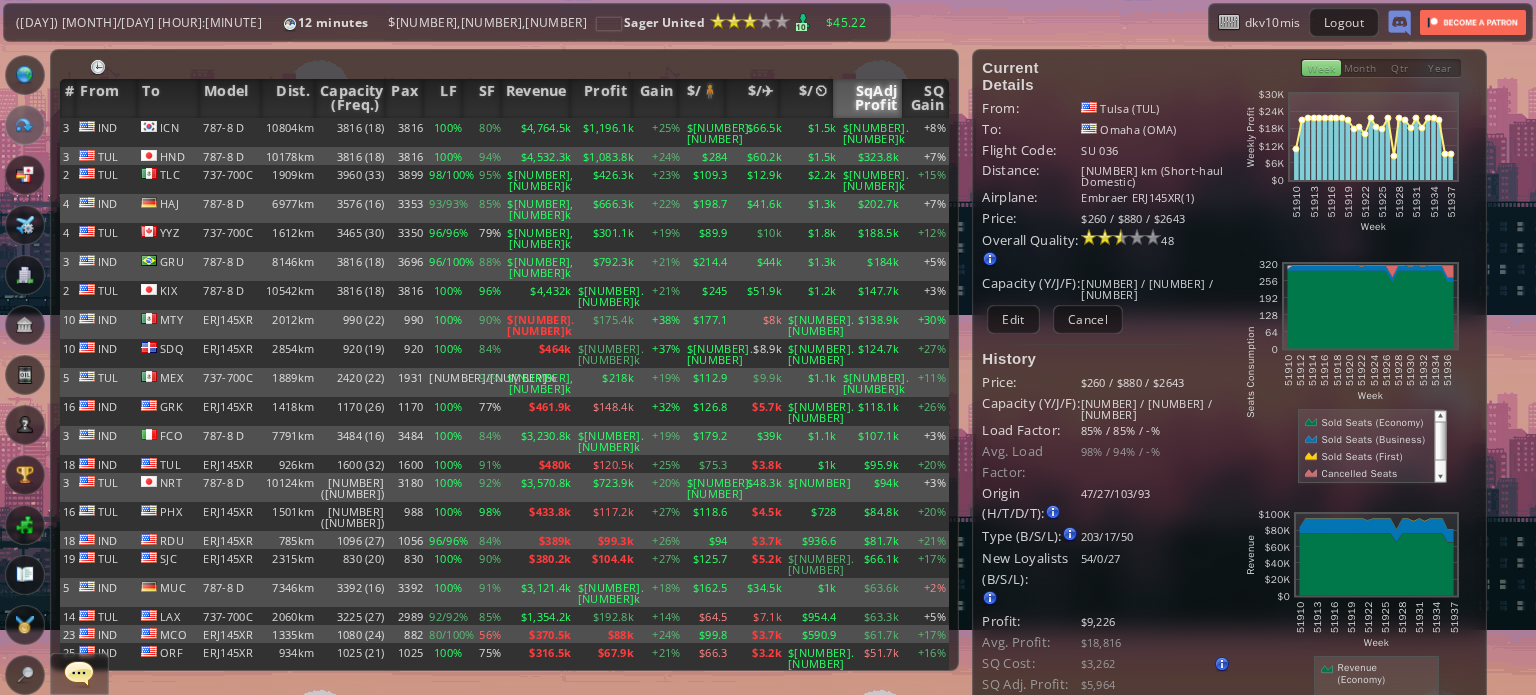 scroll, scrollTop: 0, scrollLeft: 0, axis: both 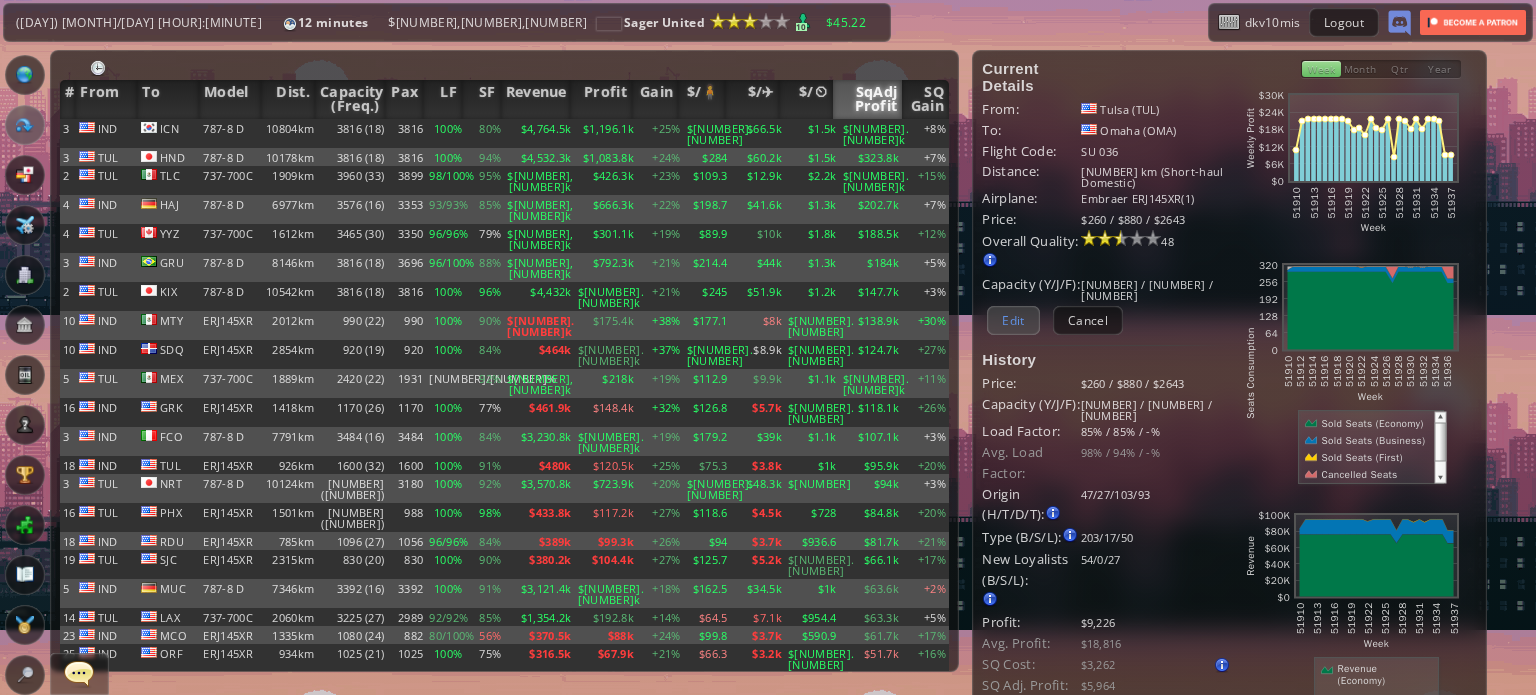 click on "Edit" at bounding box center [1013, 320] 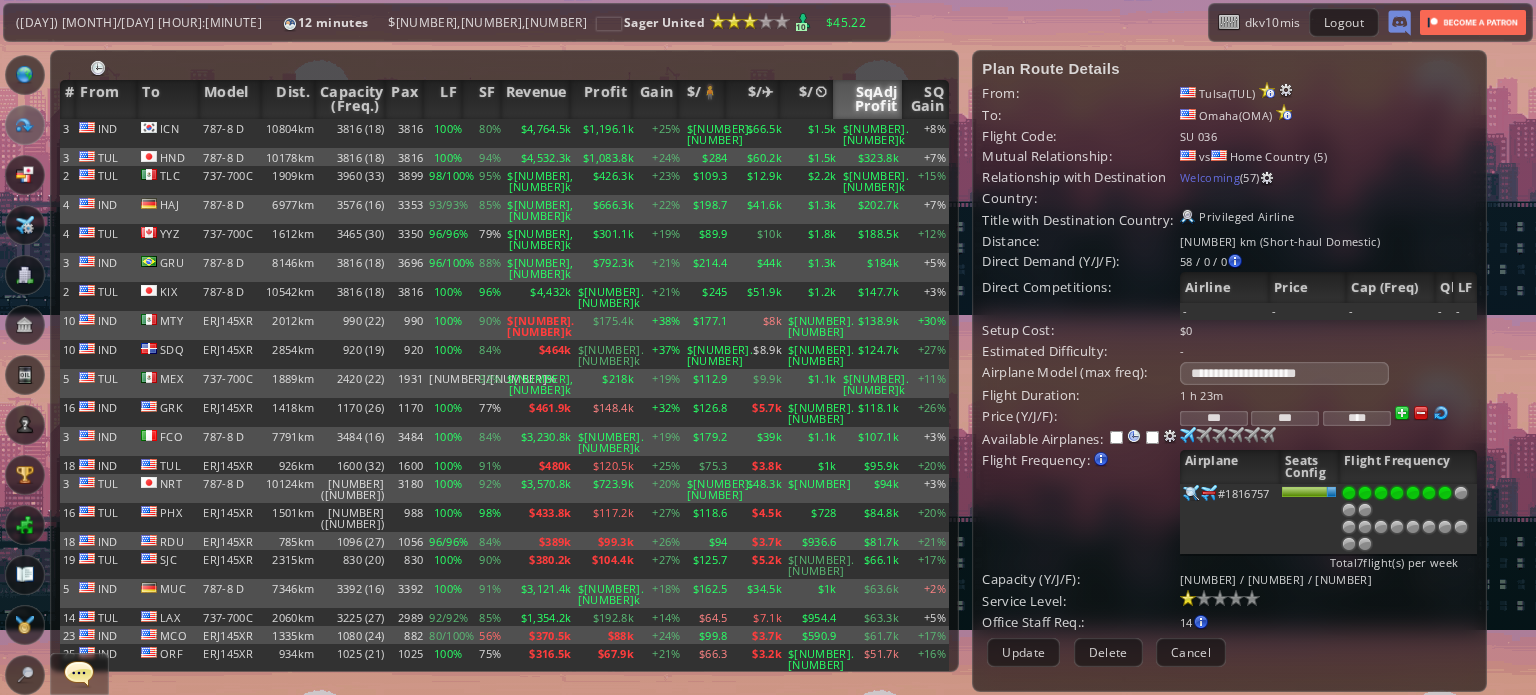 click at bounding box center [1191, 493] 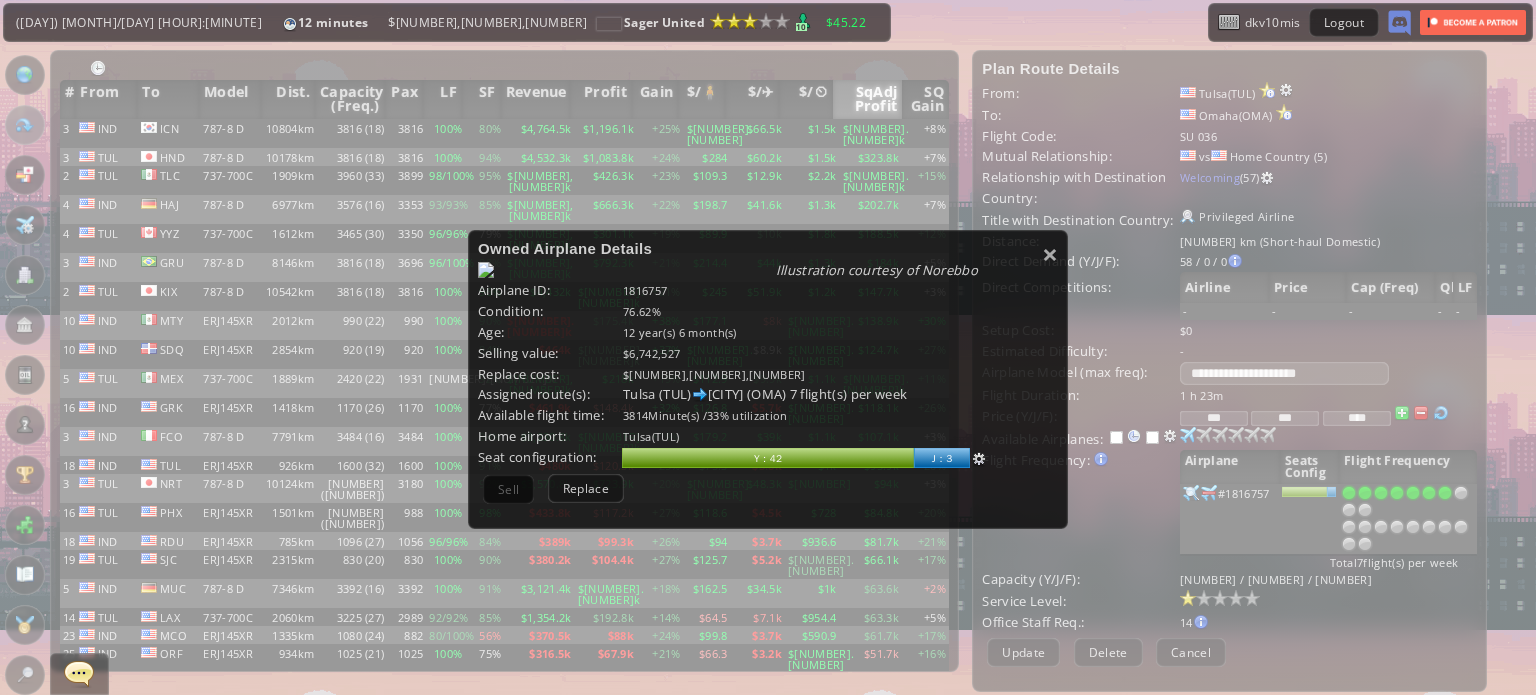 click at bounding box center (979, 459) 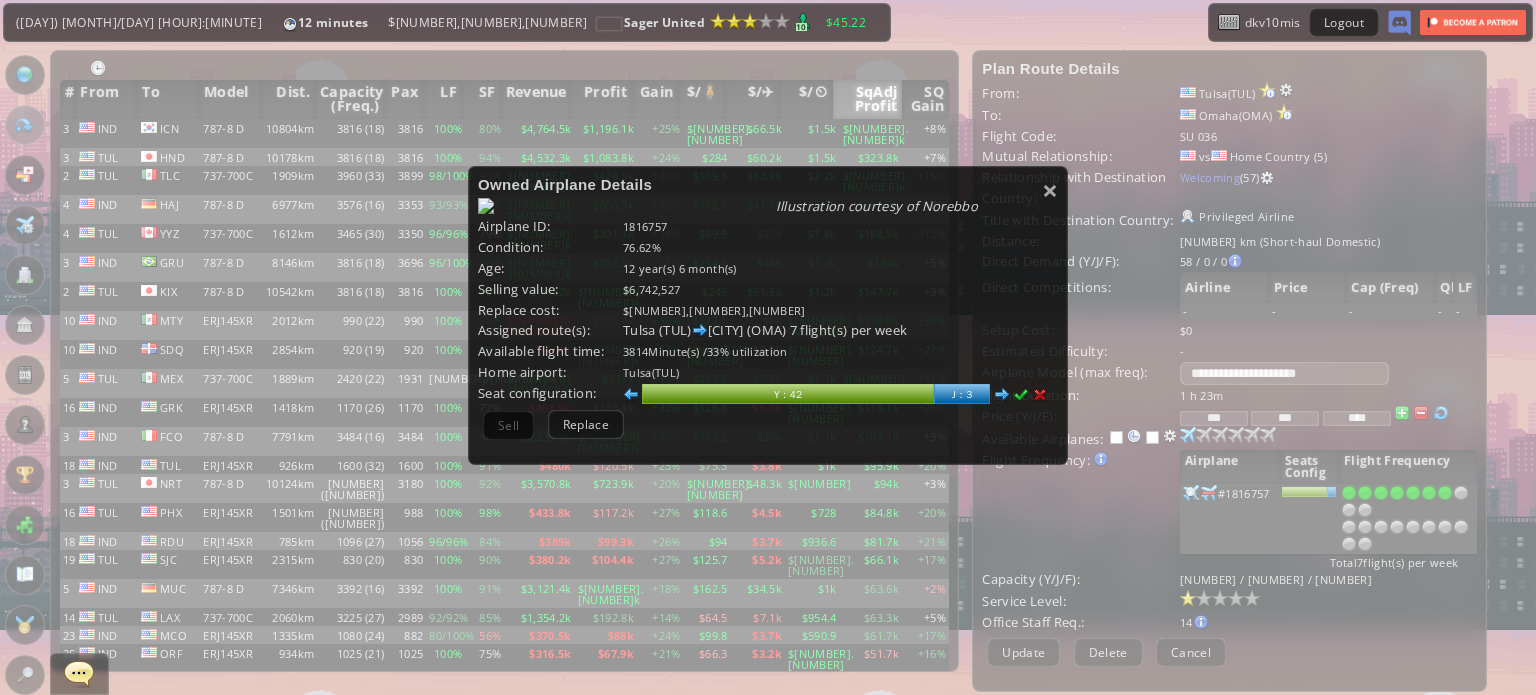 scroll, scrollTop: 100, scrollLeft: 0, axis: vertical 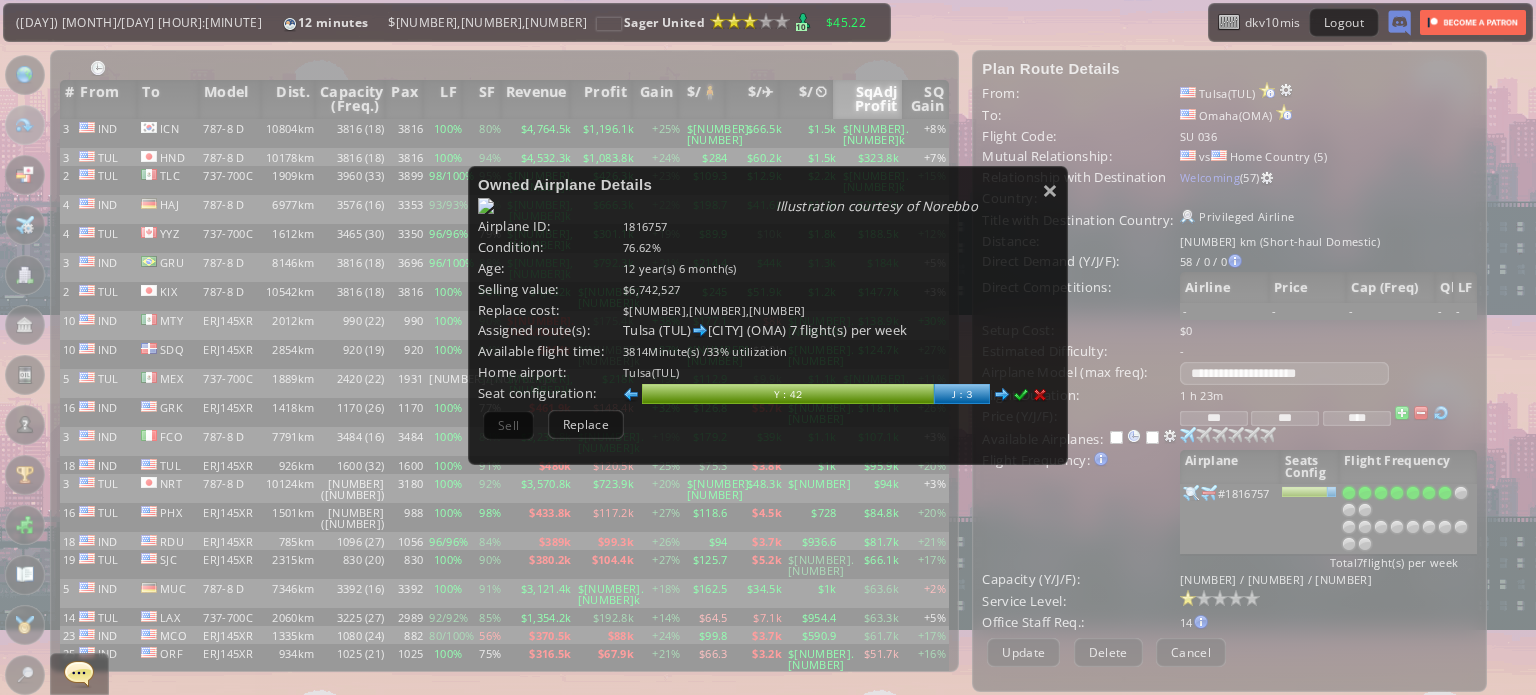 click at bounding box center (631, 395) 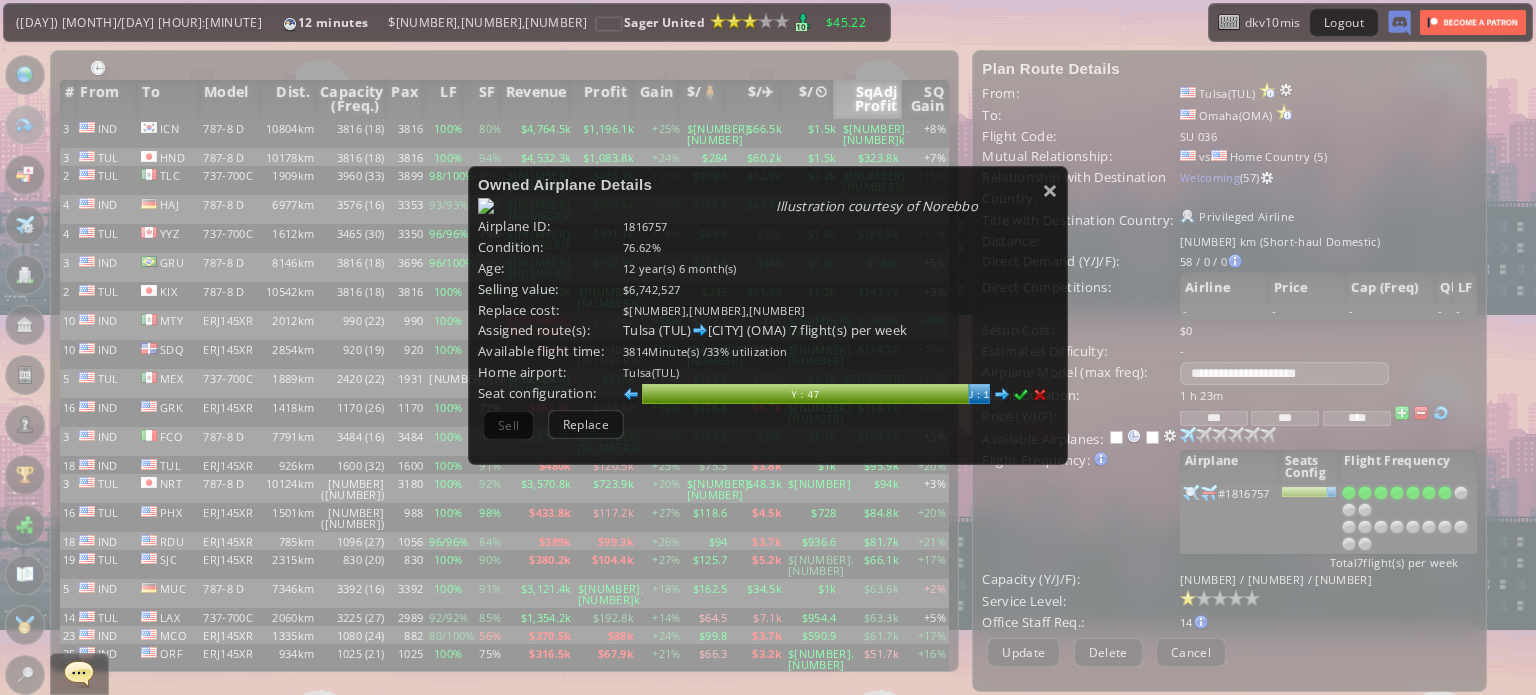 click at bounding box center [1021, 395] 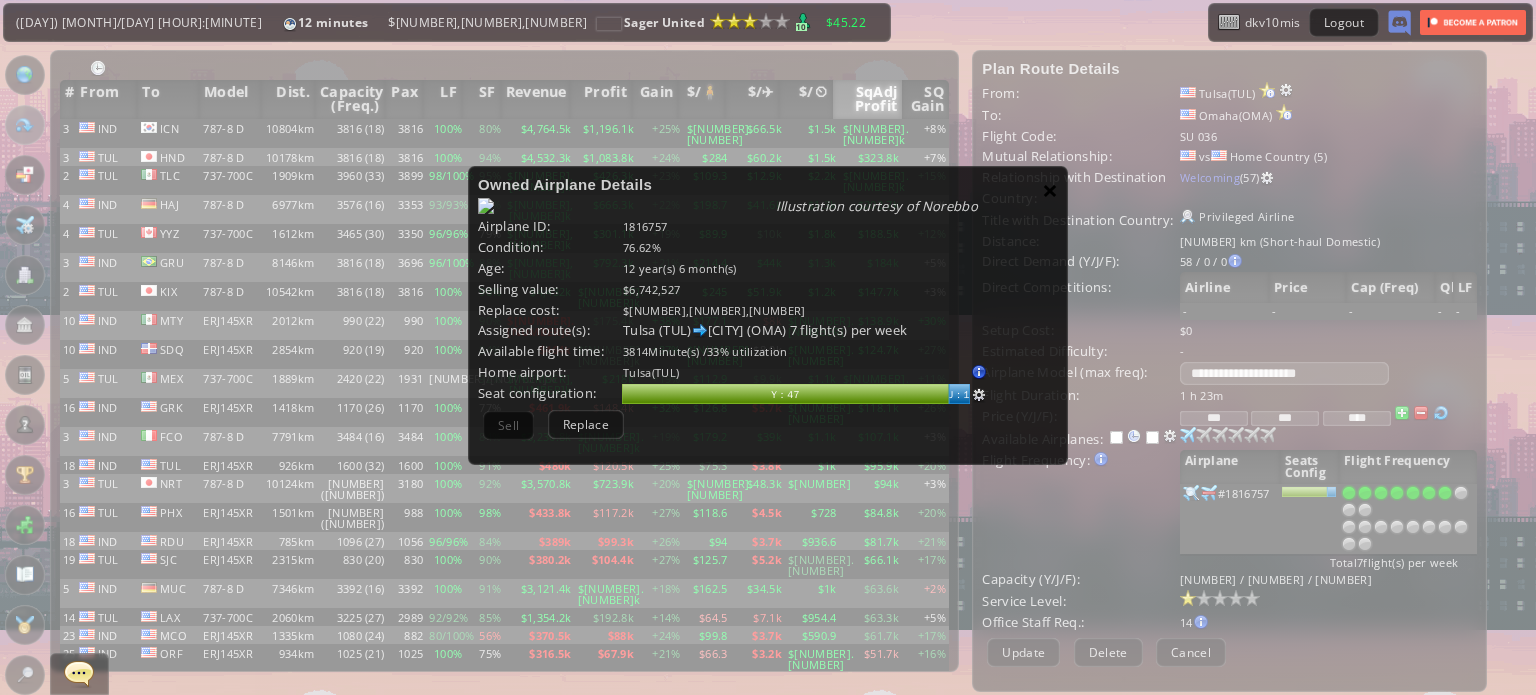 click on "×" at bounding box center [1050, 190] 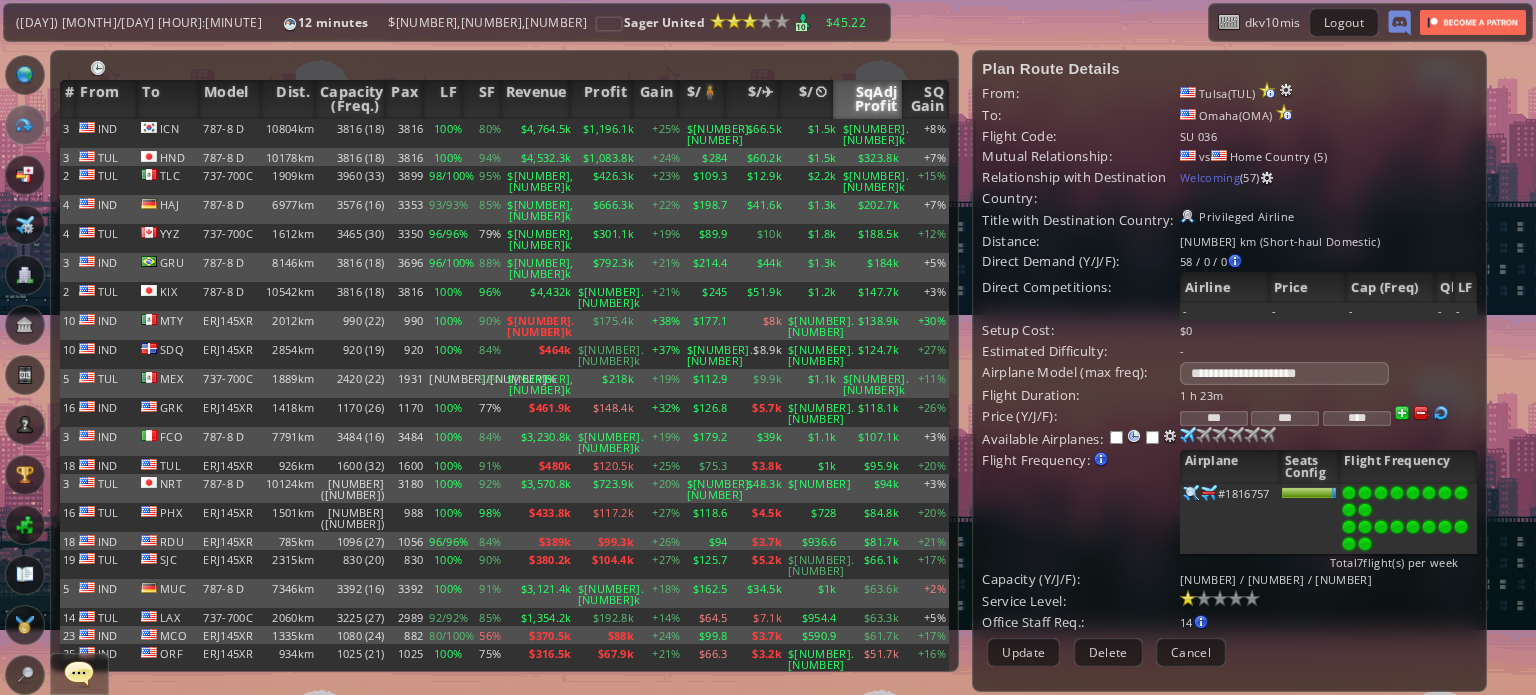 click at bounding box center (1365, 544) 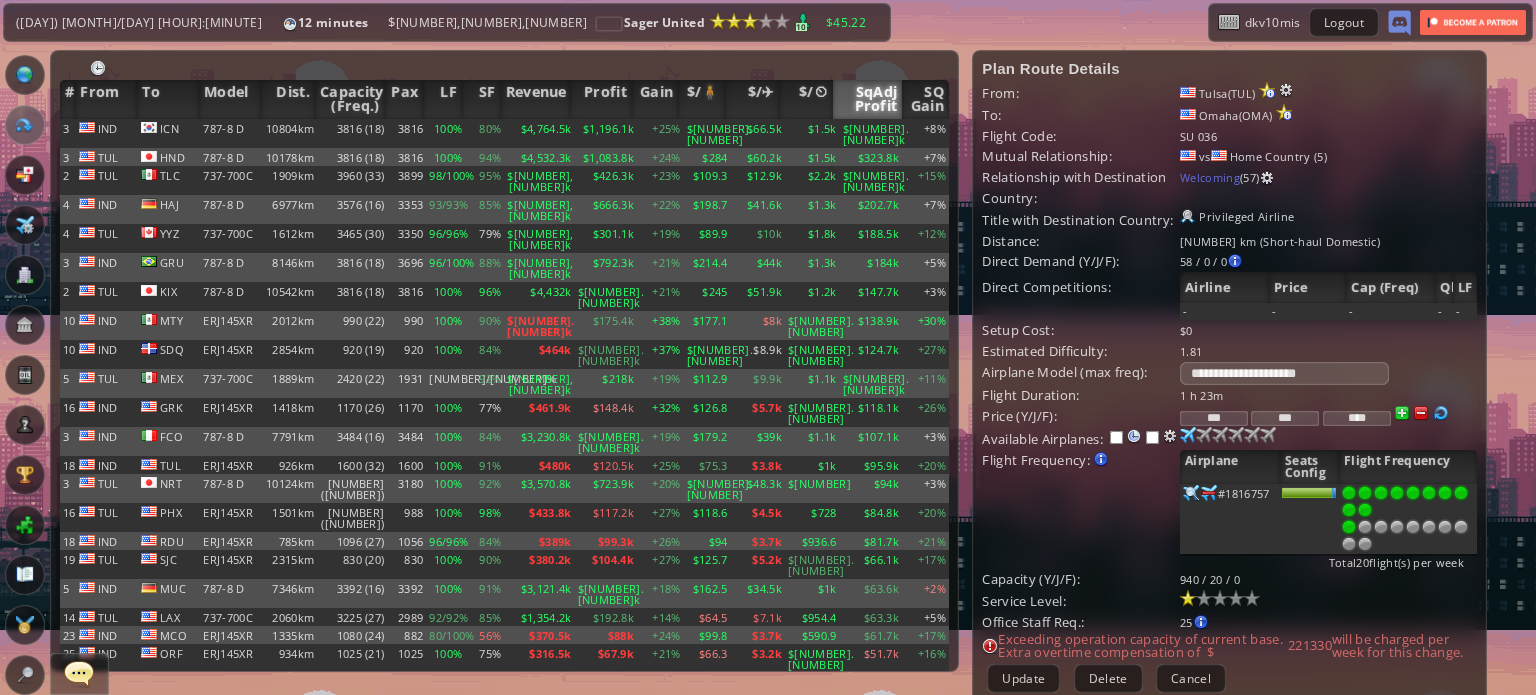 click at bounding box center [1349, 527] 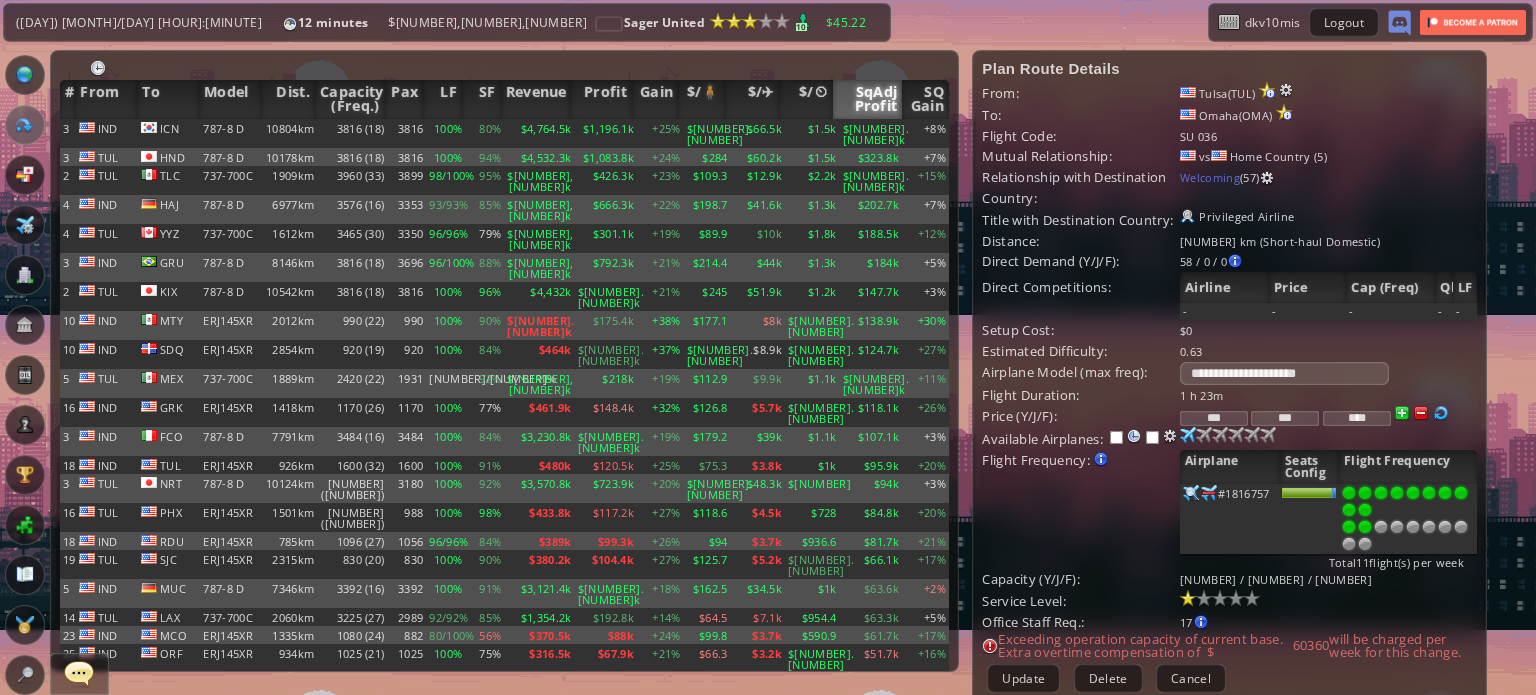drag, startPoint x: 1352, startPoint y: 530, endPoint x: 1364, endPoint y: 526, distance: 12.649111 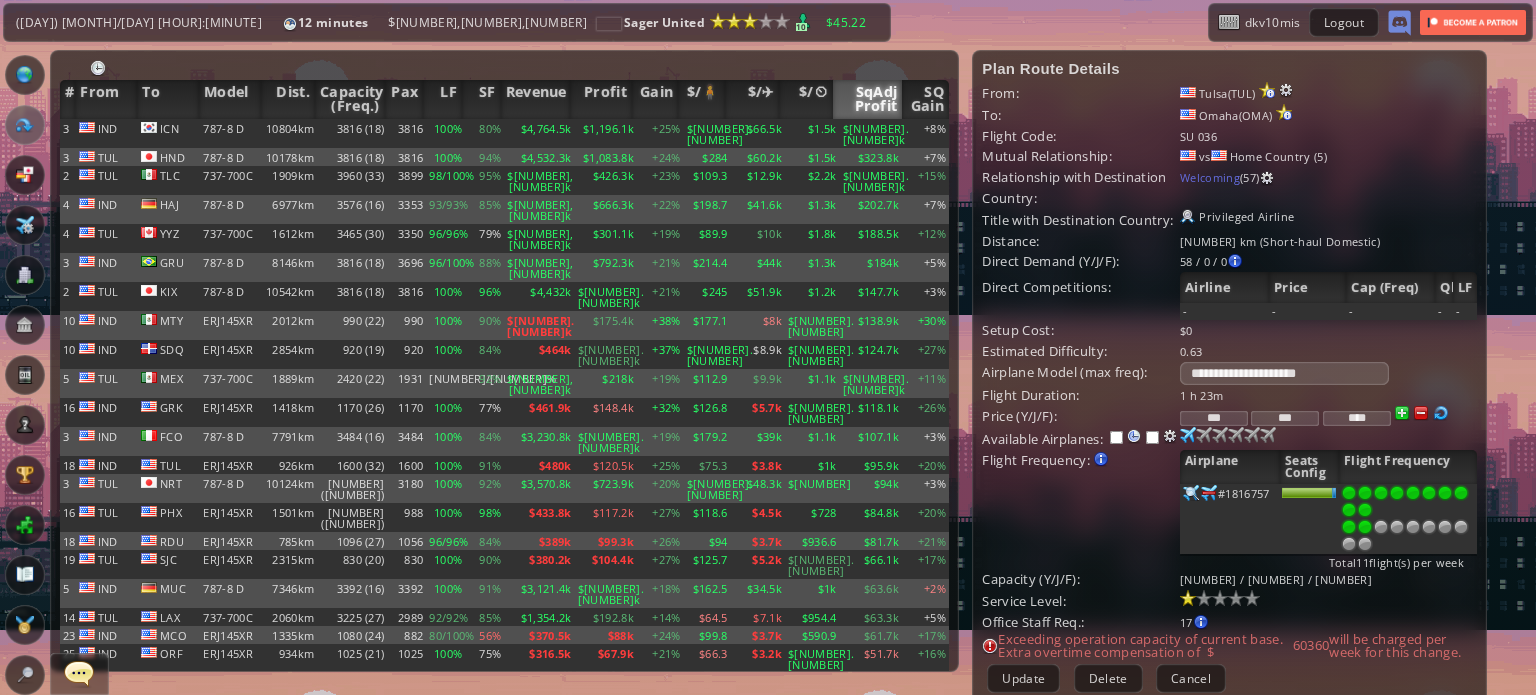 click at bounding box center (1365, 527) 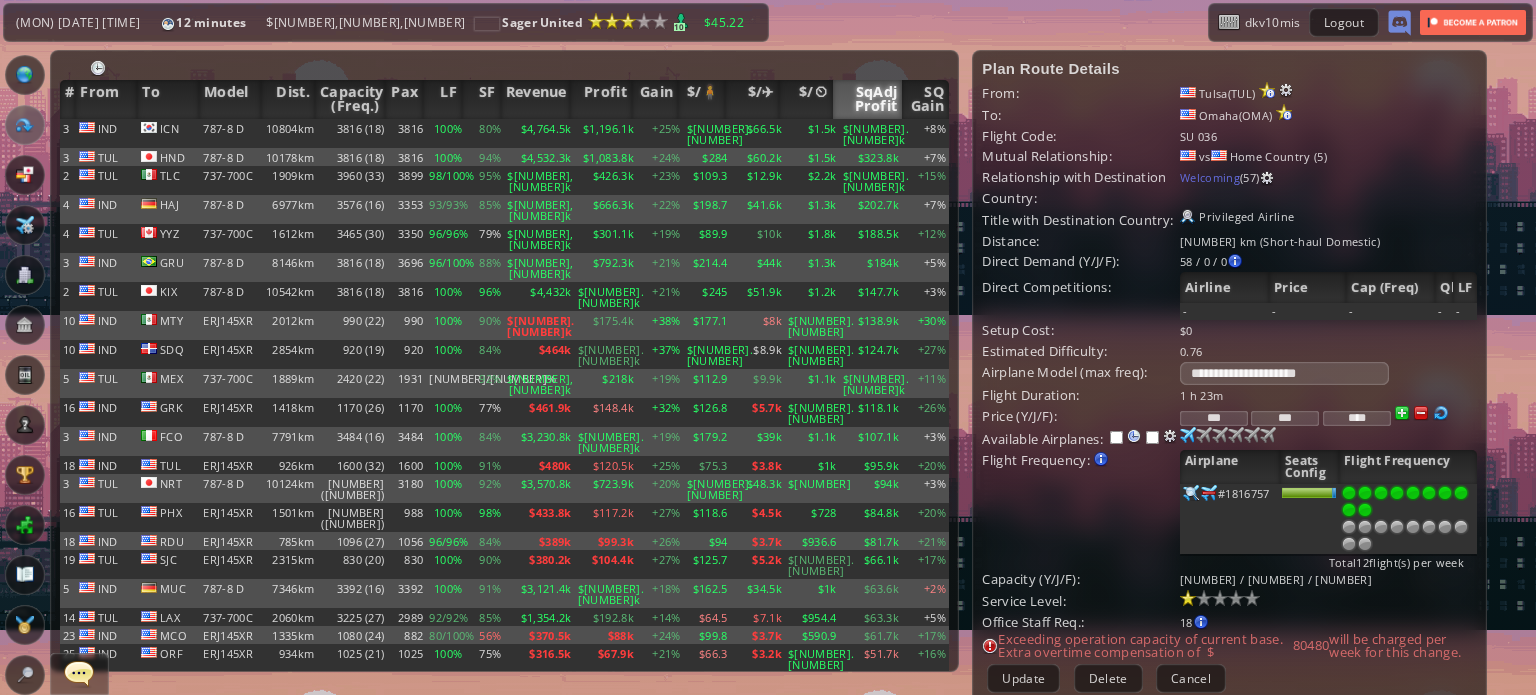 click at bounding box center [1365, 510] 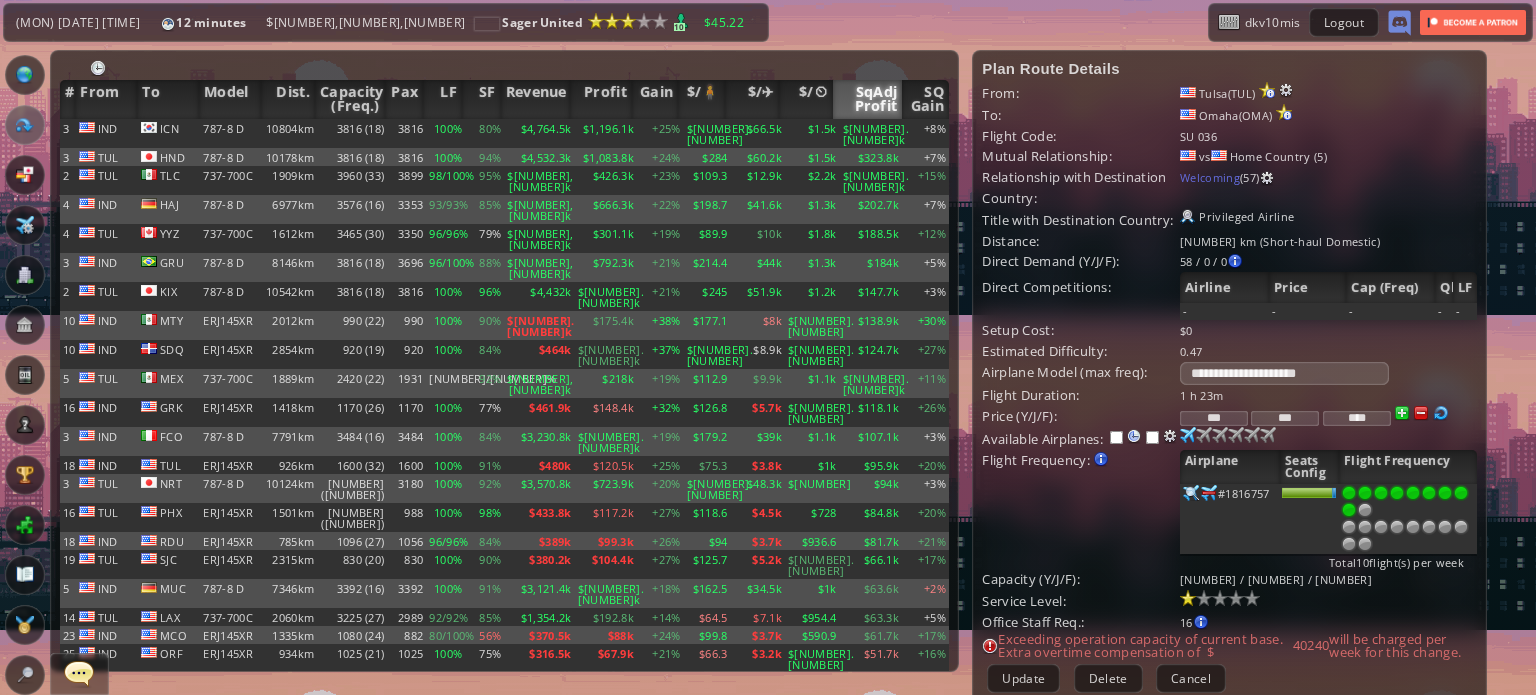 click at bounding box center [1349, 510] 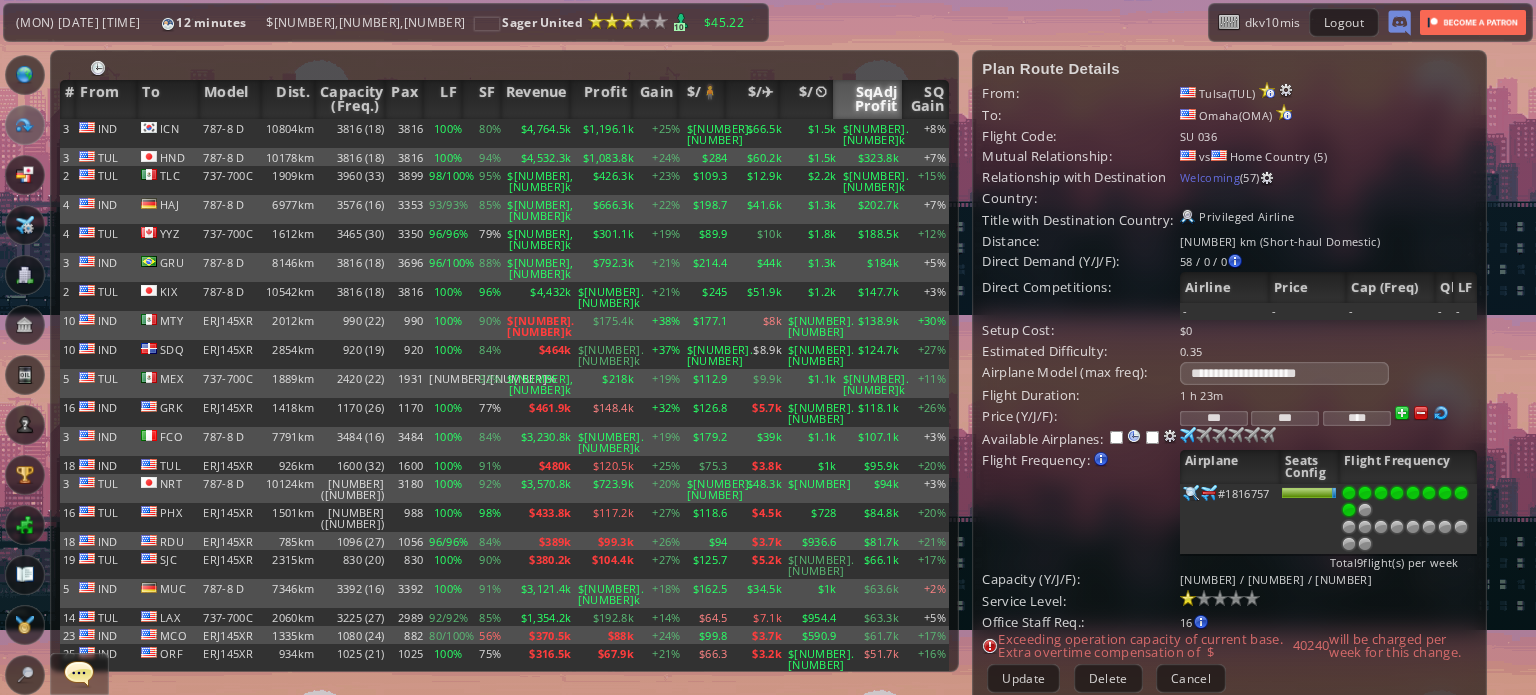 click at bounding box center (1461, 493) 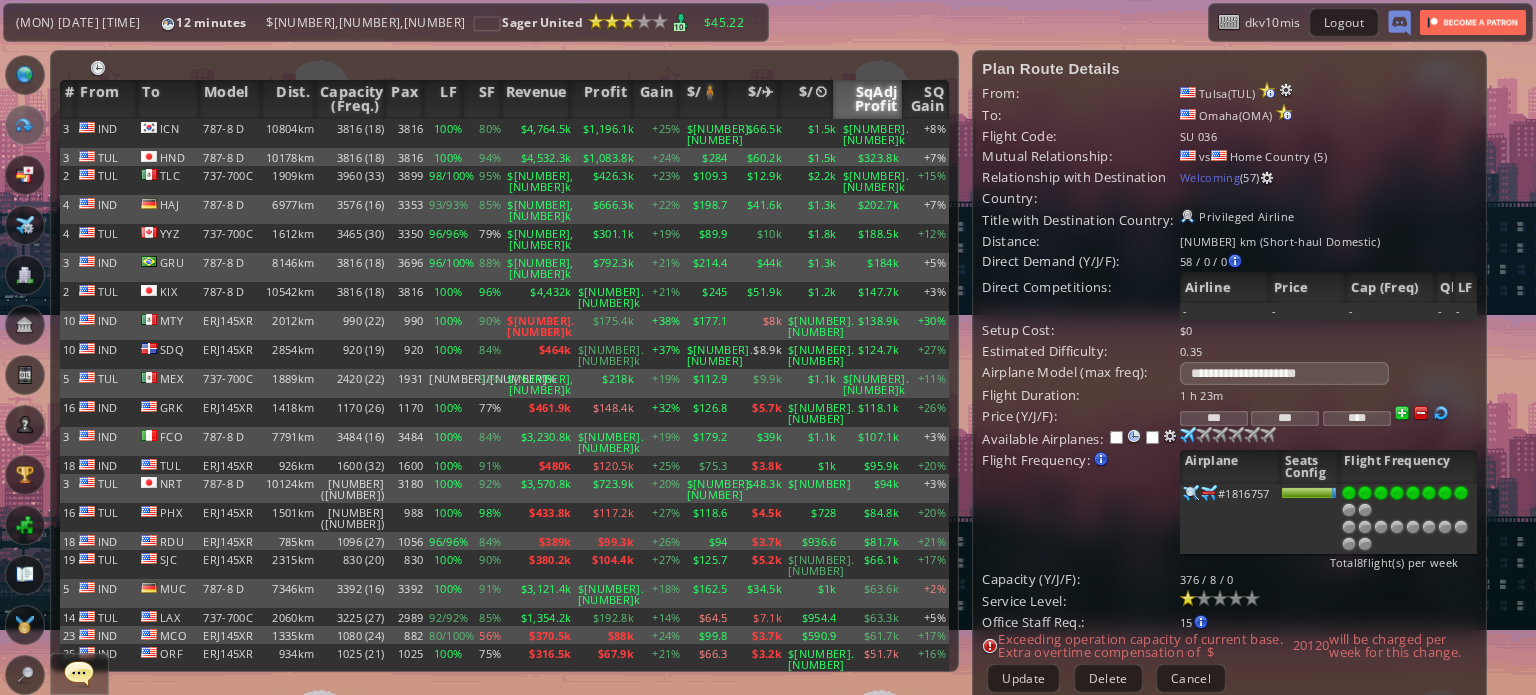 click at bounding box center (1445, 493) 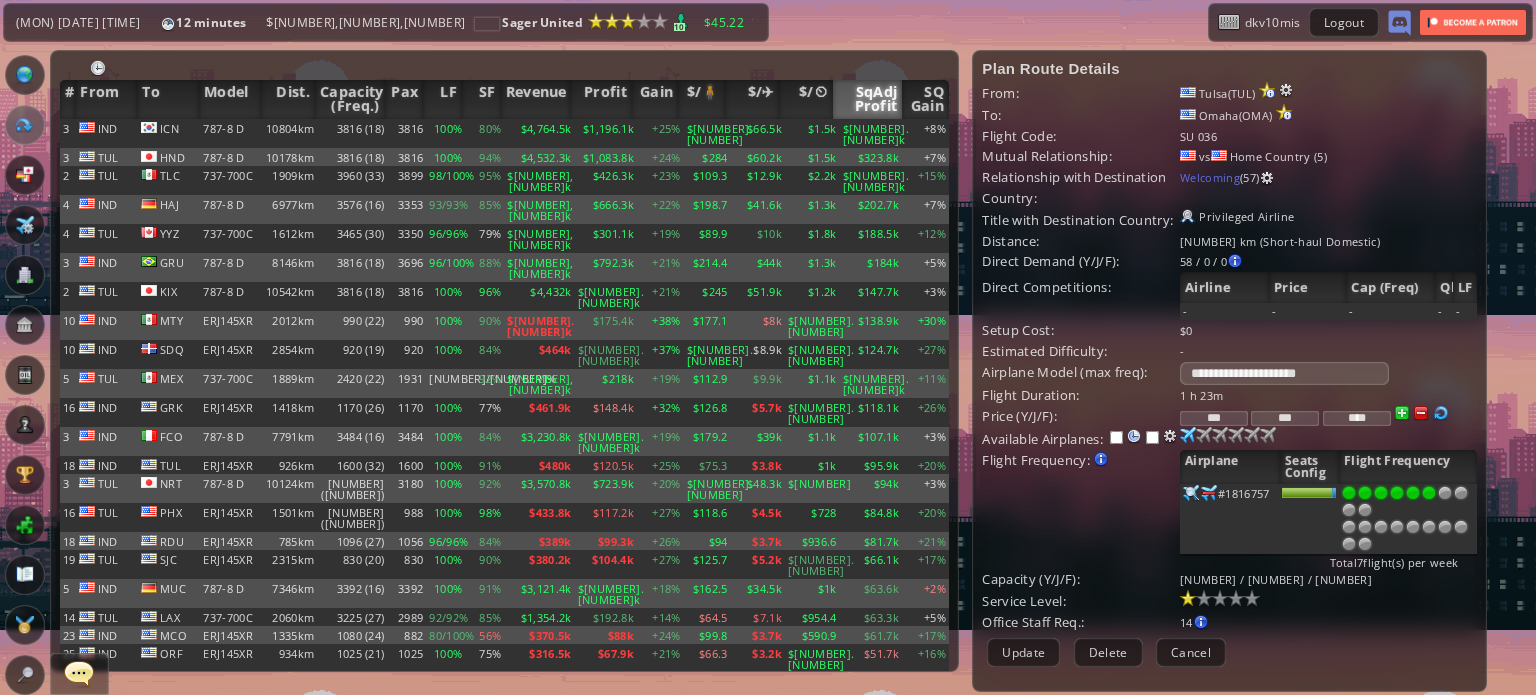 click at bounding box center [1429, 493] 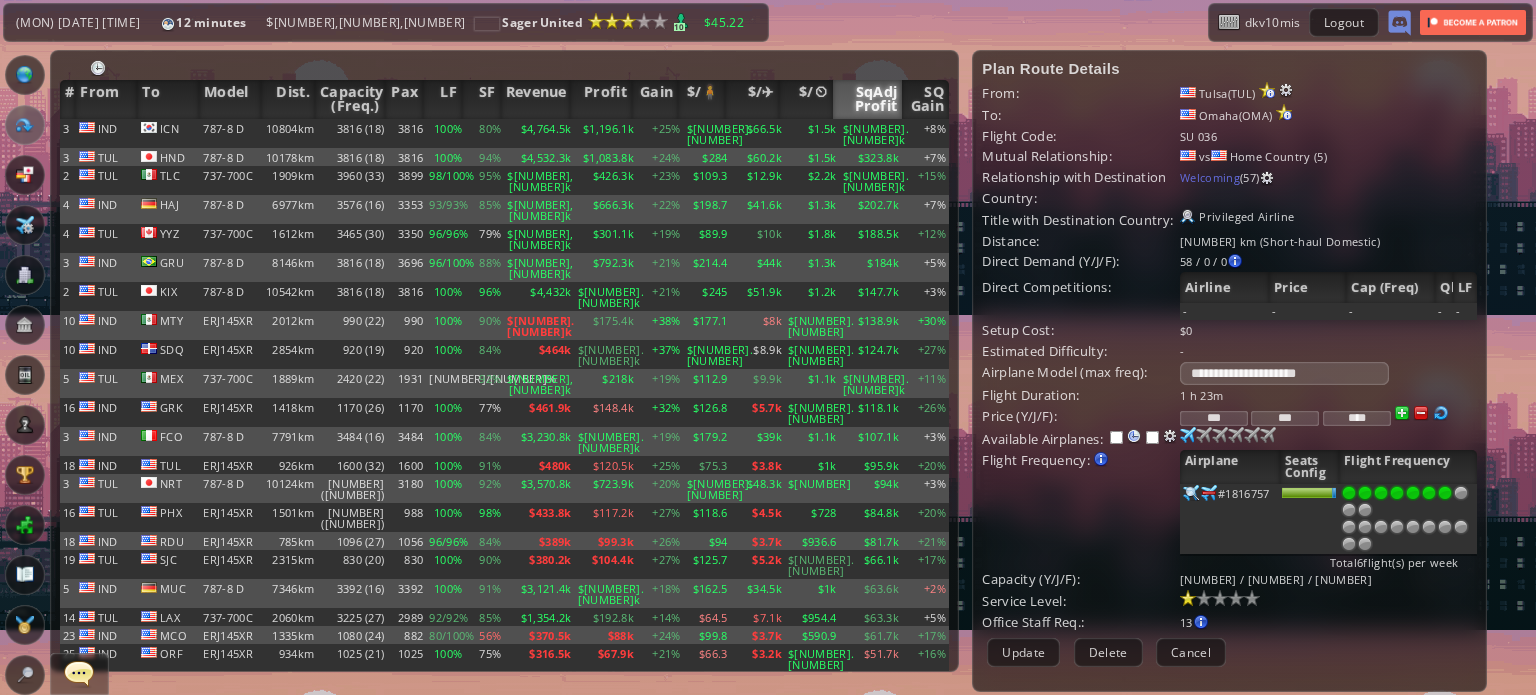 click at bounding box center [1445, 493] 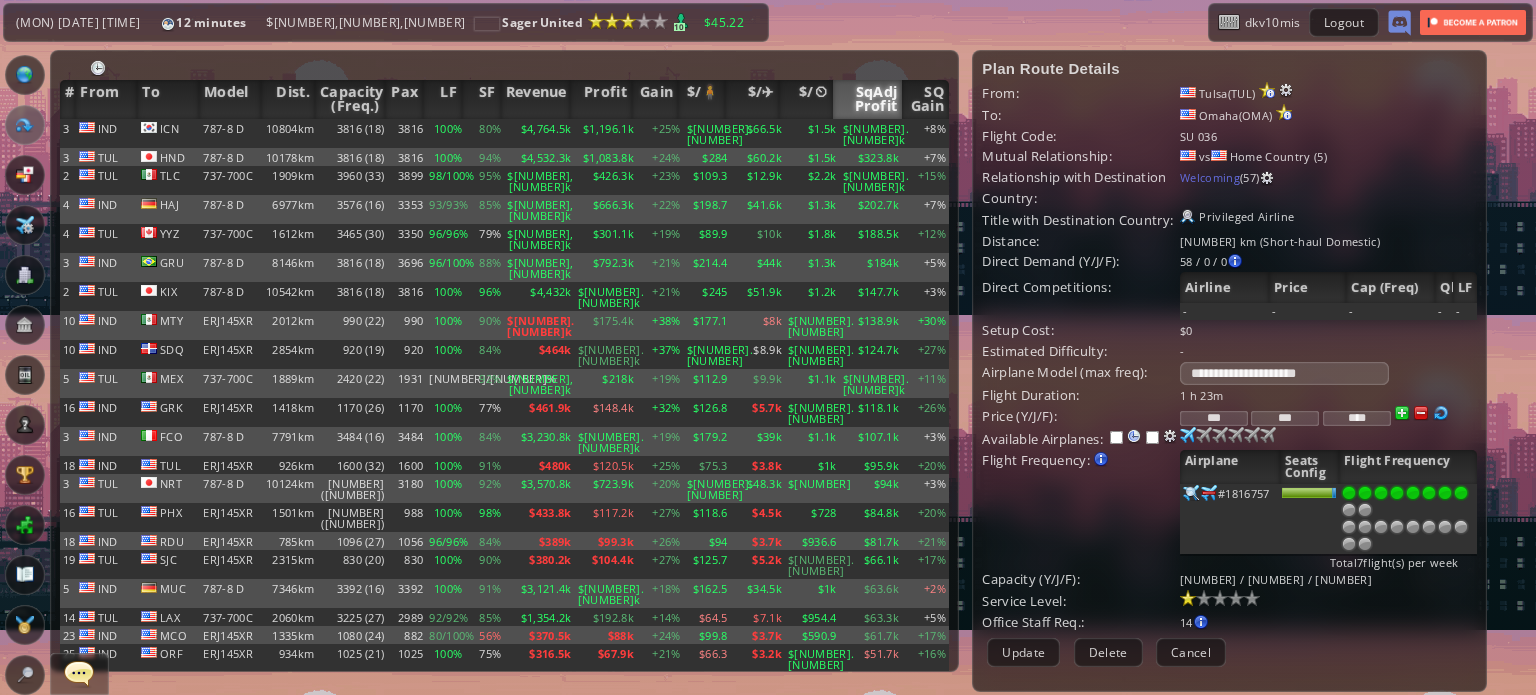 click at bounding box center (1461, 493) 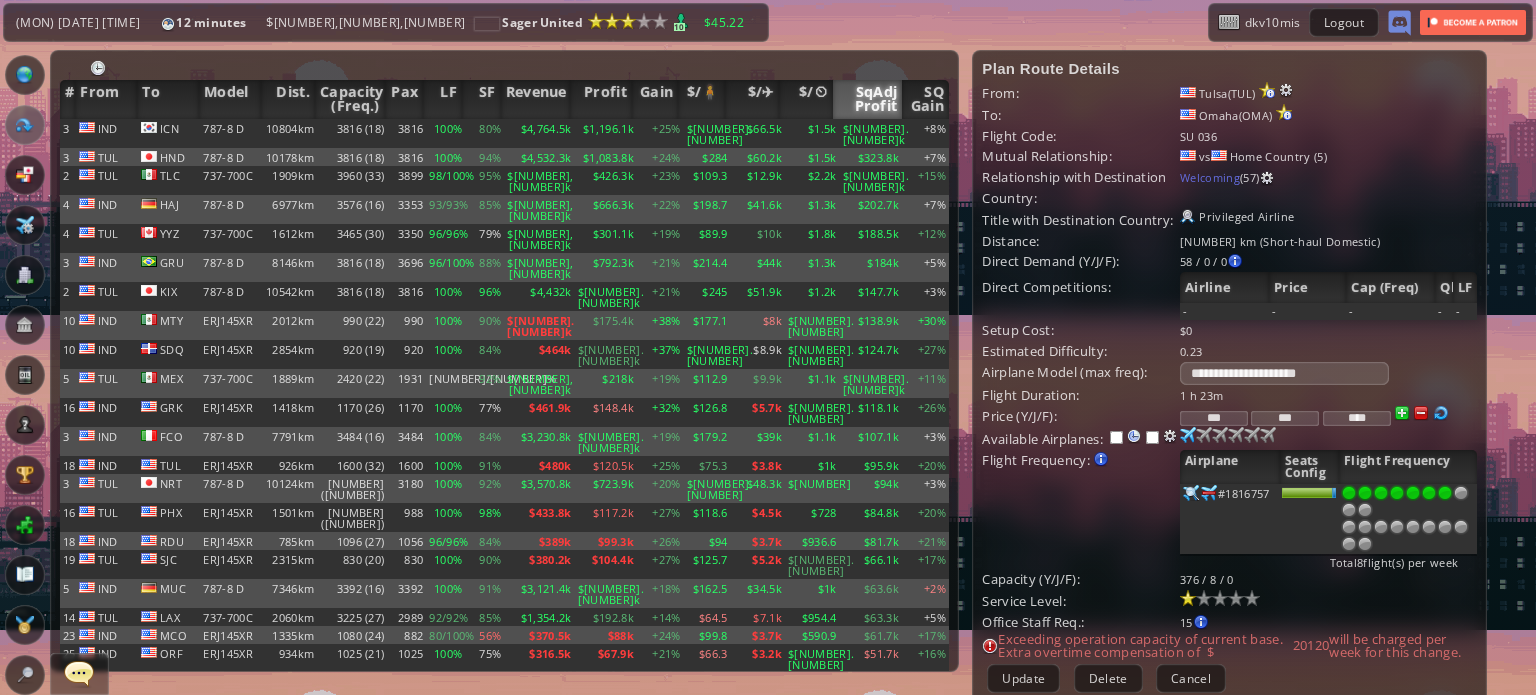 click at bounding box center (1445, 493) 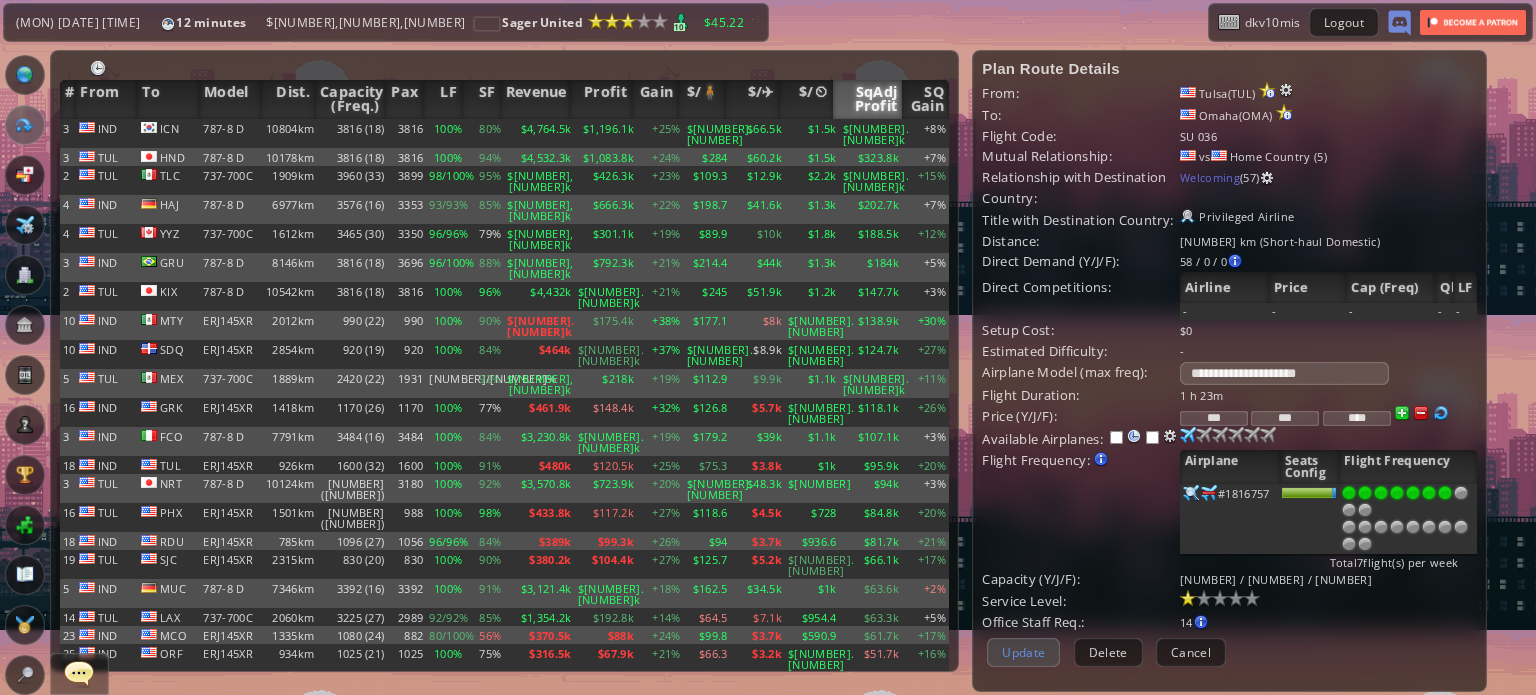 click on "Update" at bounding box center [1023, 652] 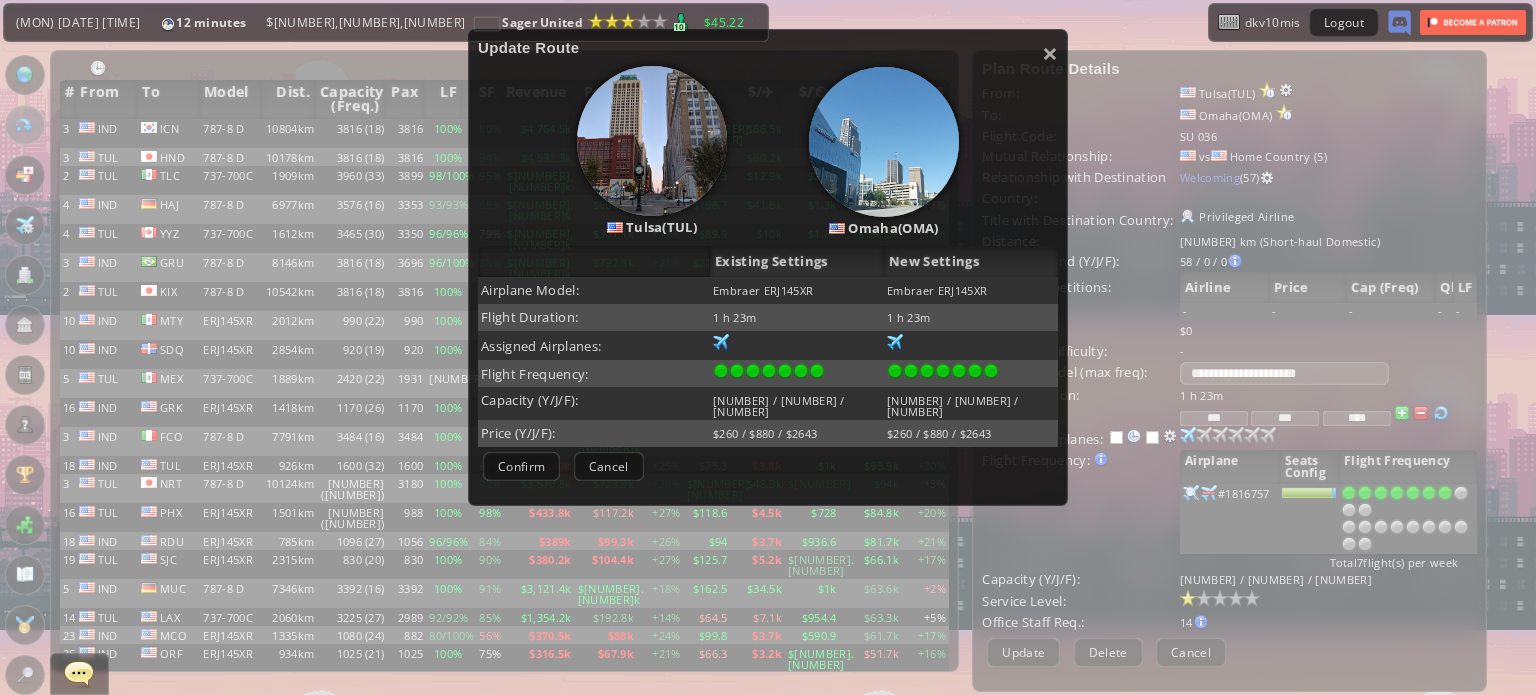 scroll, scrollTop: 233, scrollLeft: 0, axis: vertical 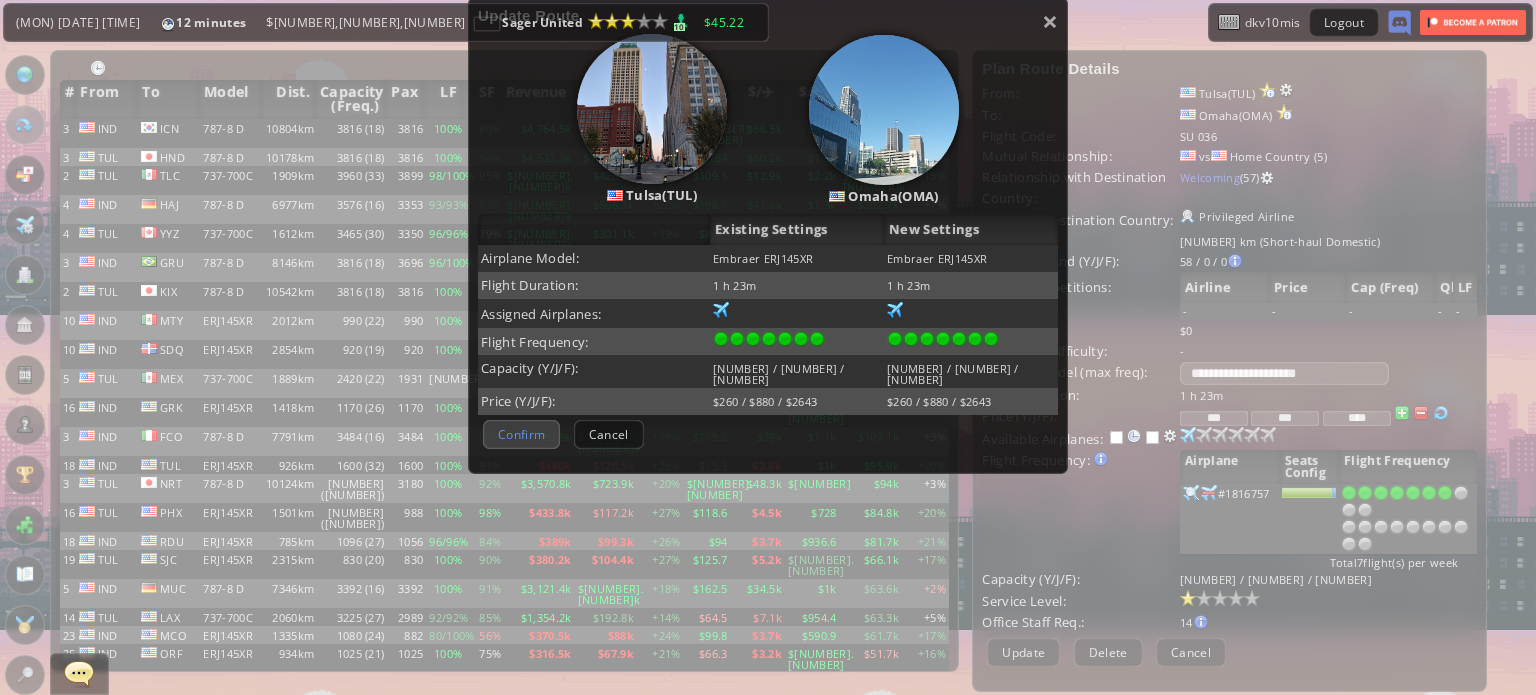 click on "Confirm" at bounding box center [521, 434] 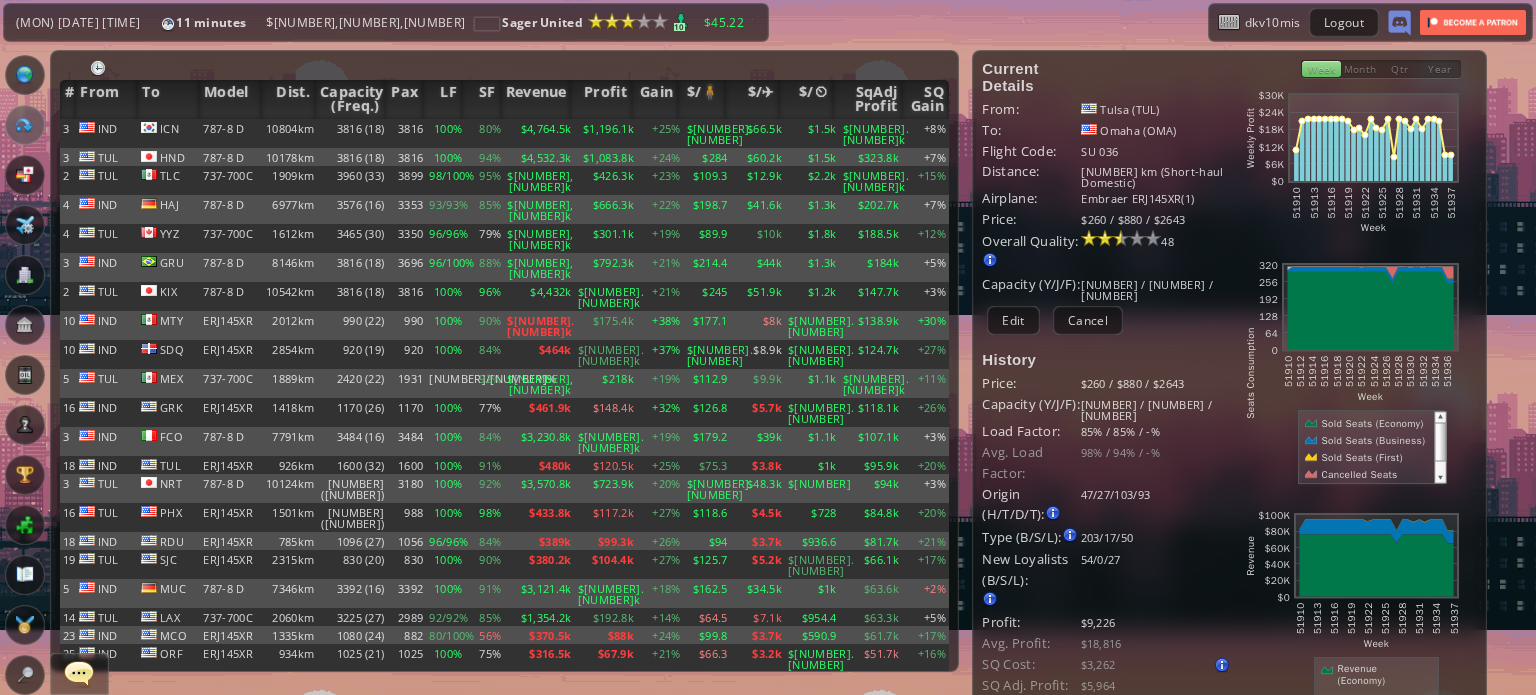 click on "73%" at bounding box center (484, 133) 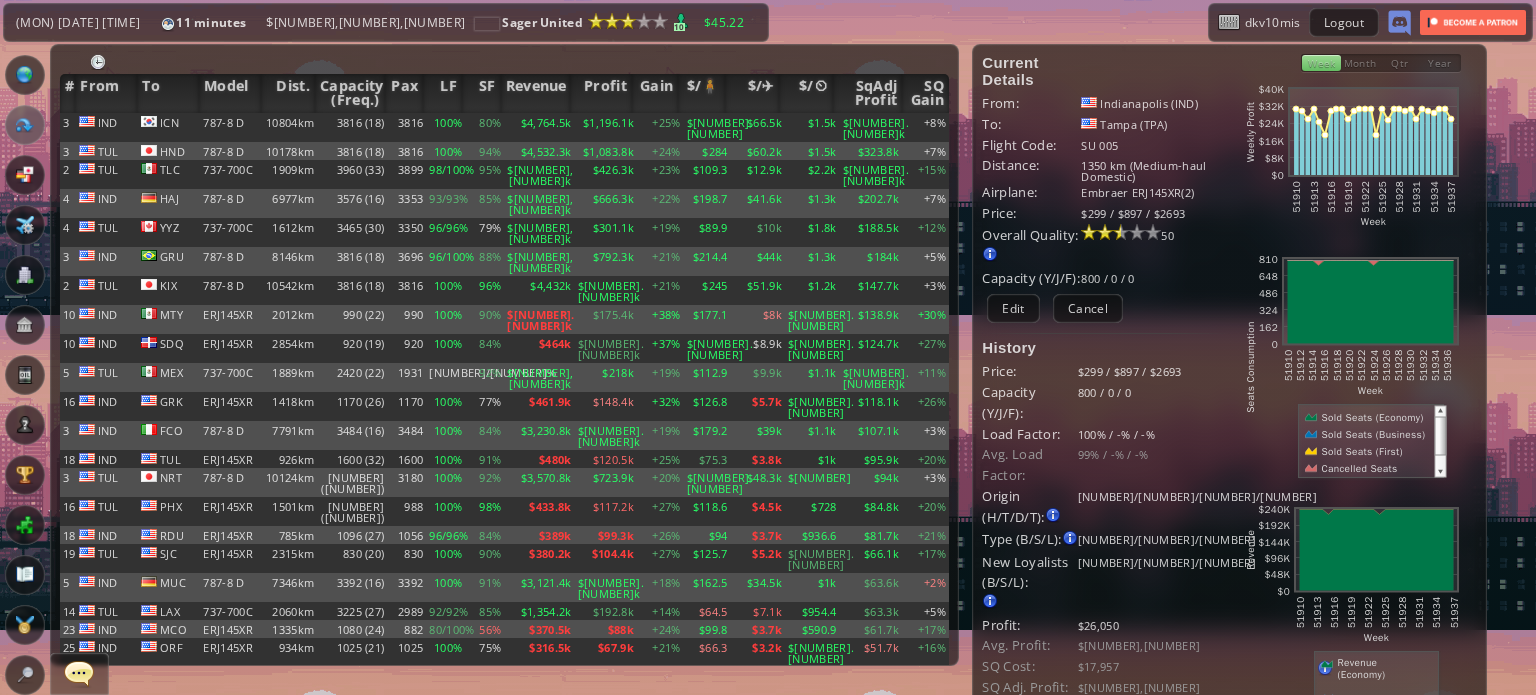 scroll, scrollTop: 0, scrollLeft: 0, axis: both 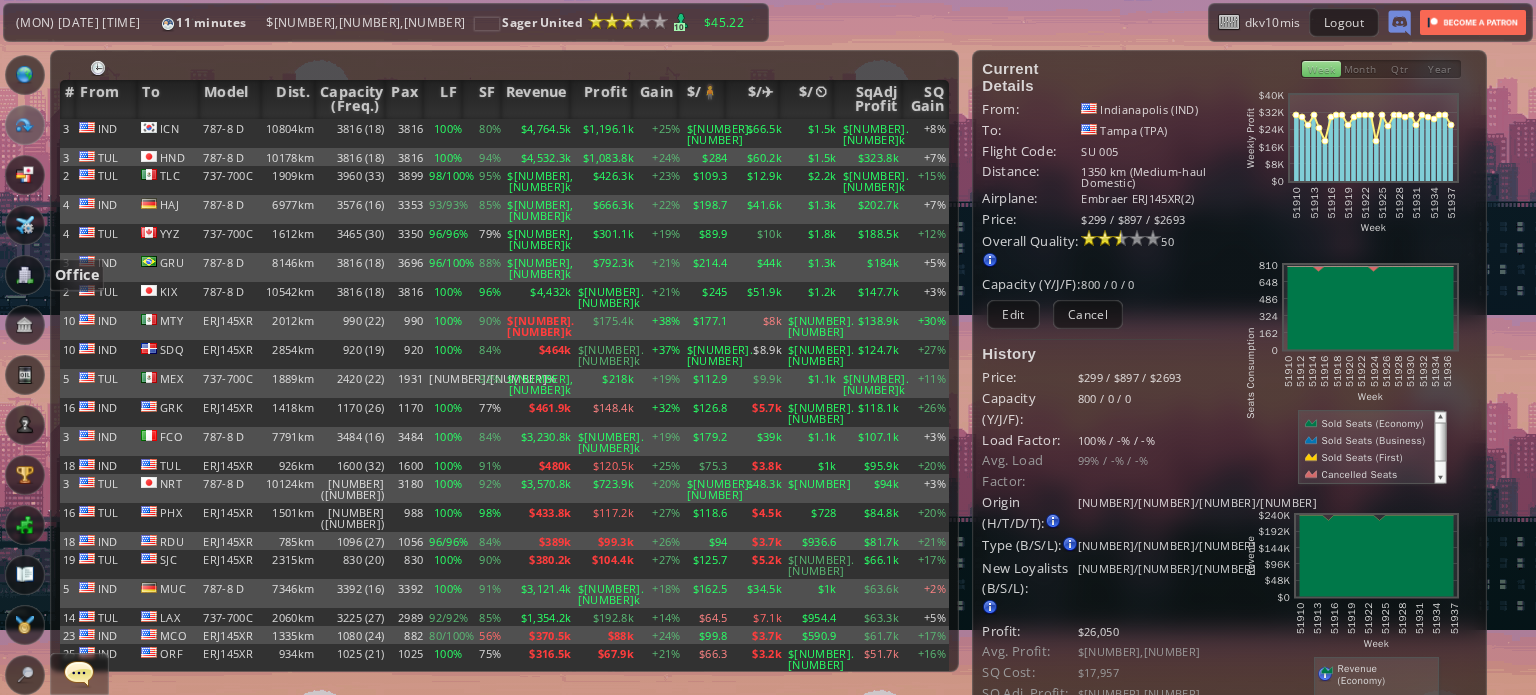click at bounding box center [25, 275] 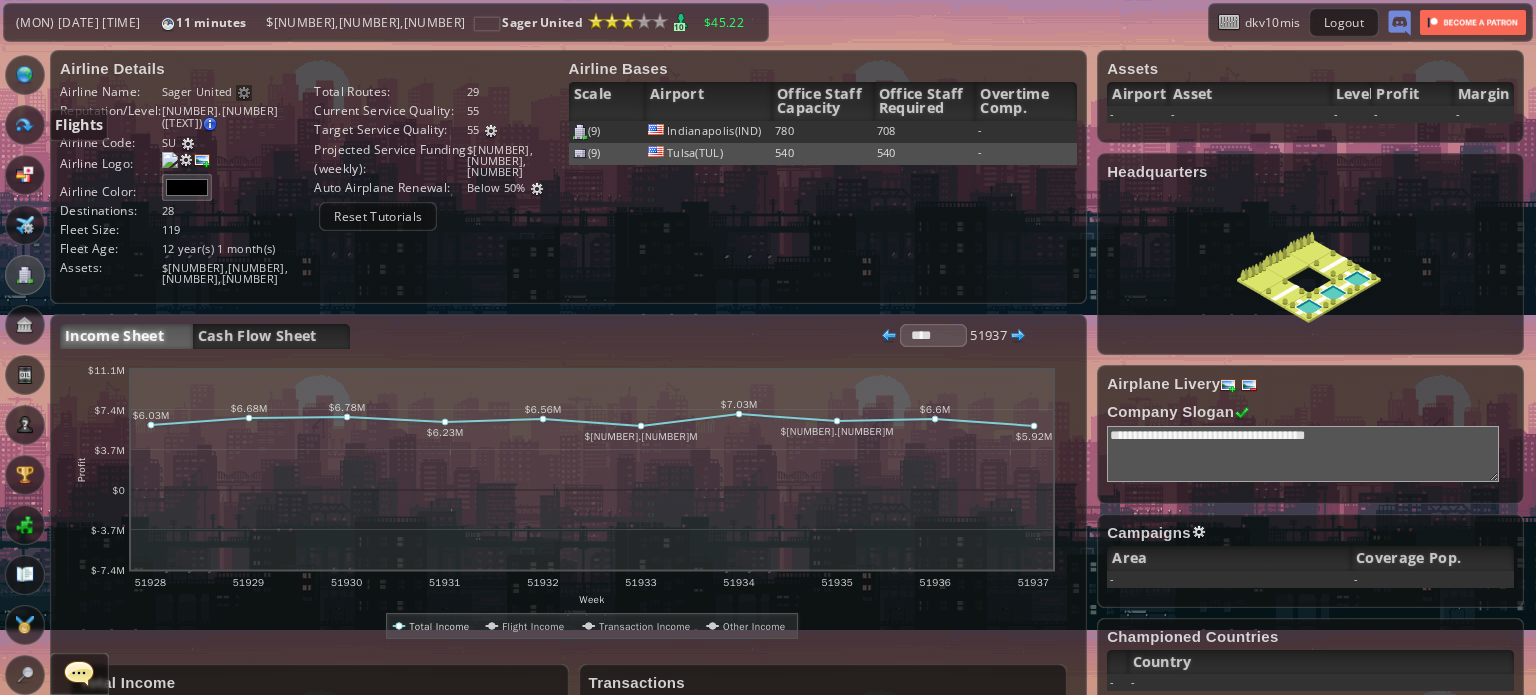 click at bounding box center [25, 125] 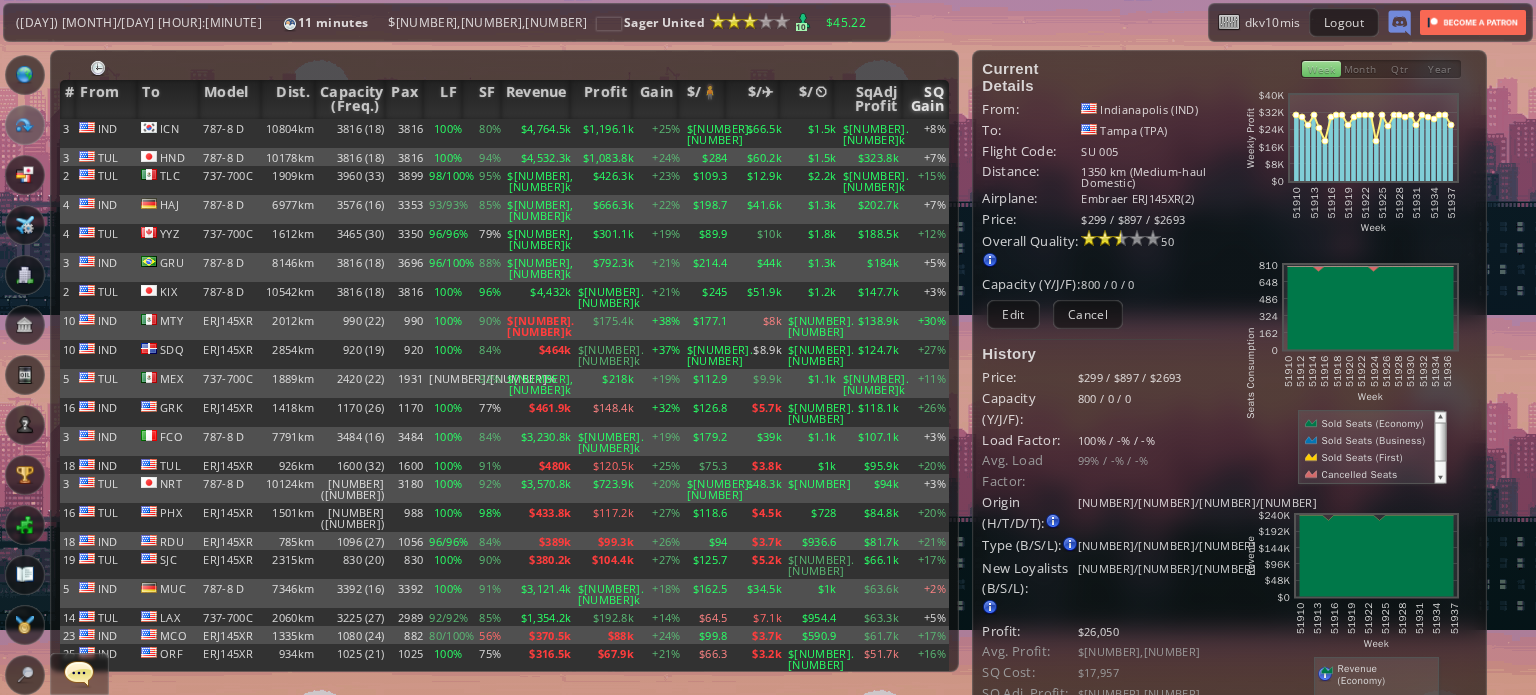 click on "SQ Gain" at bounding box center [925, 99] 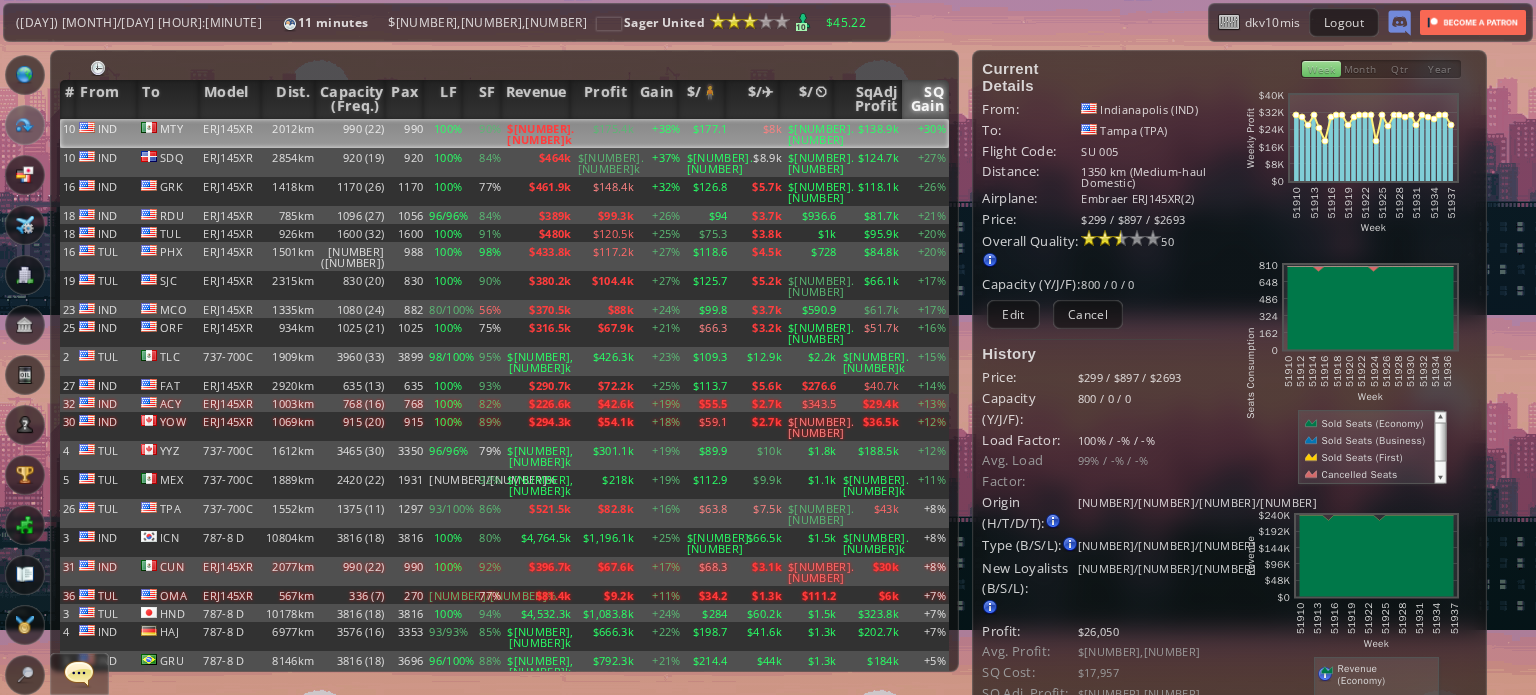 click on "990" at bounding box center (406, 133) 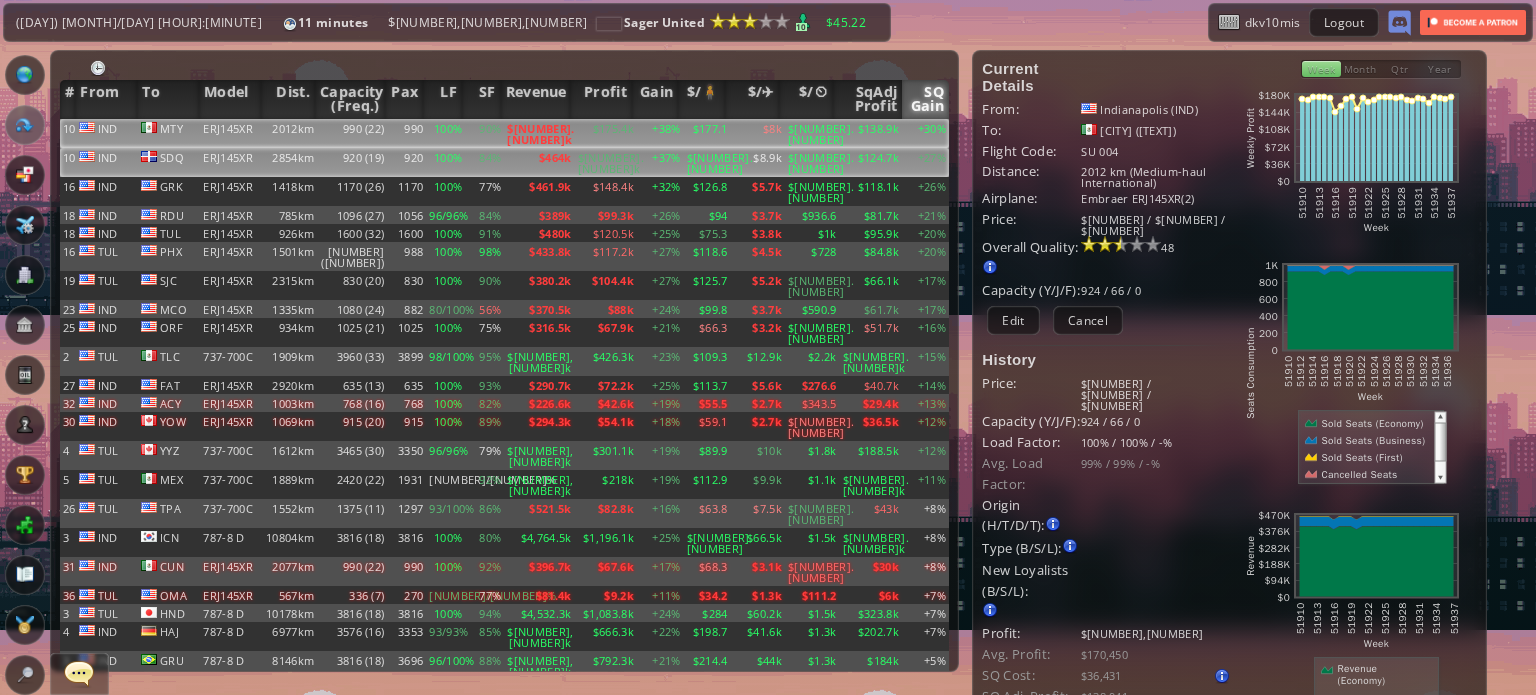 click on "920" at bounding box center (406, 133) 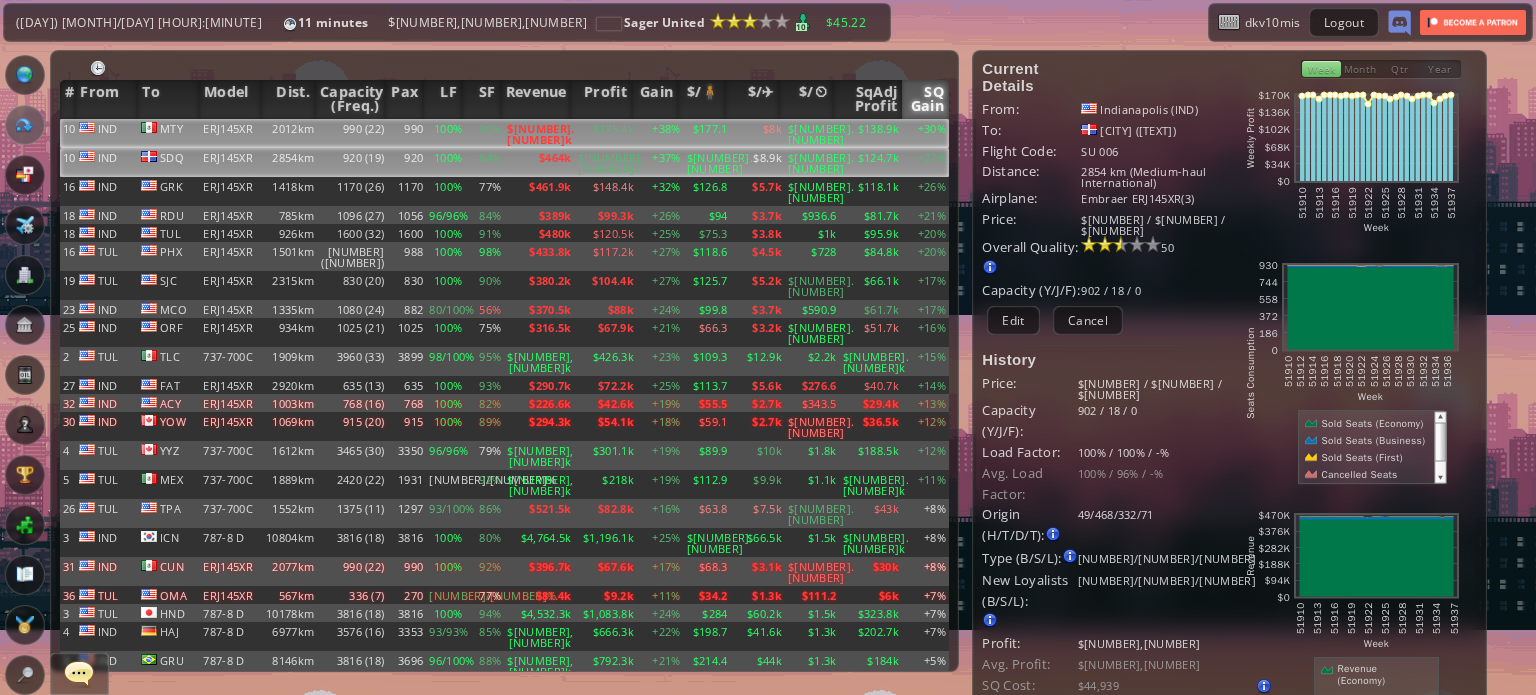 click on "90%" at bounding box center (484, 133) 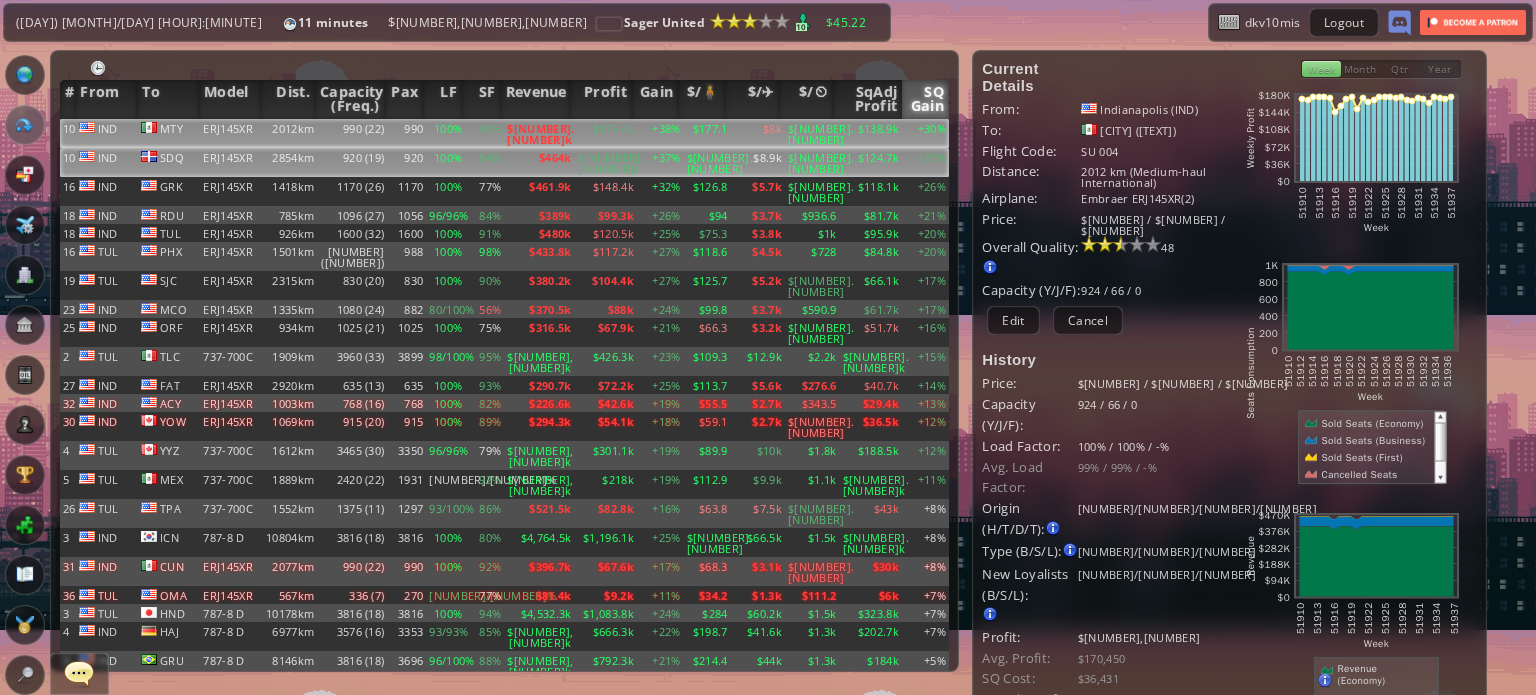 click on "84%" at bounding box center [484, 133] 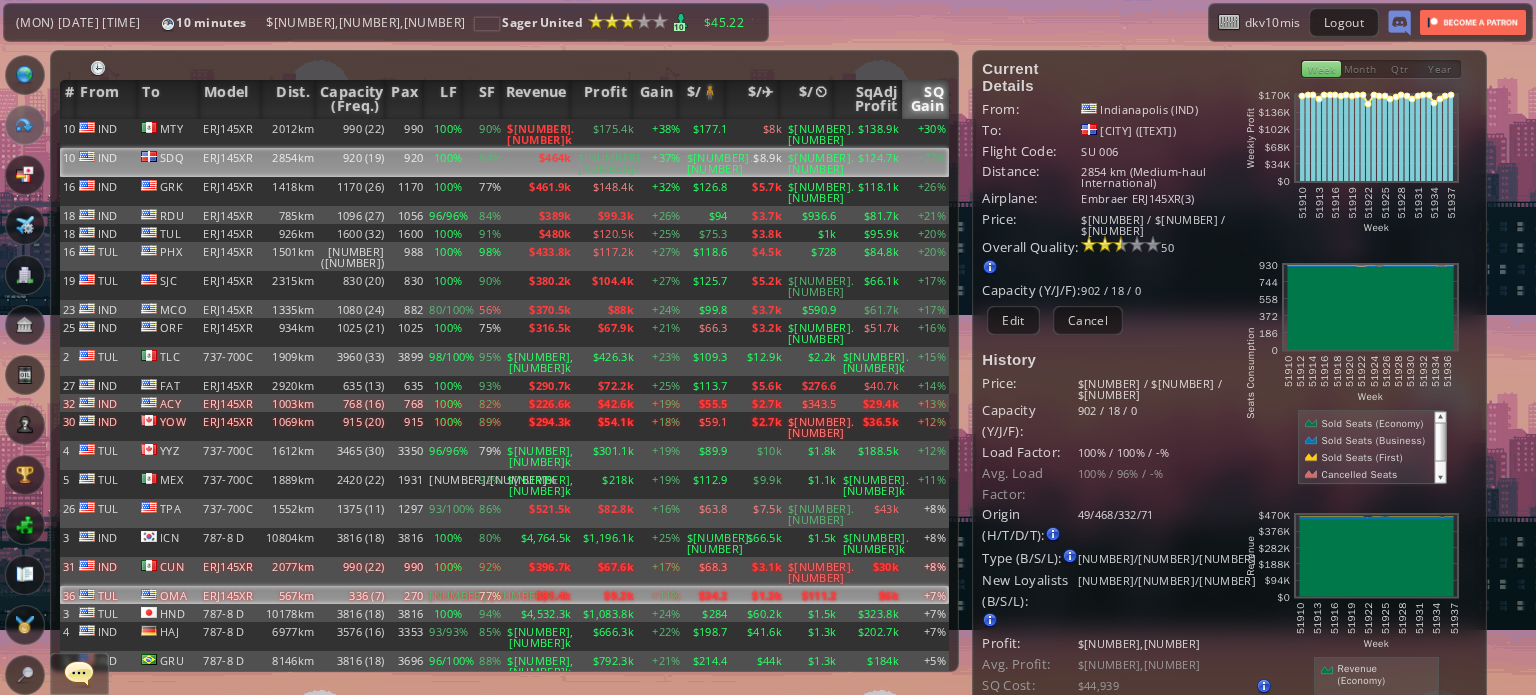 click on "$81.4k" at bounding box center (539, 133) 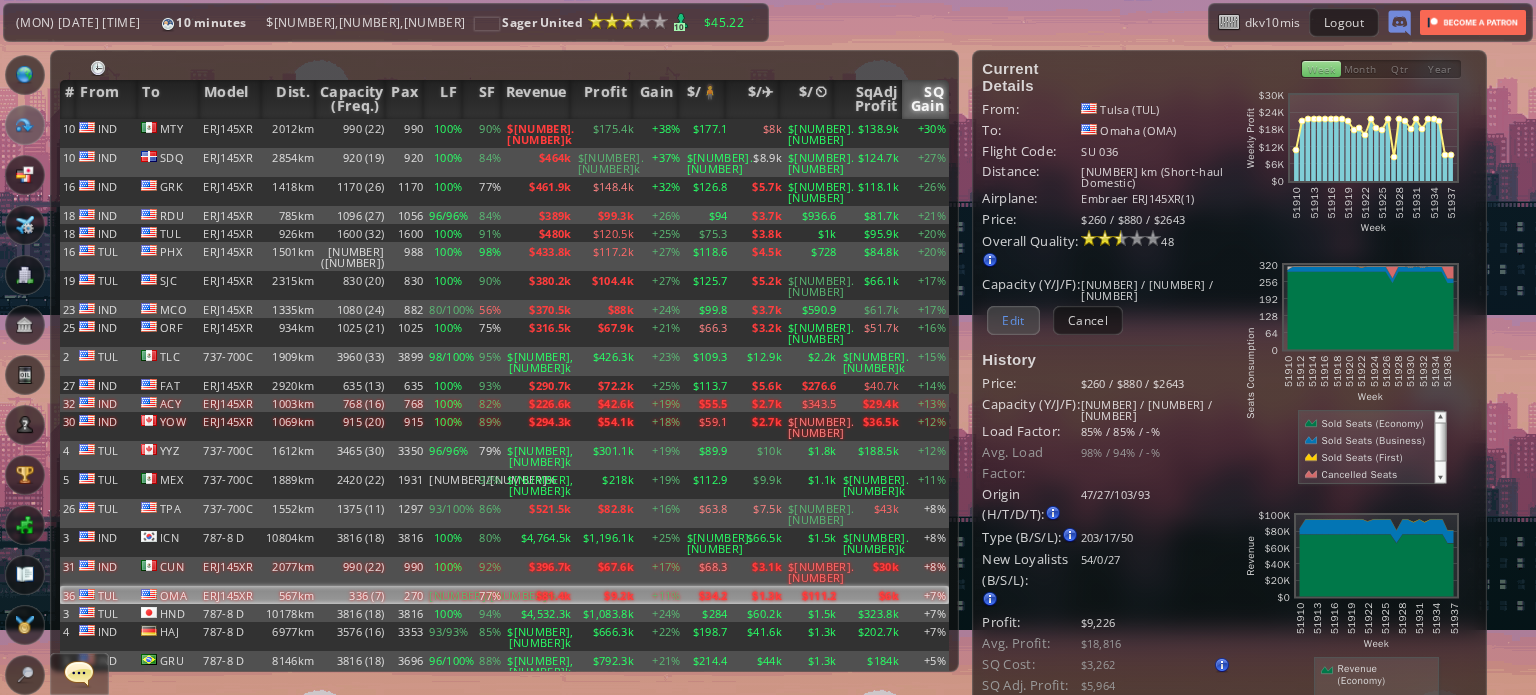 click on "Edit" at bounding box center (1013, 320) 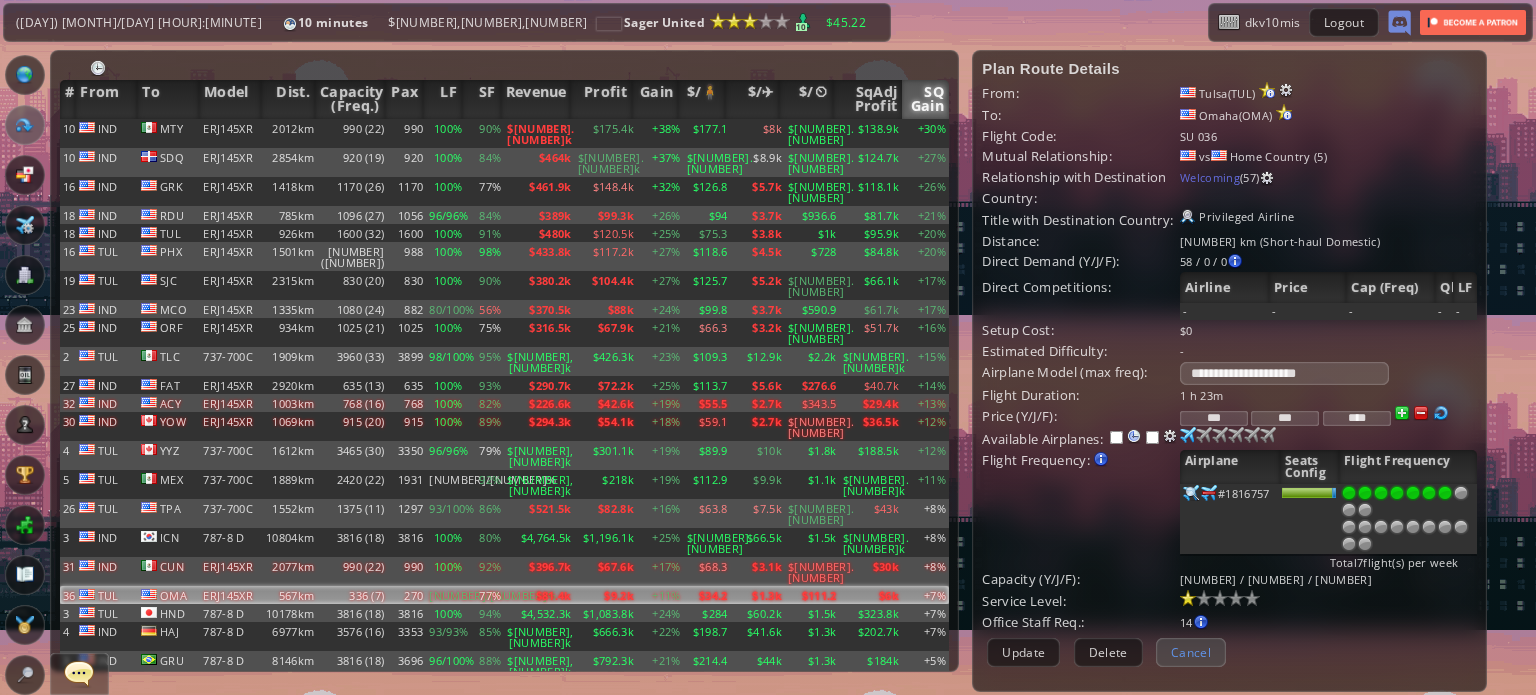 click on "Cancel" at bounding box center [1191, 652] 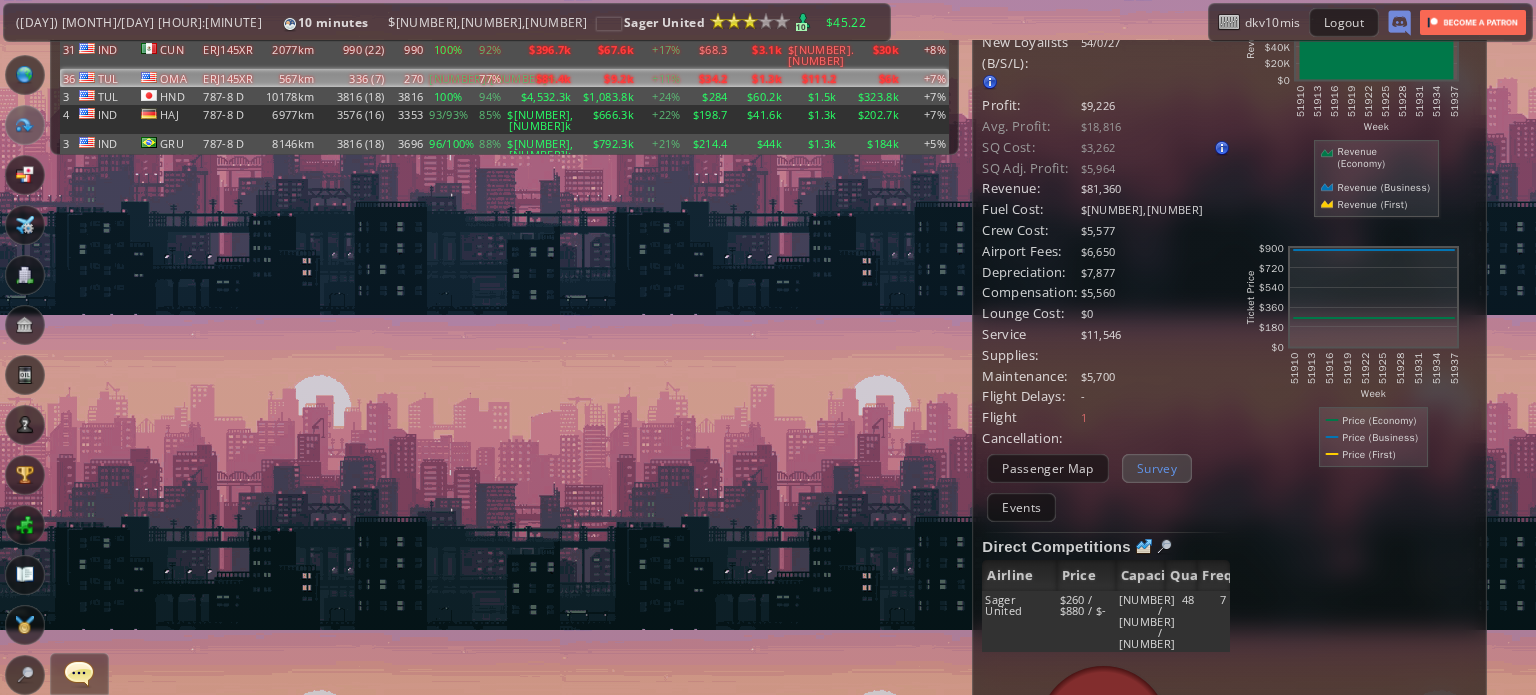 scroll, scrollTop: 500, scrollLeft: 0, axis: vertical 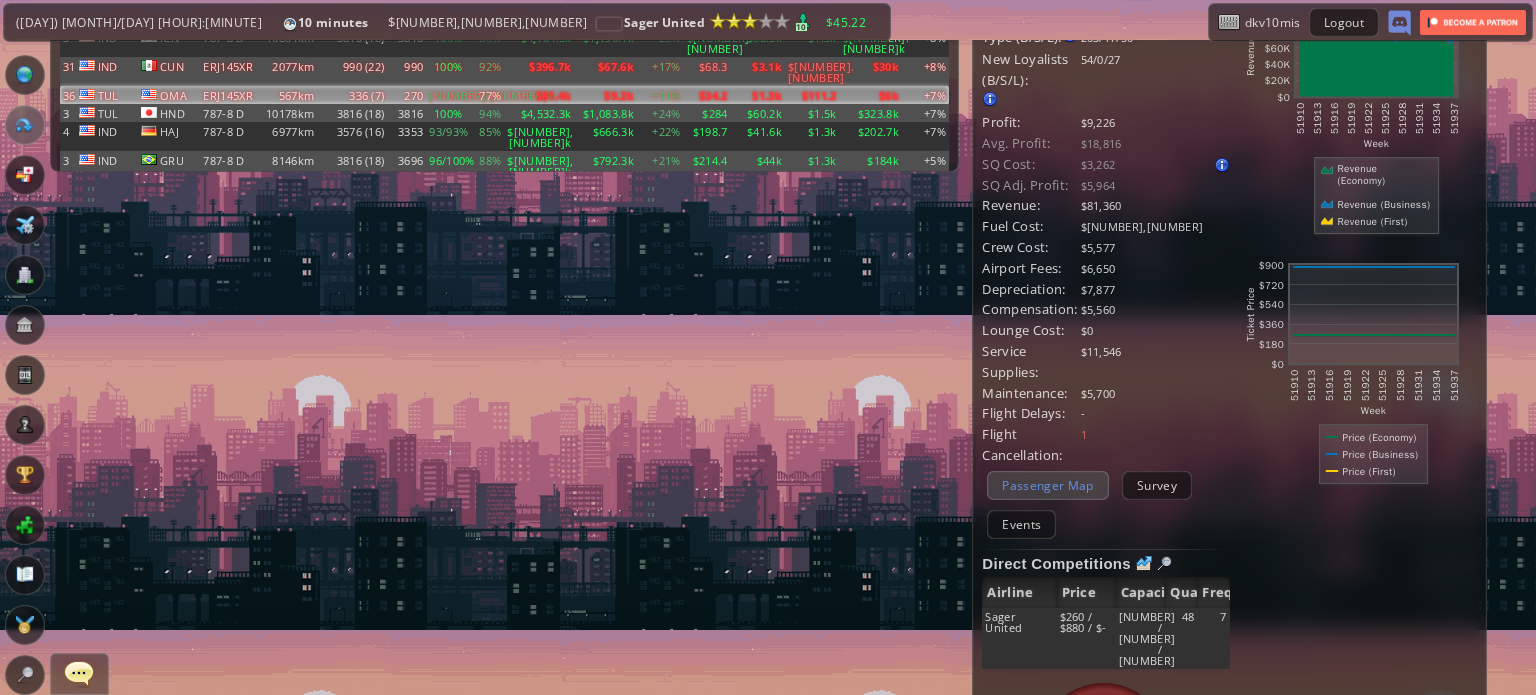 click on "Passenger Map" at bounding box center [1047, 485] 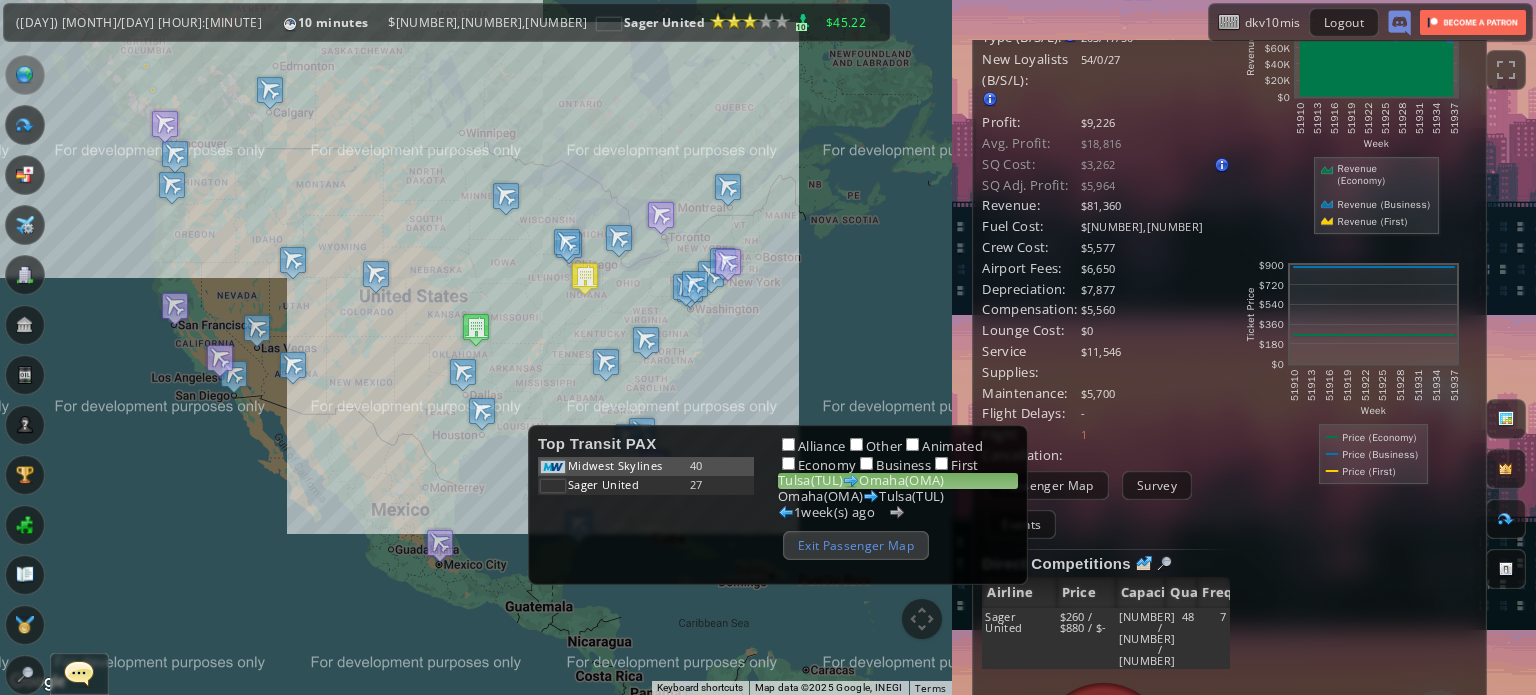 click on "Exit Passenger Map" at bounding box center (856, 545) 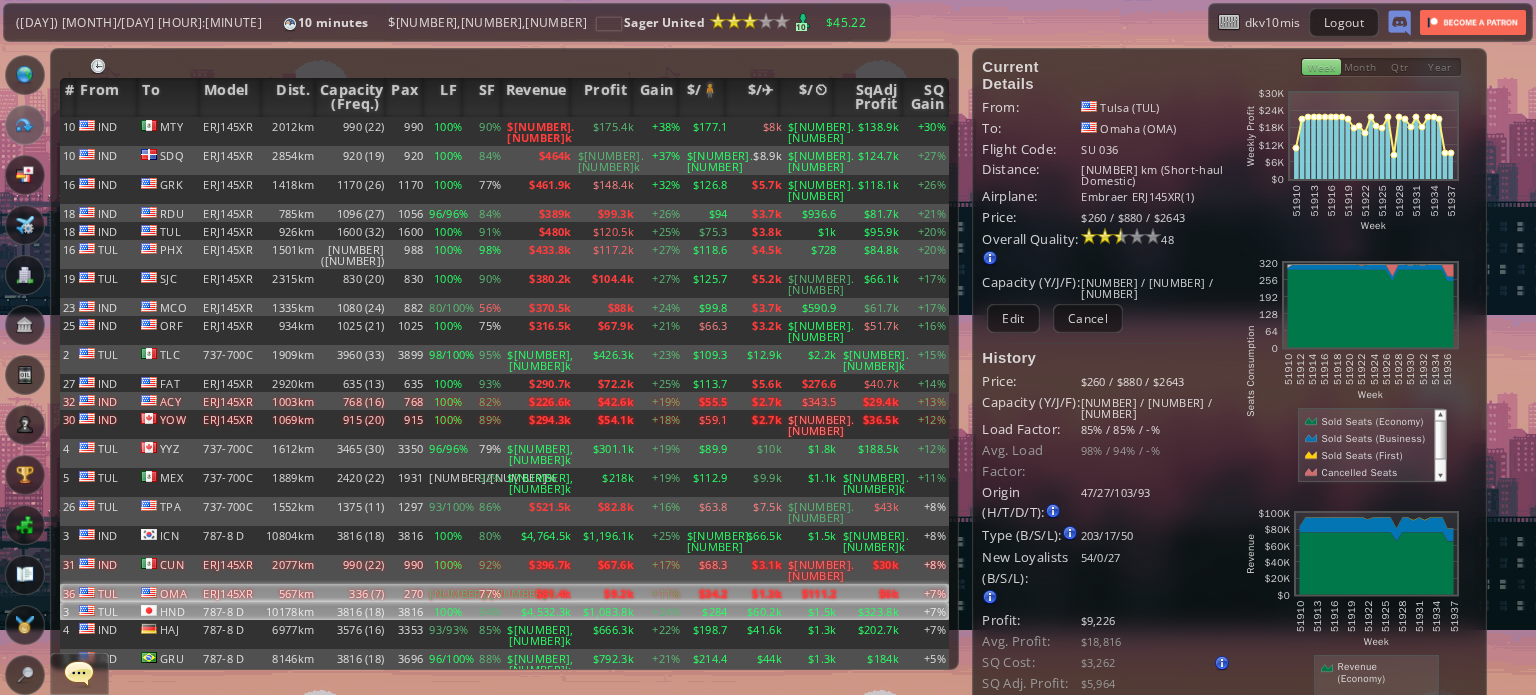 scroll, scrollTop: 0, scrollLeft: 0, axis: both 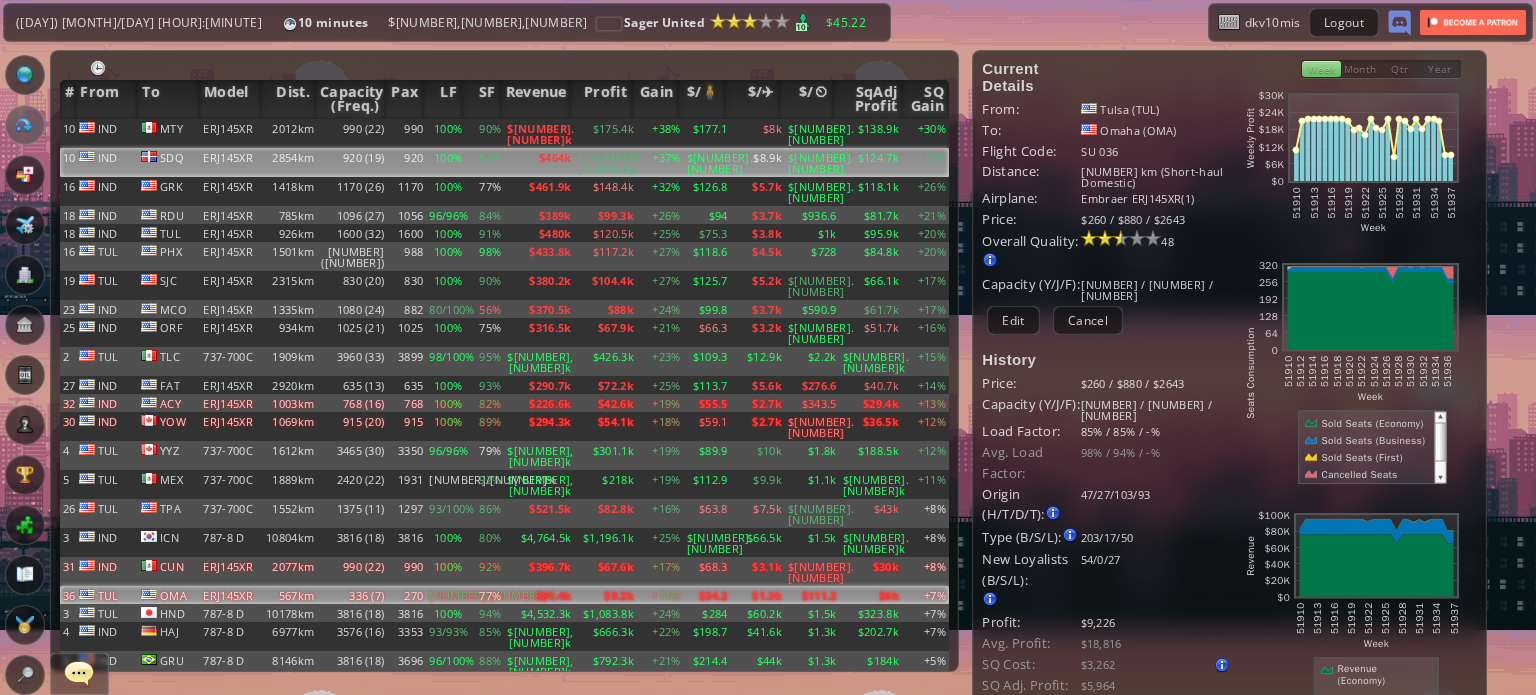click on "$[NUMBER].[NUMBER]k" at bounding box center [606, 133] 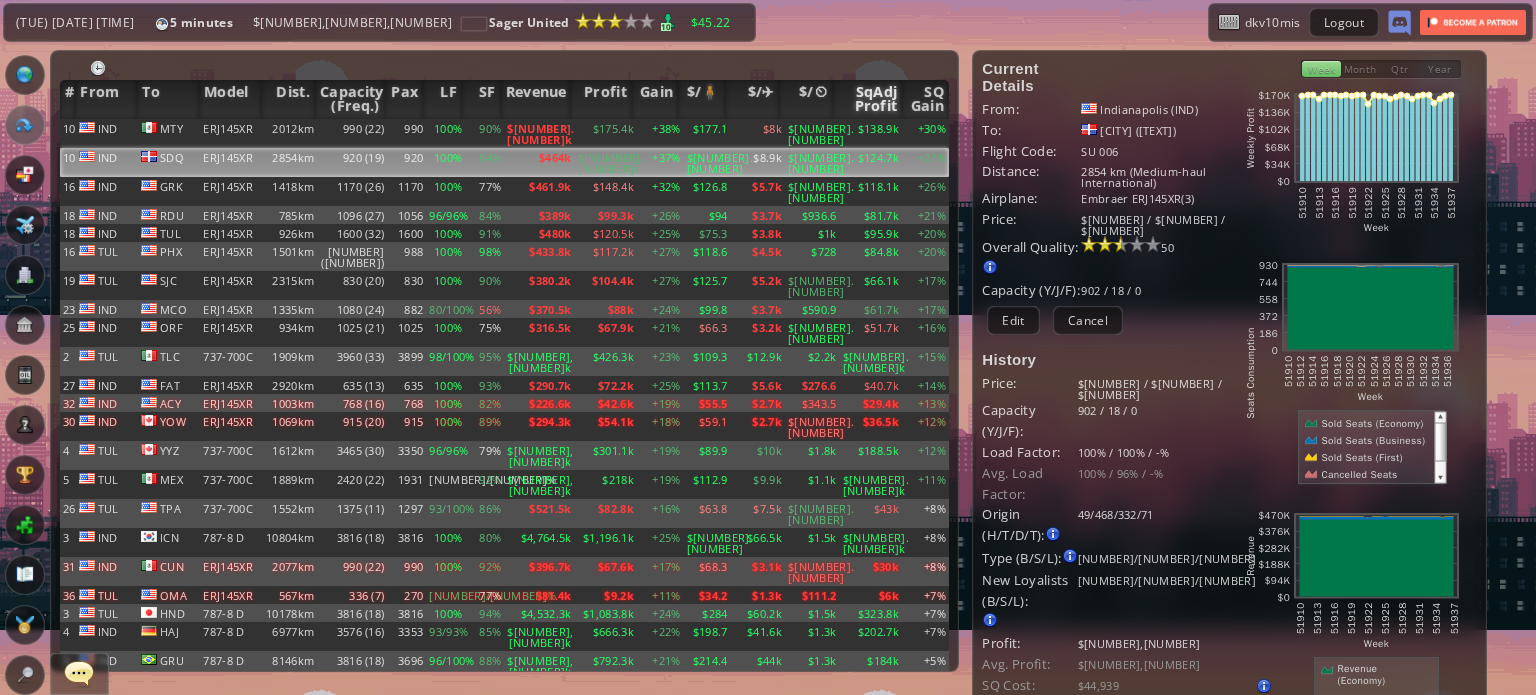 click on "SqAdj Profit" at bounding box center (868, 99) 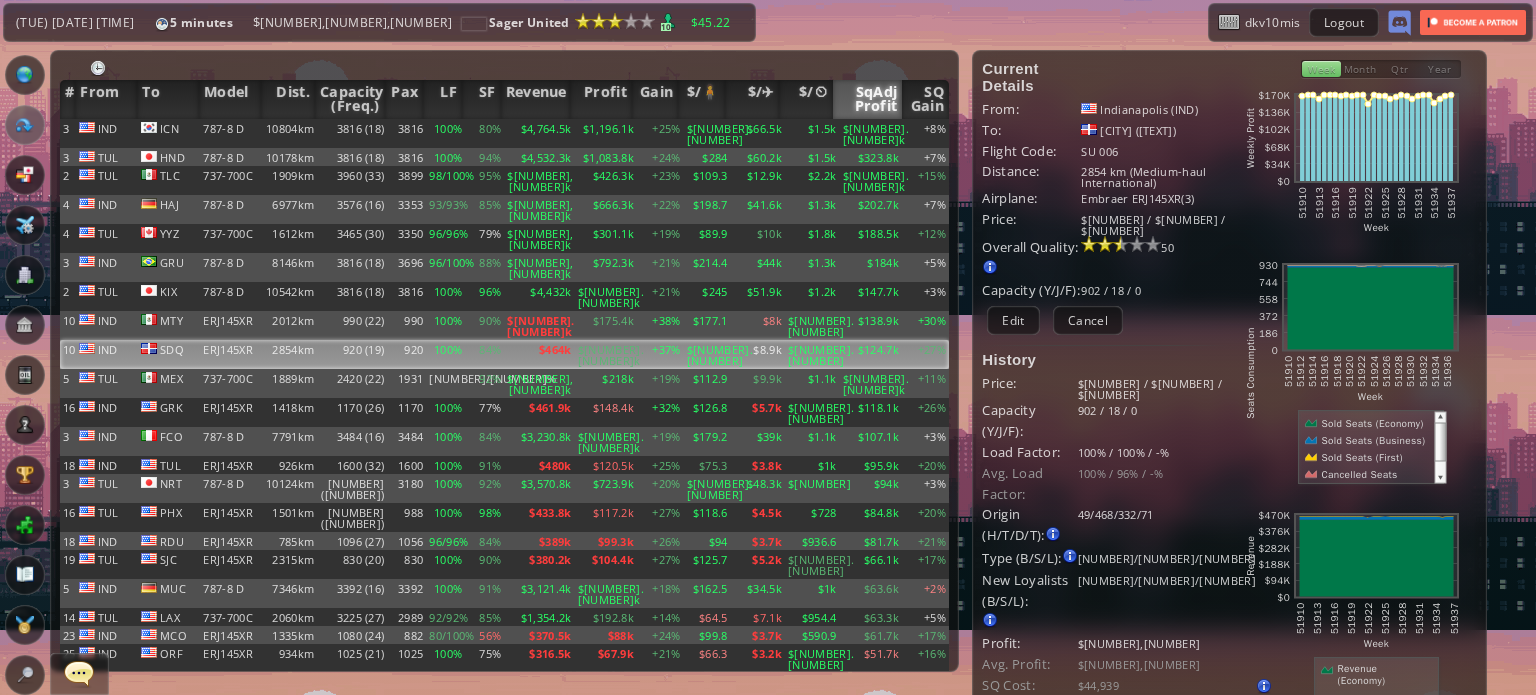click on "84%" at bounding box center (484, 354) 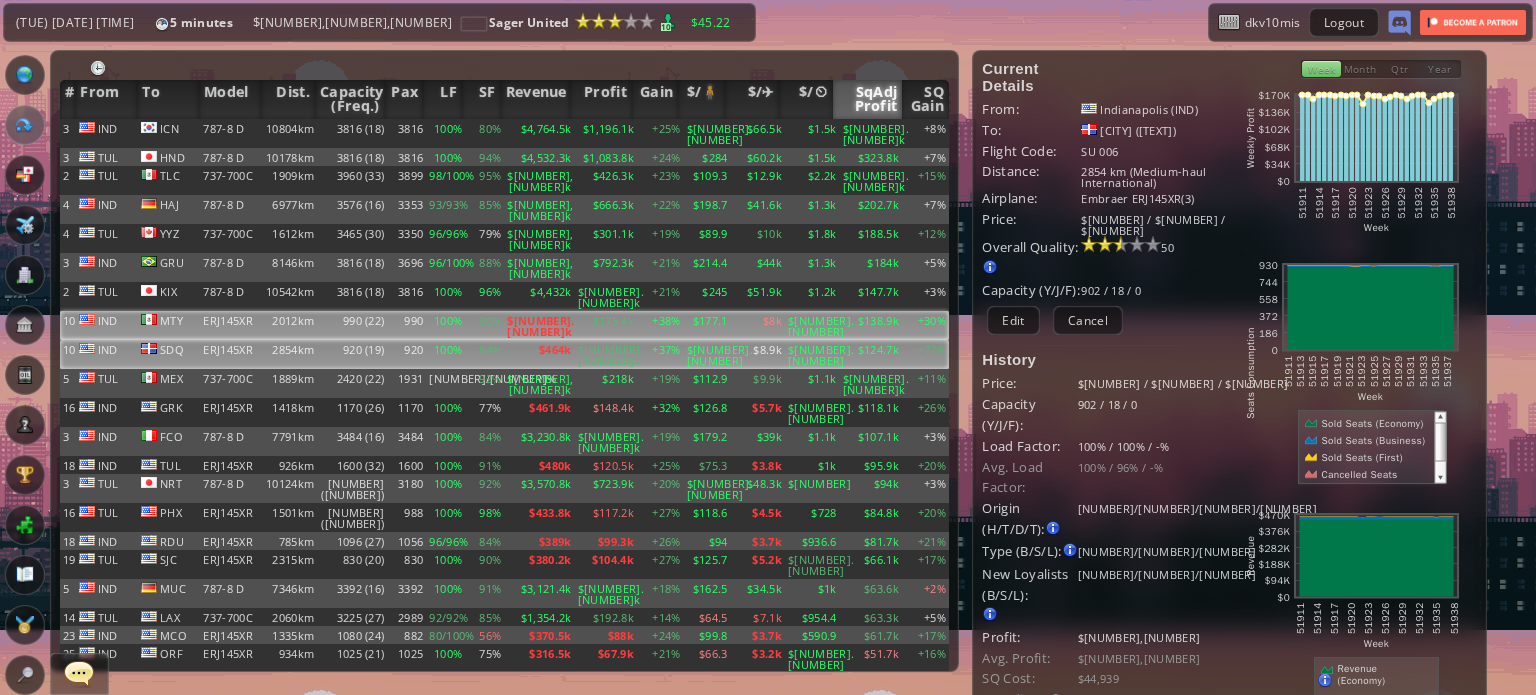 click on "$[NUMBER].[NUMBER]k" at bounding box center (539, 133) 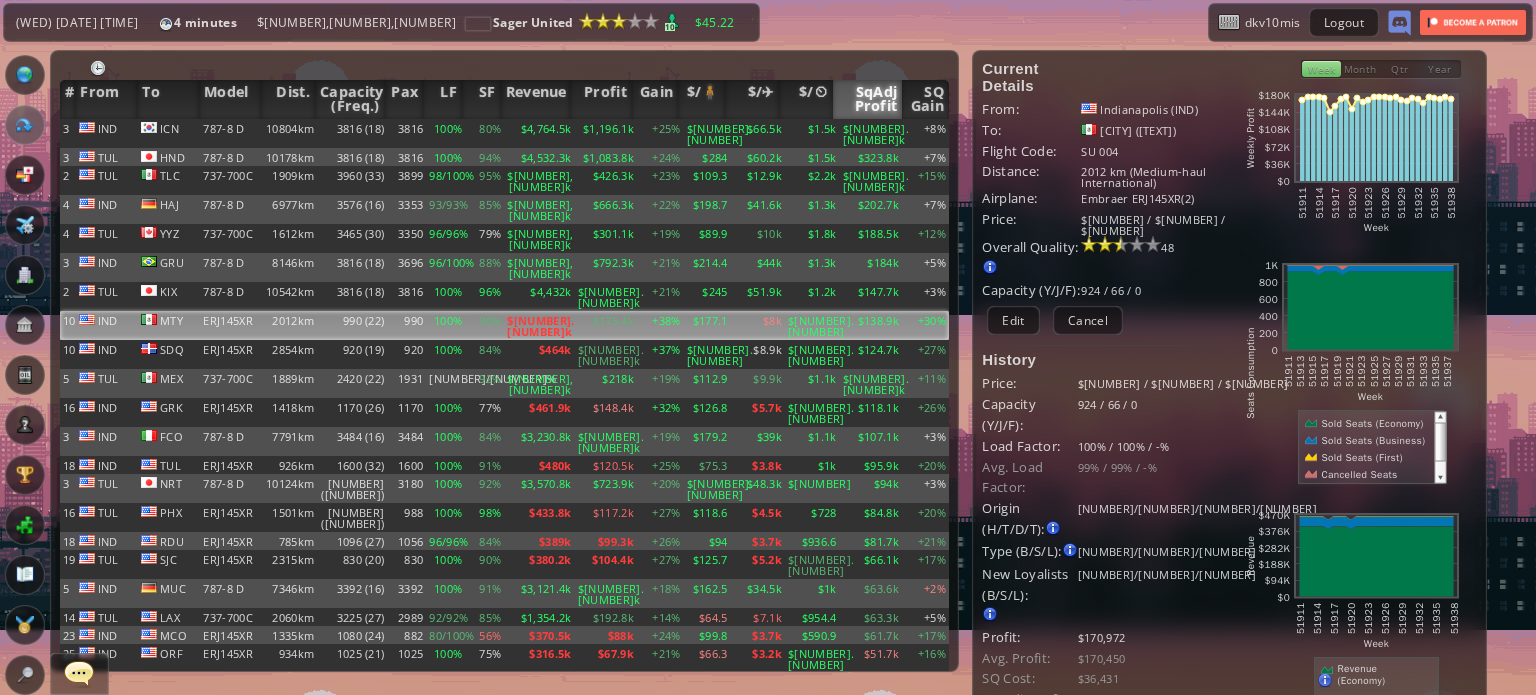 click on "$[NUMBER].[NUMBER]k" at bounding box center [539, 325] 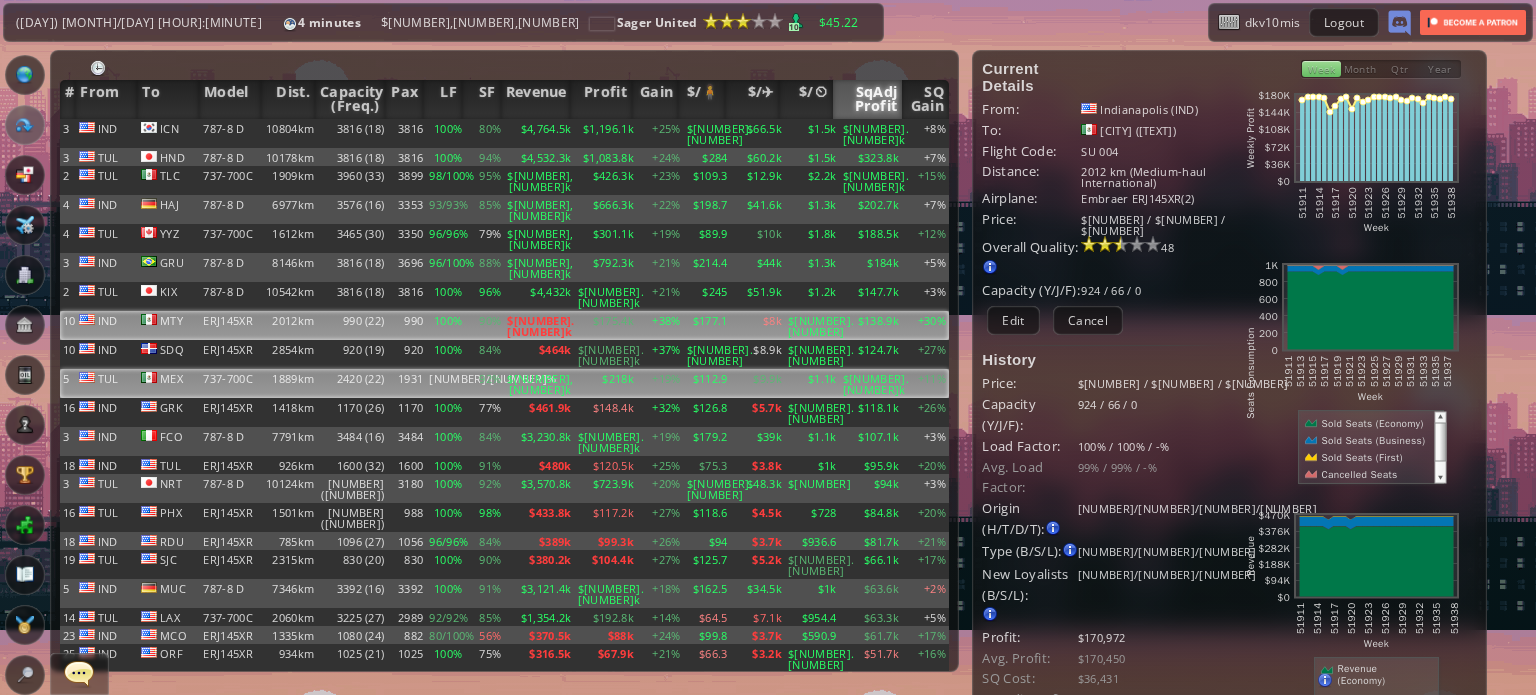 click on "[NUMBER]/[NUMBER]%" at bounding box center (445, 133) 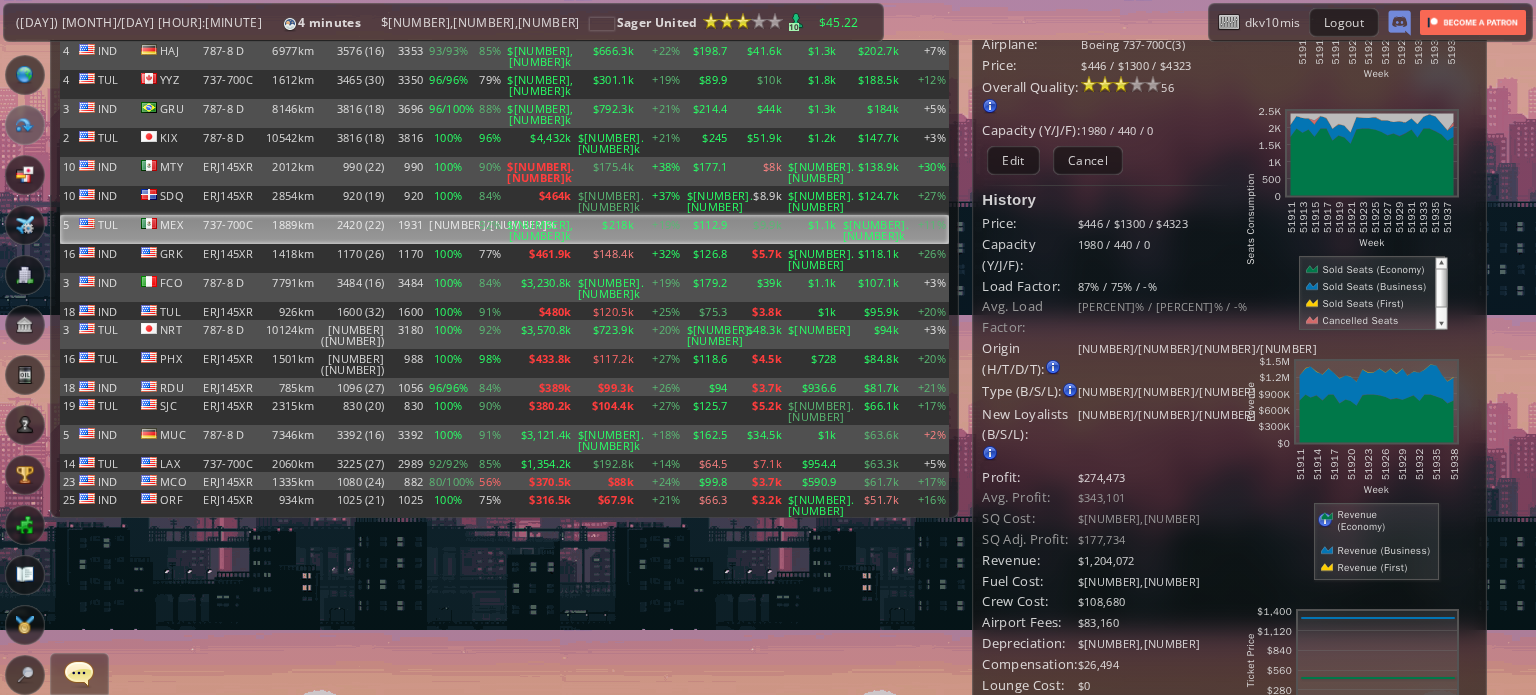 scroll, scrollTop: 400, scrollLeft: 0, axis: vertical 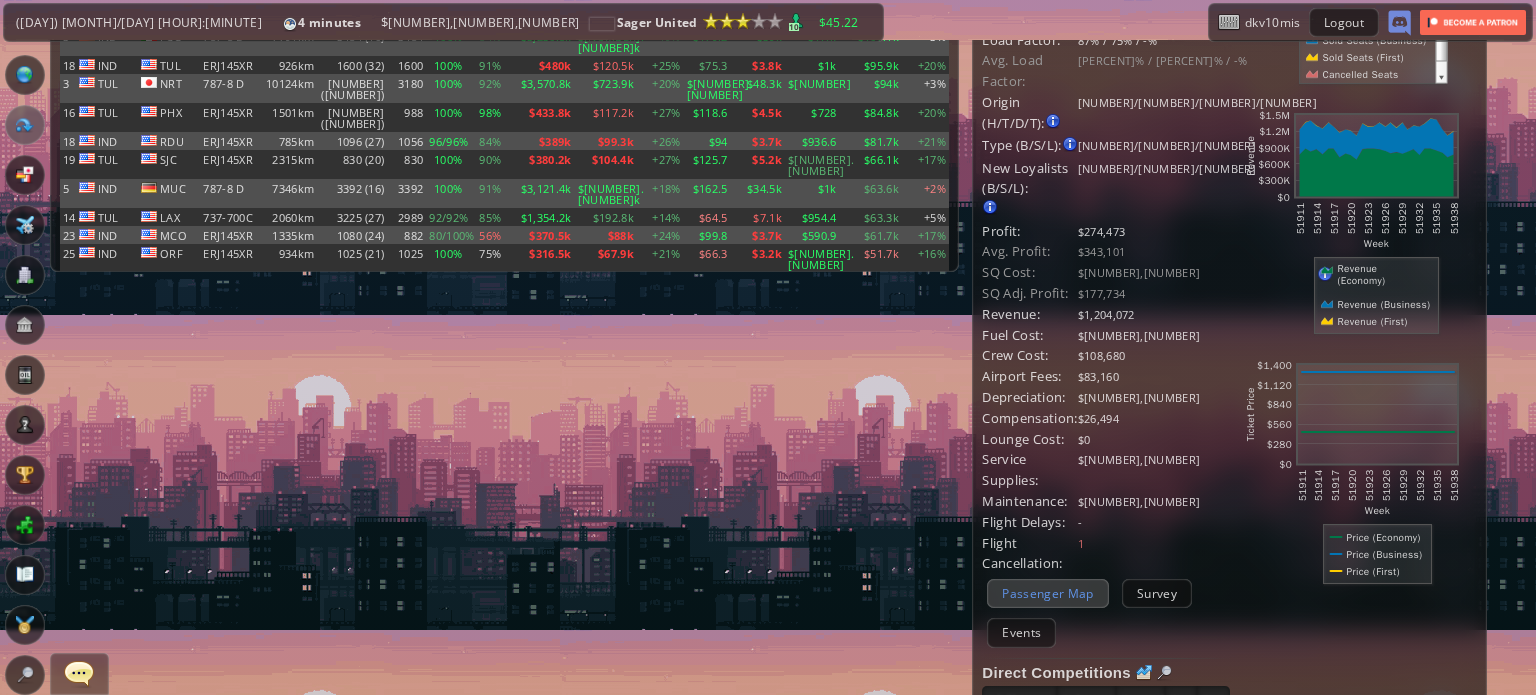 click on "Passenger Map" at bounding box center [1047, 593] 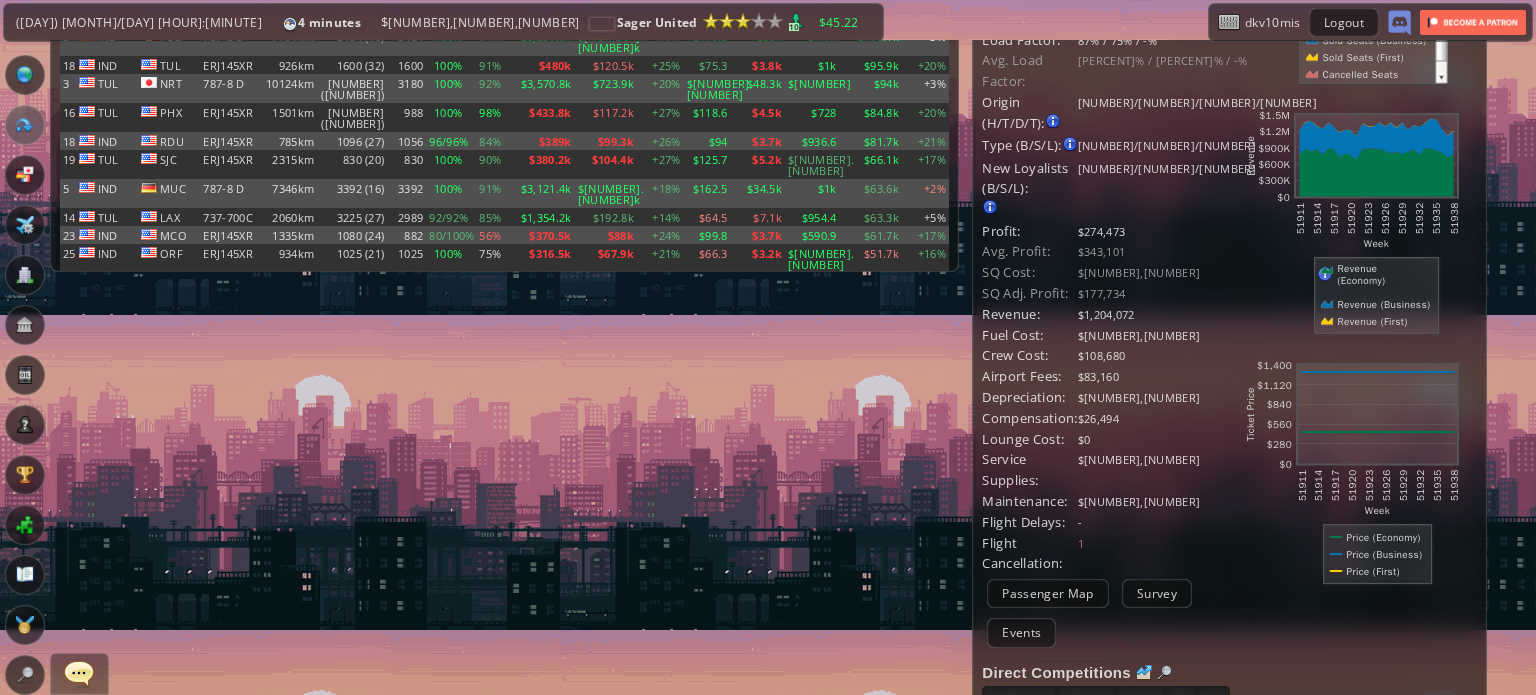 click at bounding box center (0, 0) 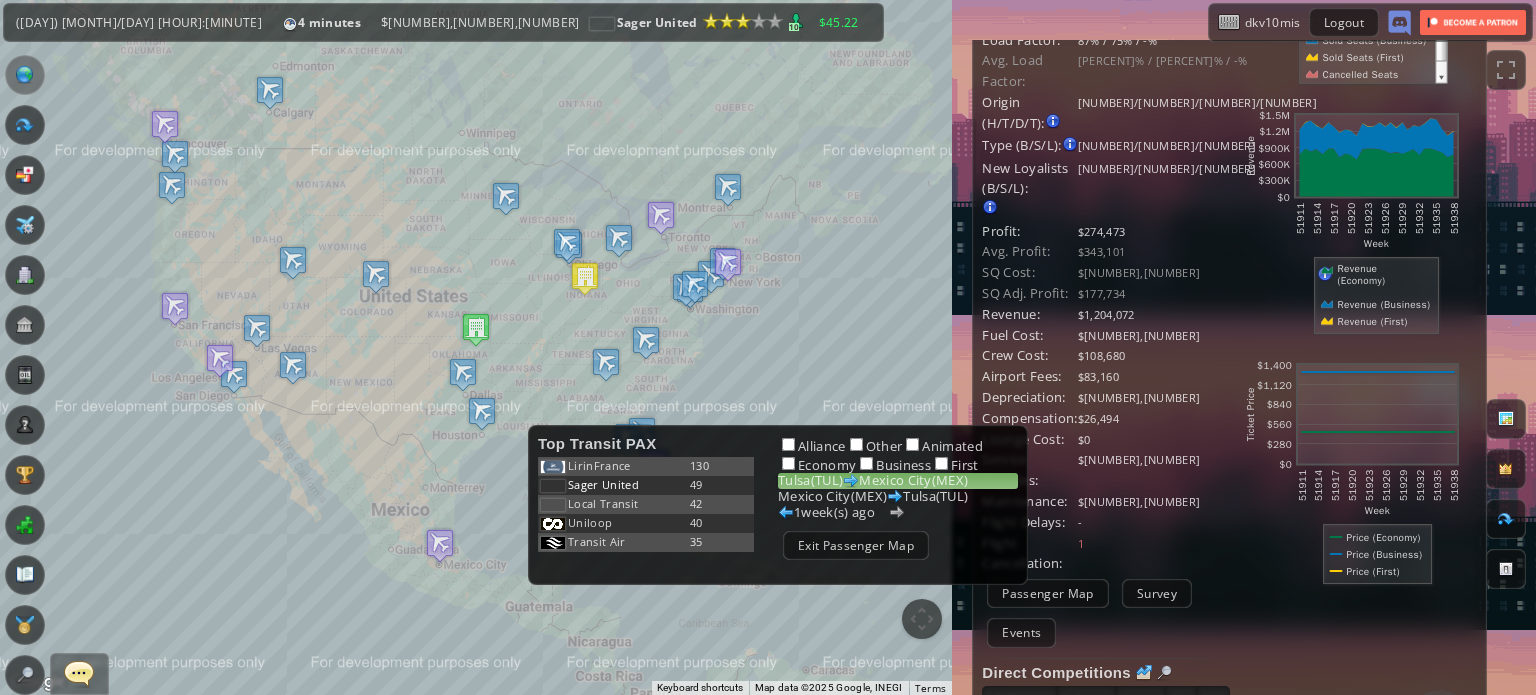 click on "Exit Passenger Map" at bounding box center [856, 545] 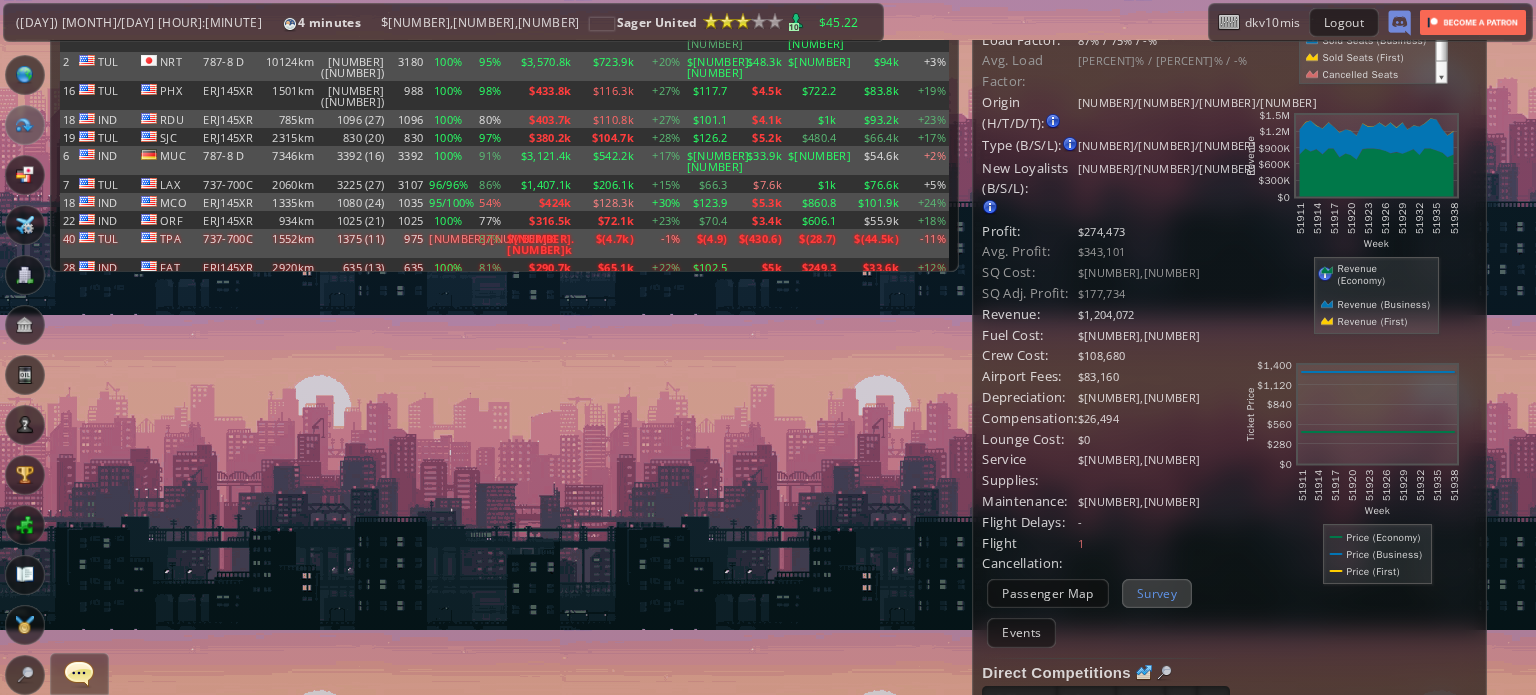 click on "Survey" at bounding box center (1157, 593) 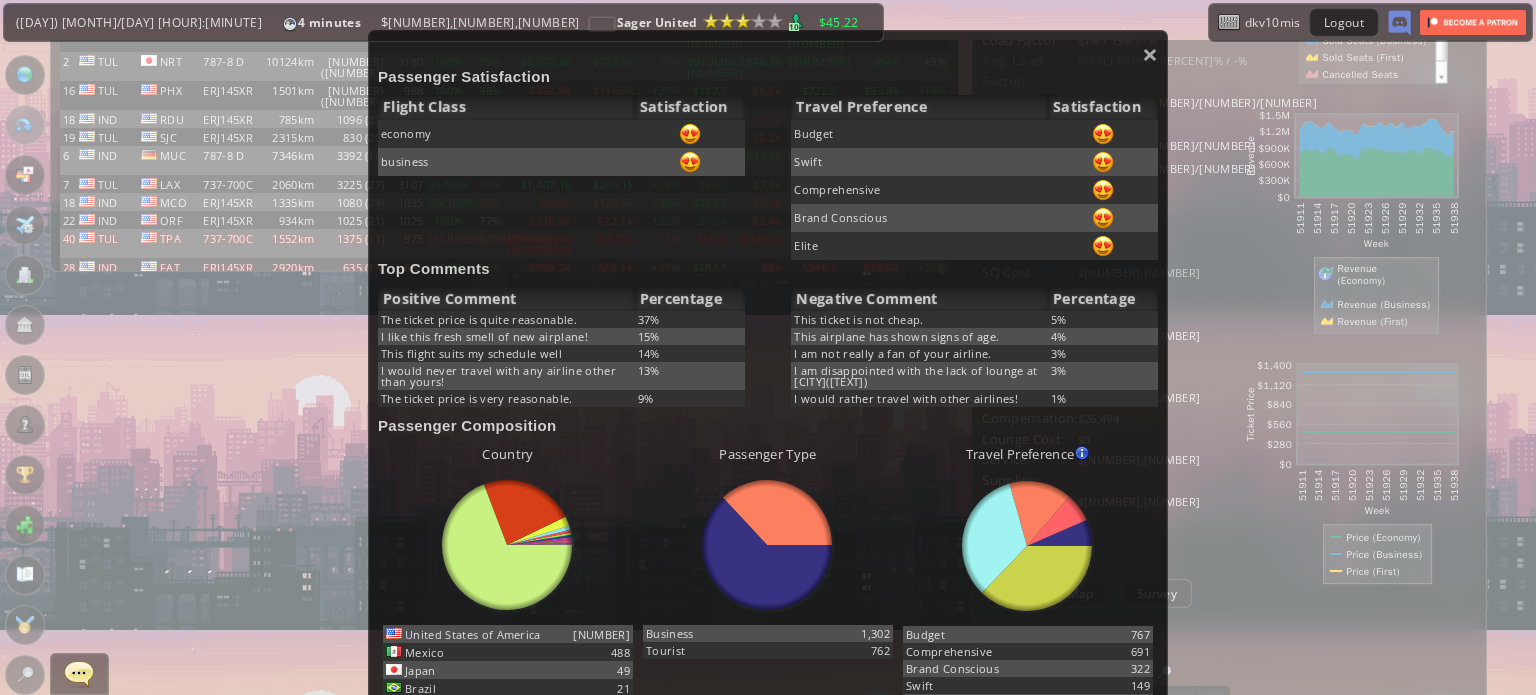scroll, scrollTop: 200, scrollLeft: 0, axis: vertical 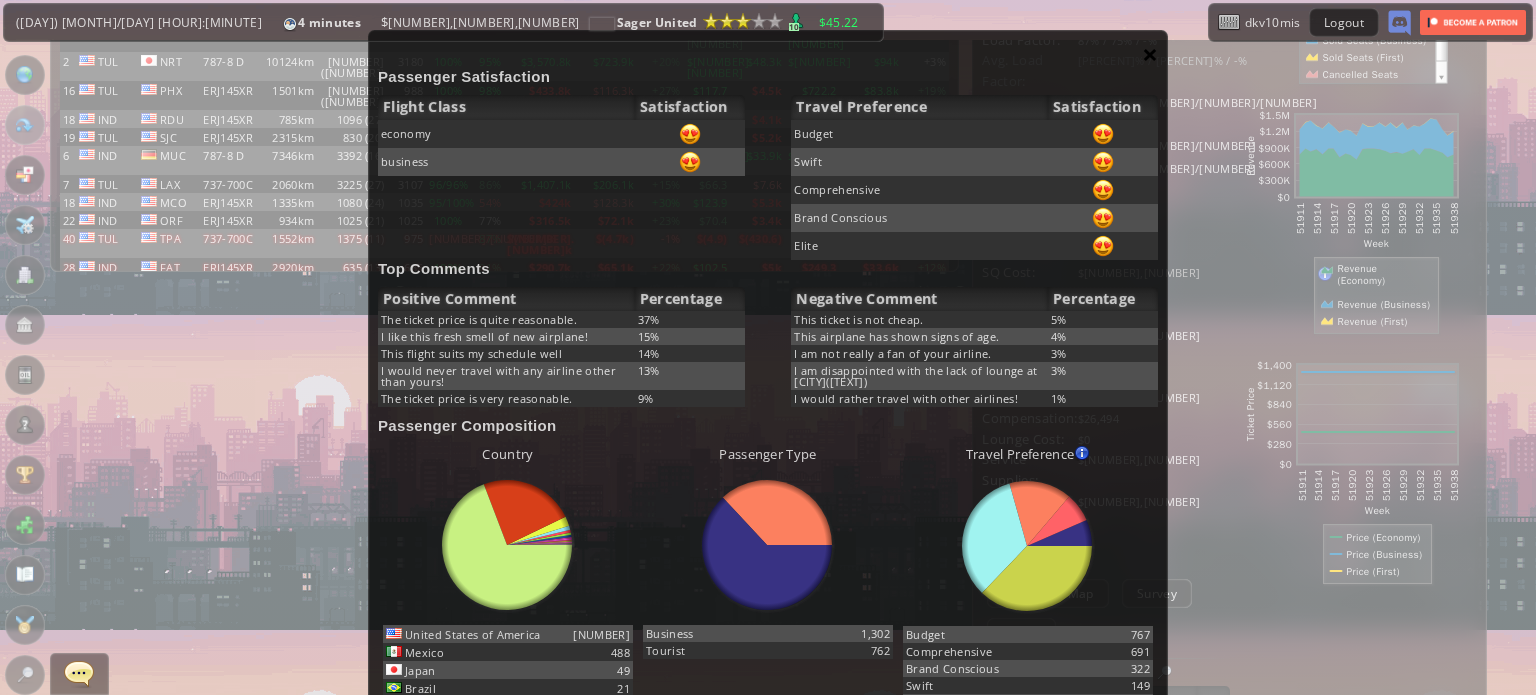 click on "×" at bounding box center (1150, 54) 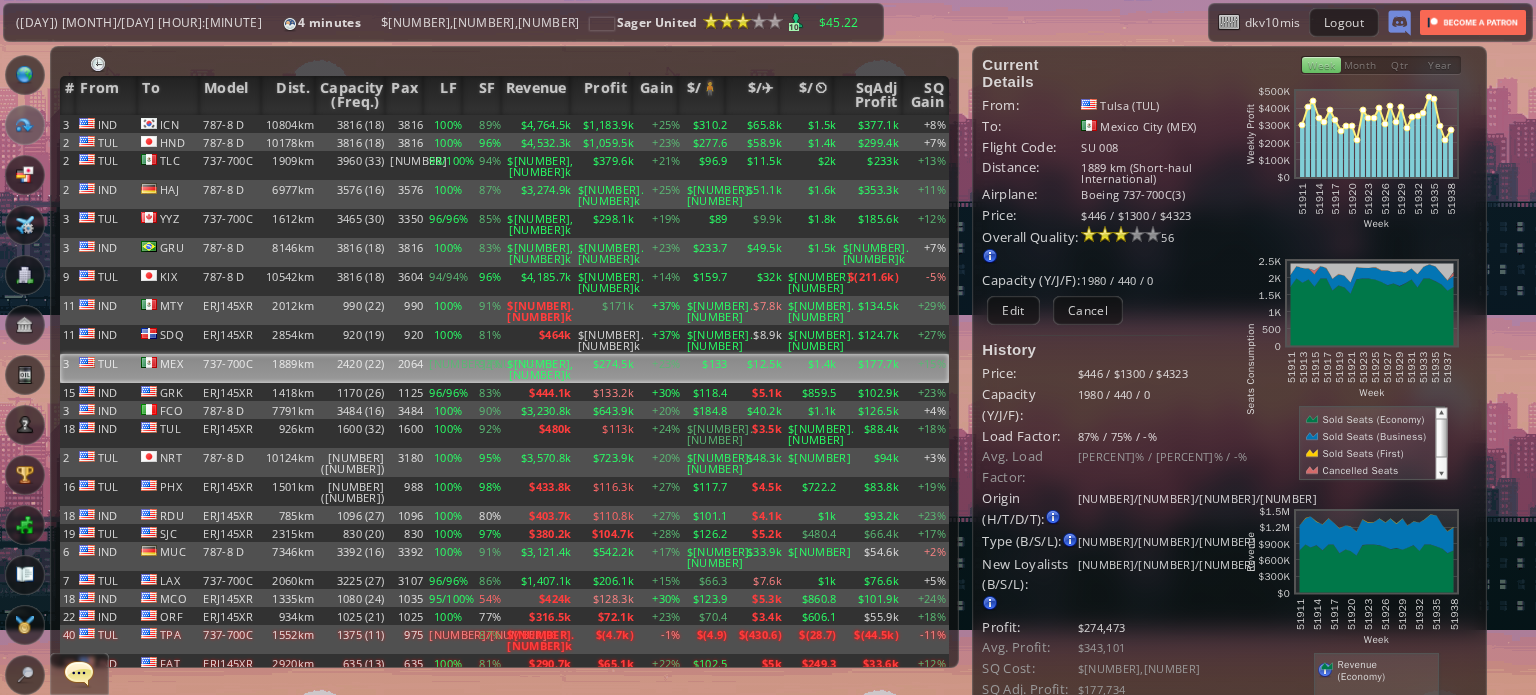 scroll, scrollTop: 0, scrollLeft: 0, axis: both 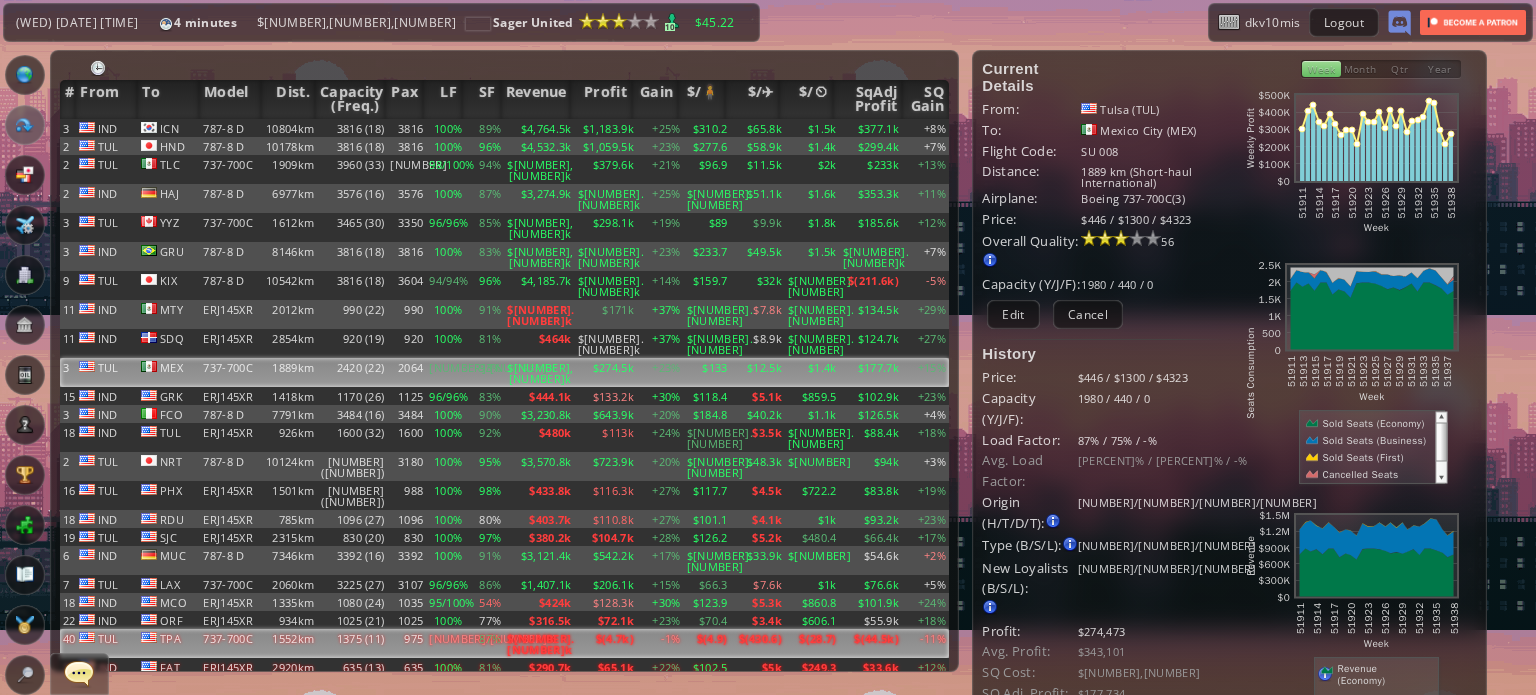 click on "$[NUMBER].[NUMBER]k" at bounding box center (539, 128) 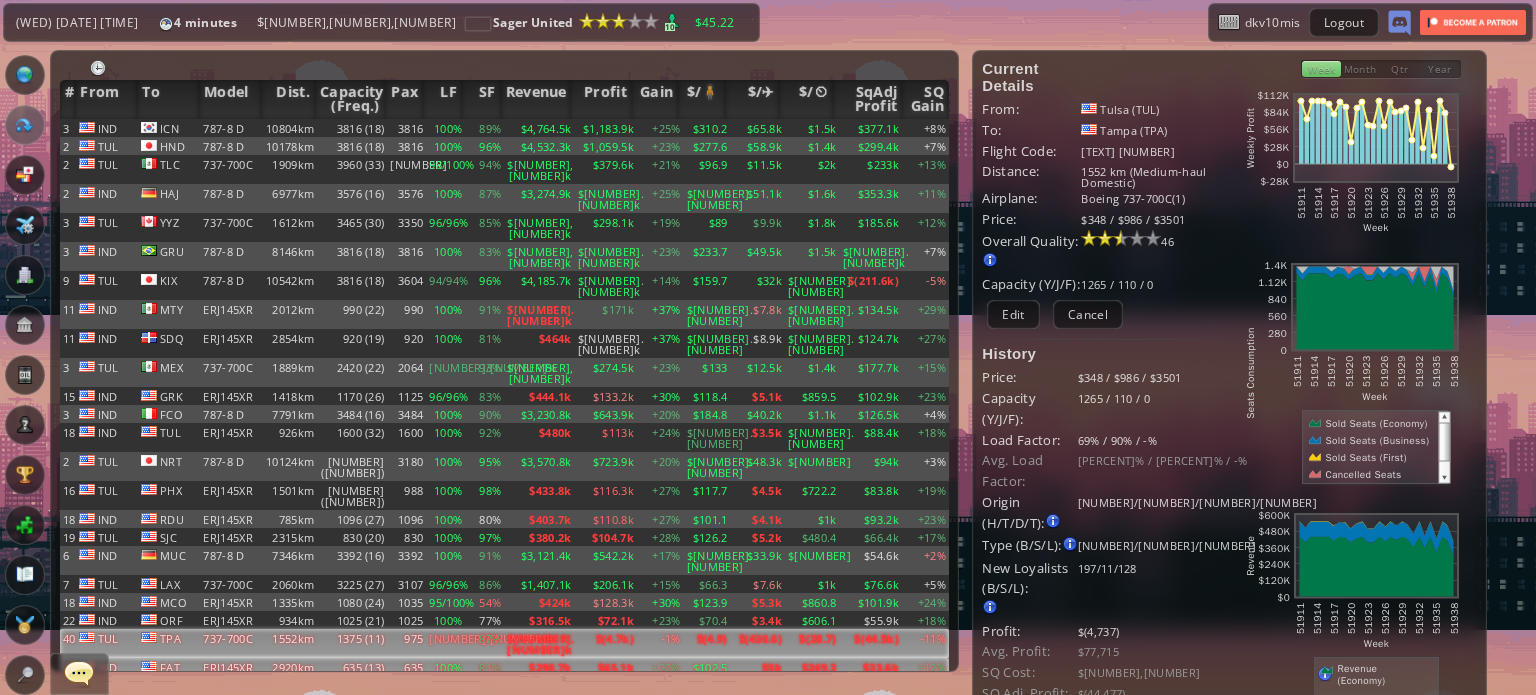 click on "$290.7k" at bounding box center (539, 128) 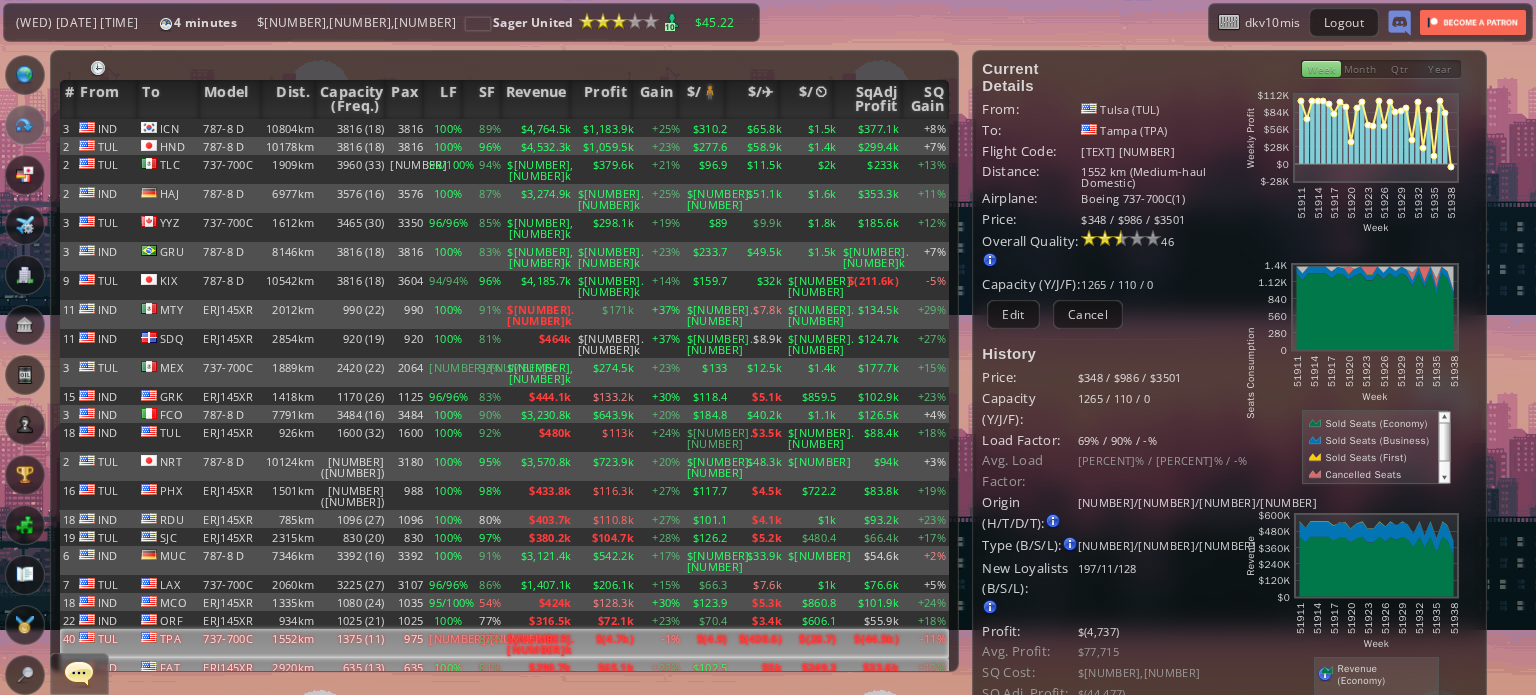 click on "$[NUMBER].[NUMBER]k" at bounding box center (539, 128) 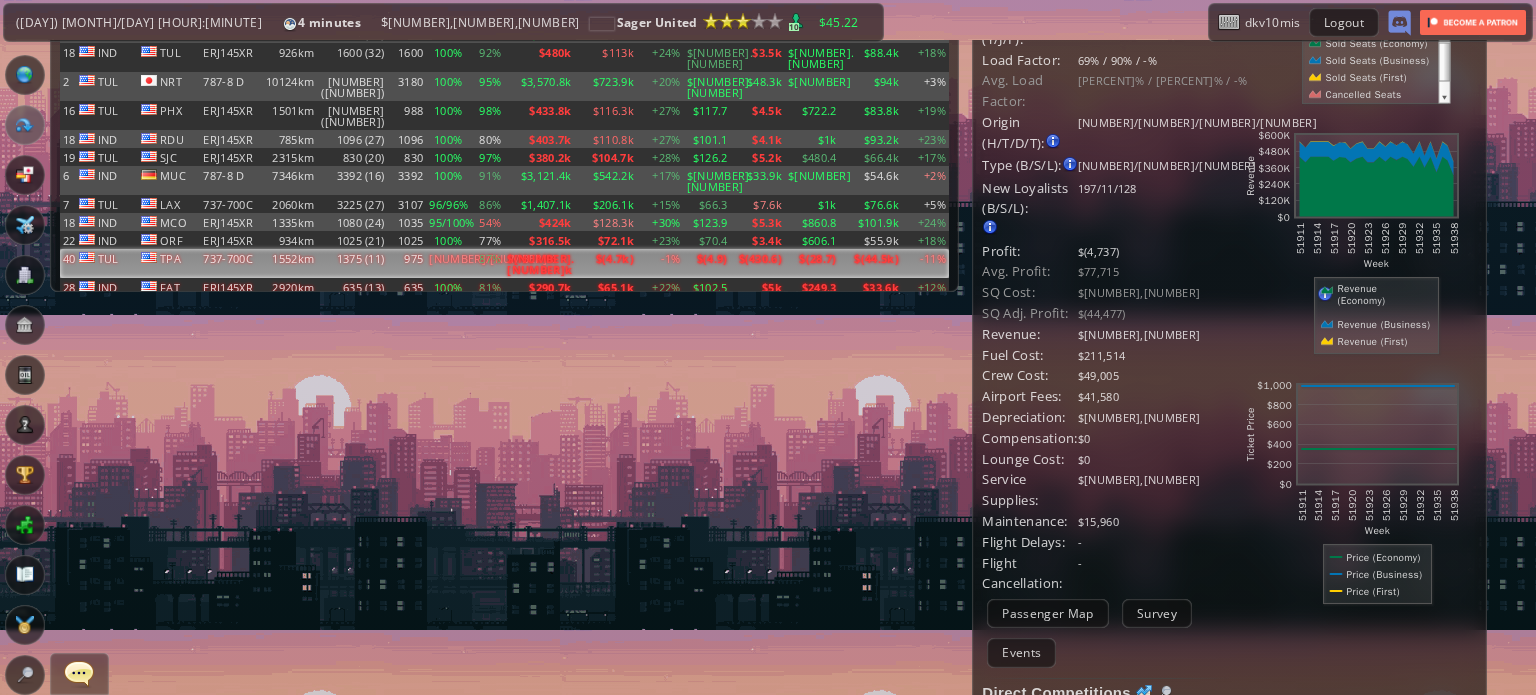 scroll, scrollTop: 0, scrollLeft: 0, axis: both 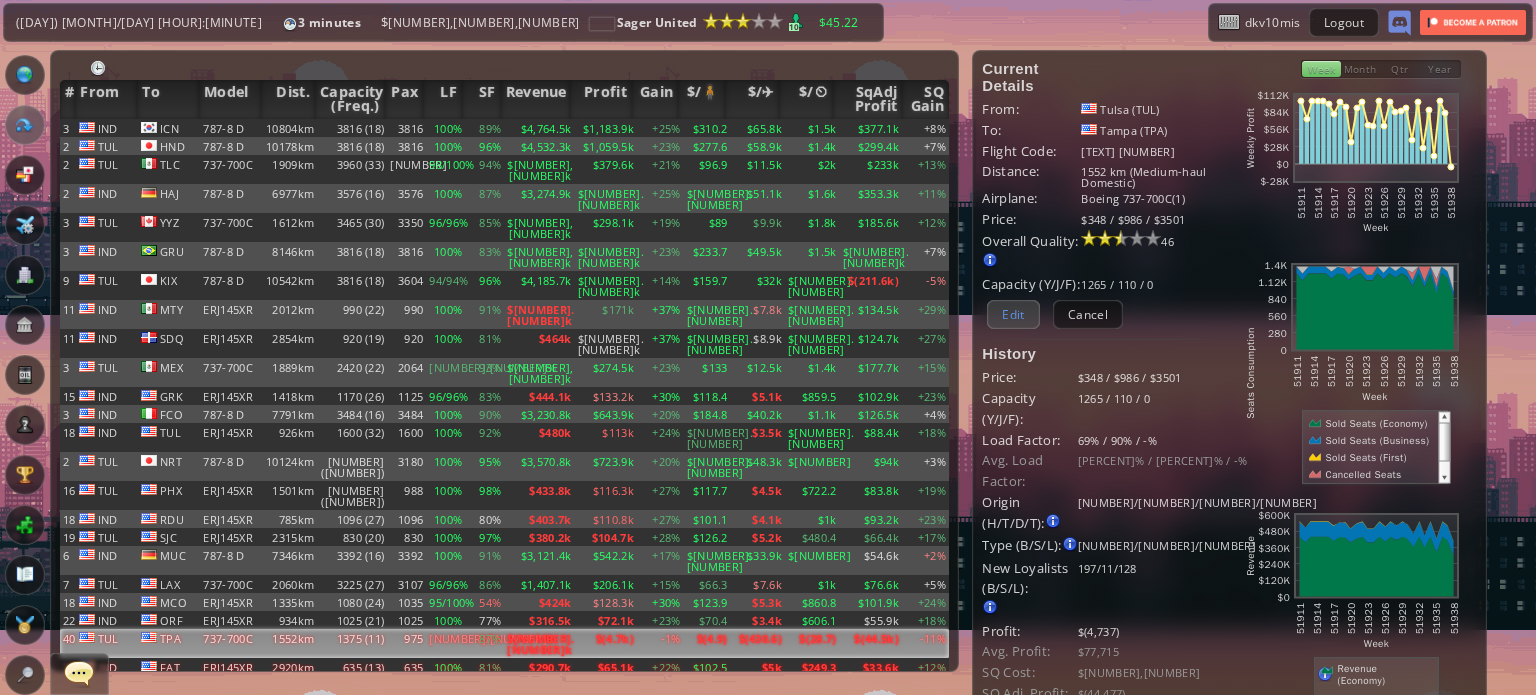 click on "Edit" at bounding box center [1013, 314] 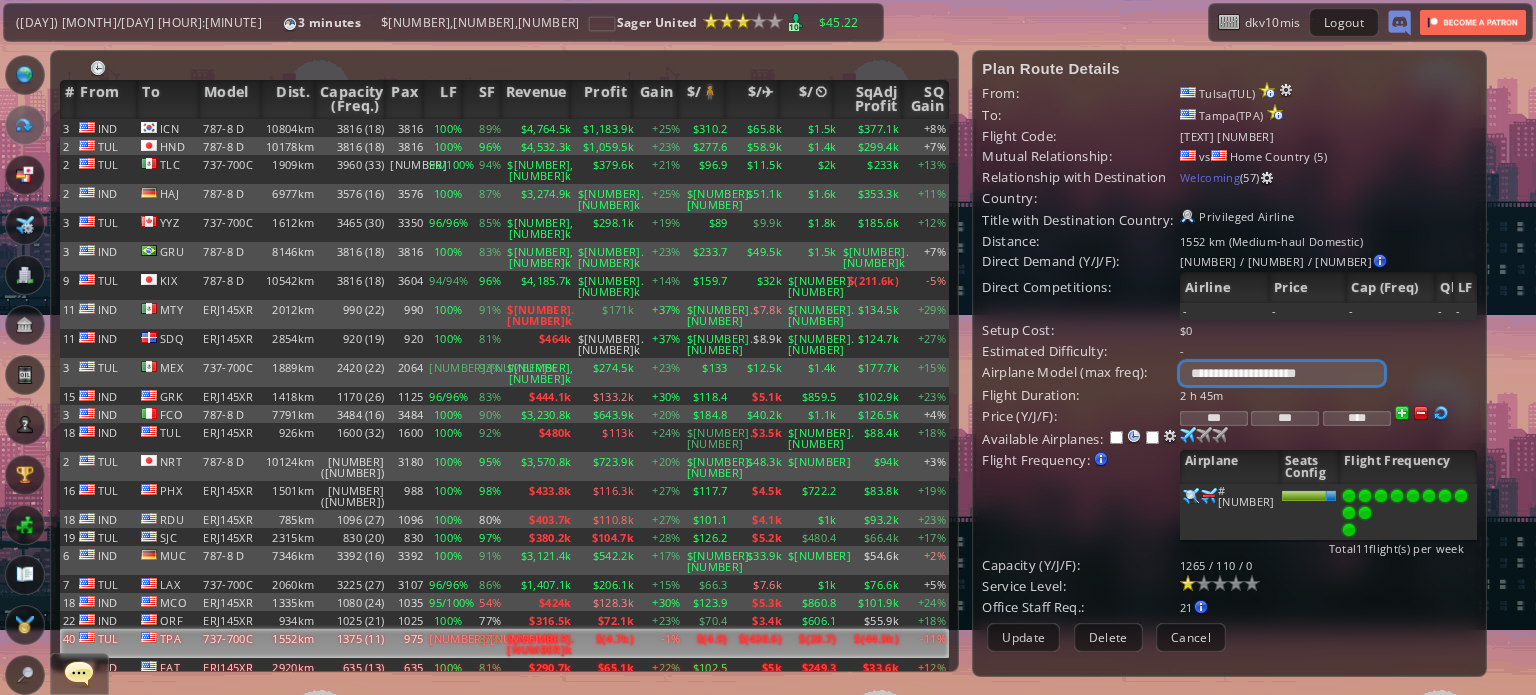 click on "**********" at bounding box center [1282, 373] 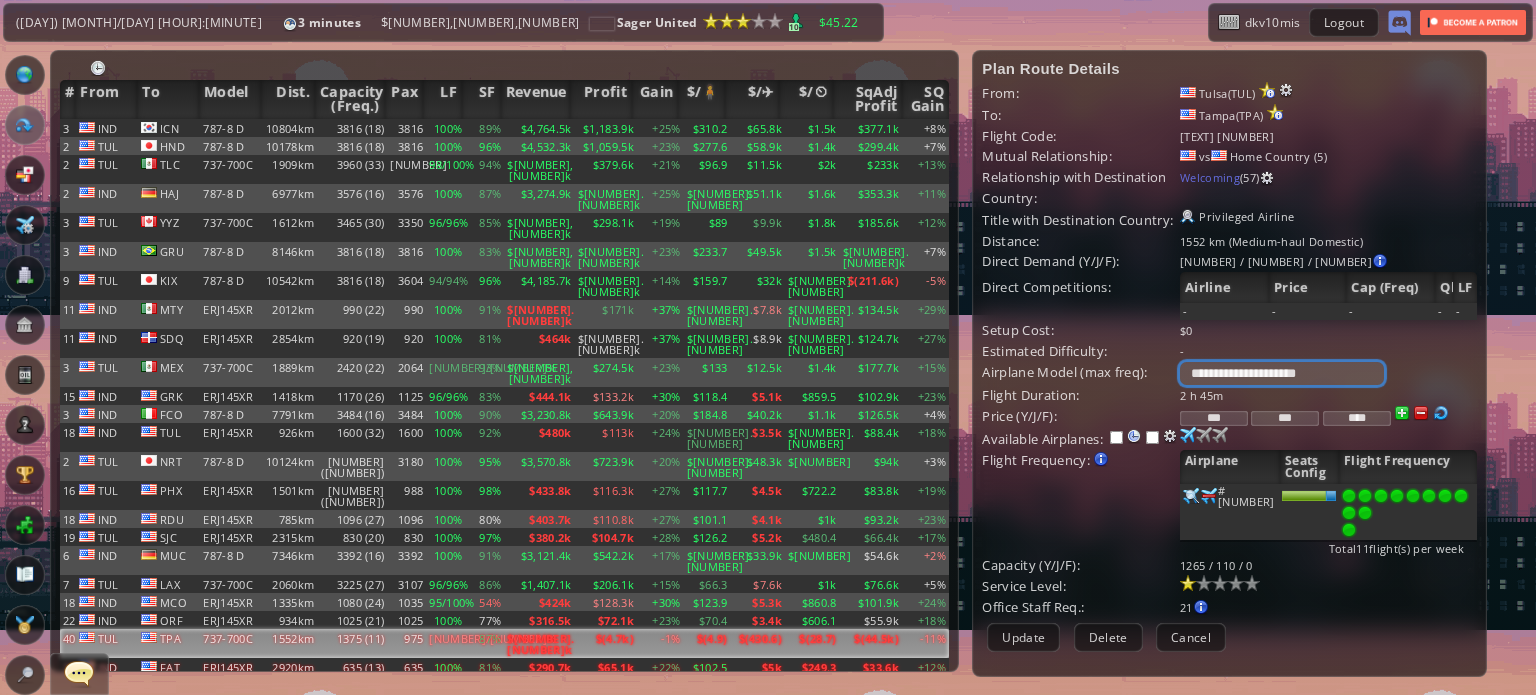 select on "**" 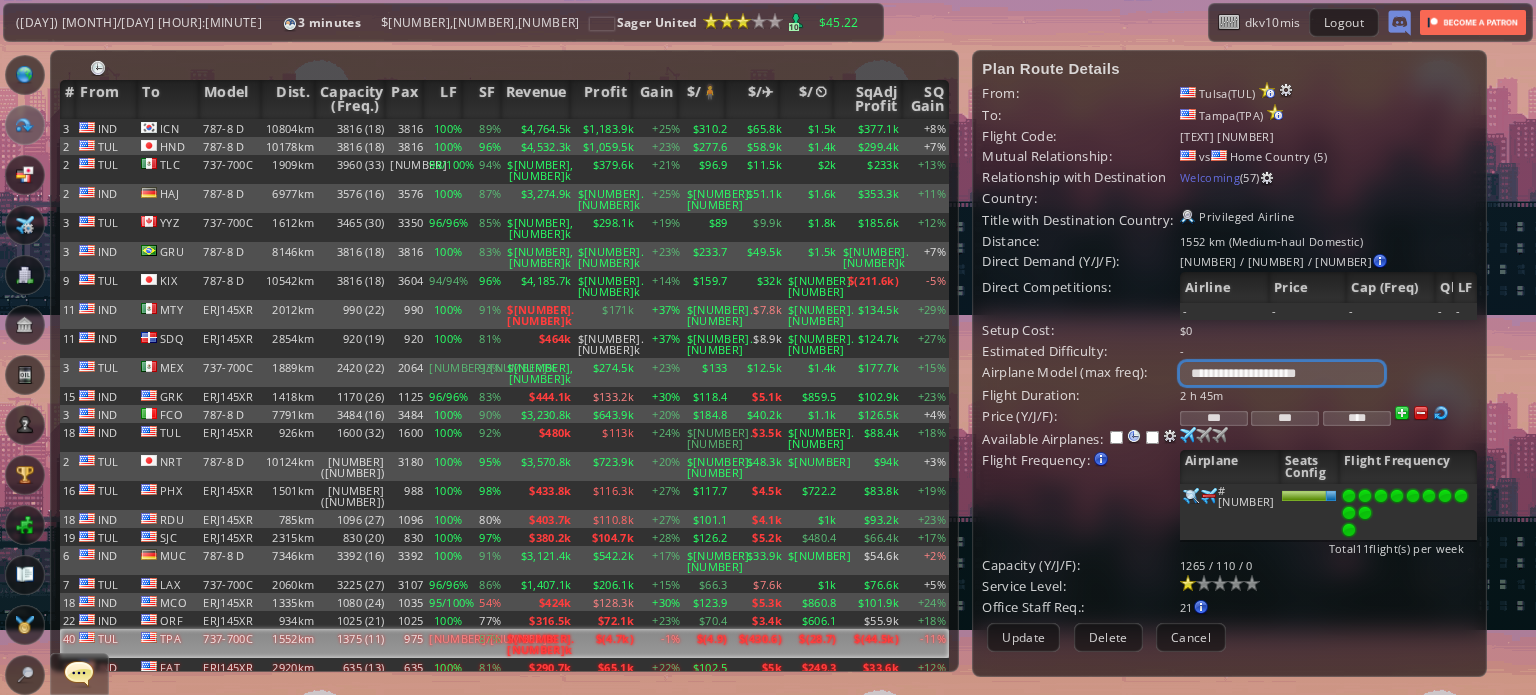 click on "**********" at bounding box center (1282, 373) 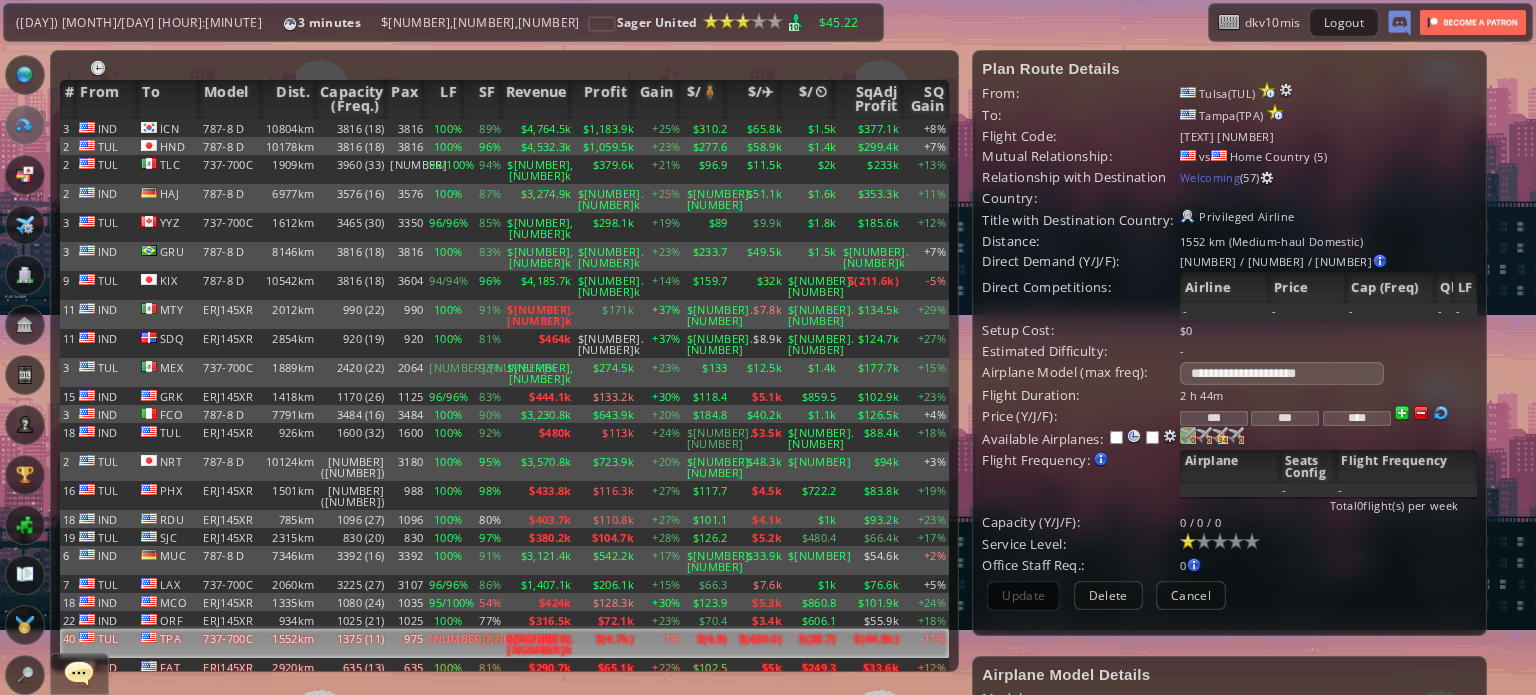 click at bounding box center (1188, 435) 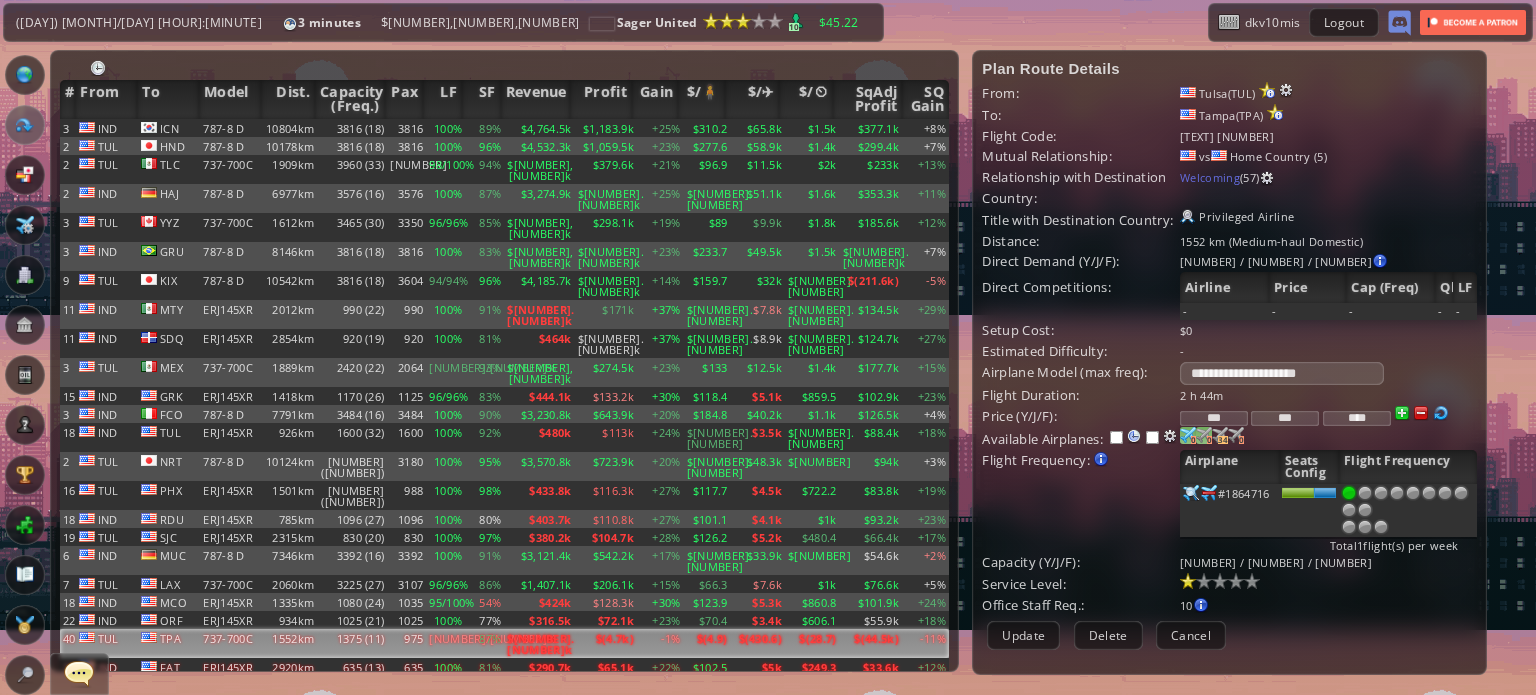 click at bounding box center [1188, 435] 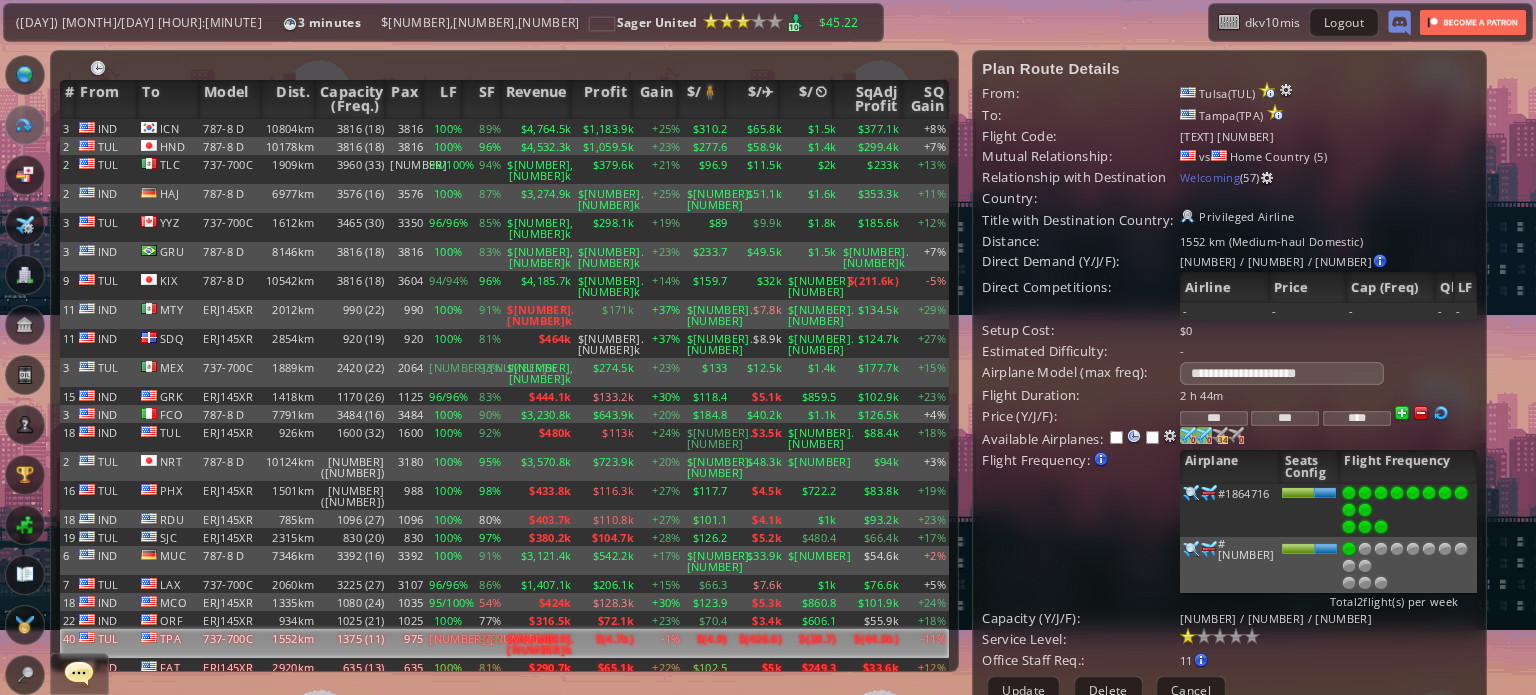 click at bounding box center (1381, 527) 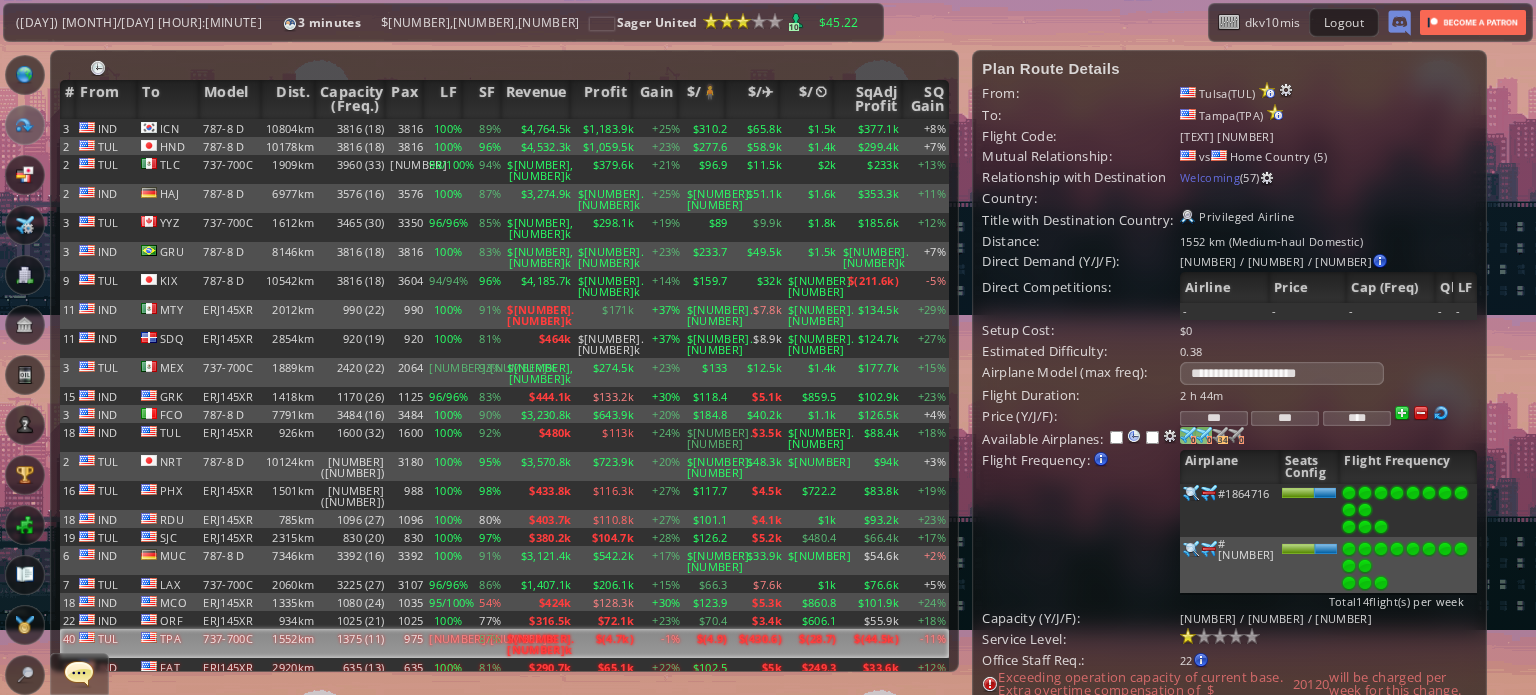 click at bounding box center (1381, 527) 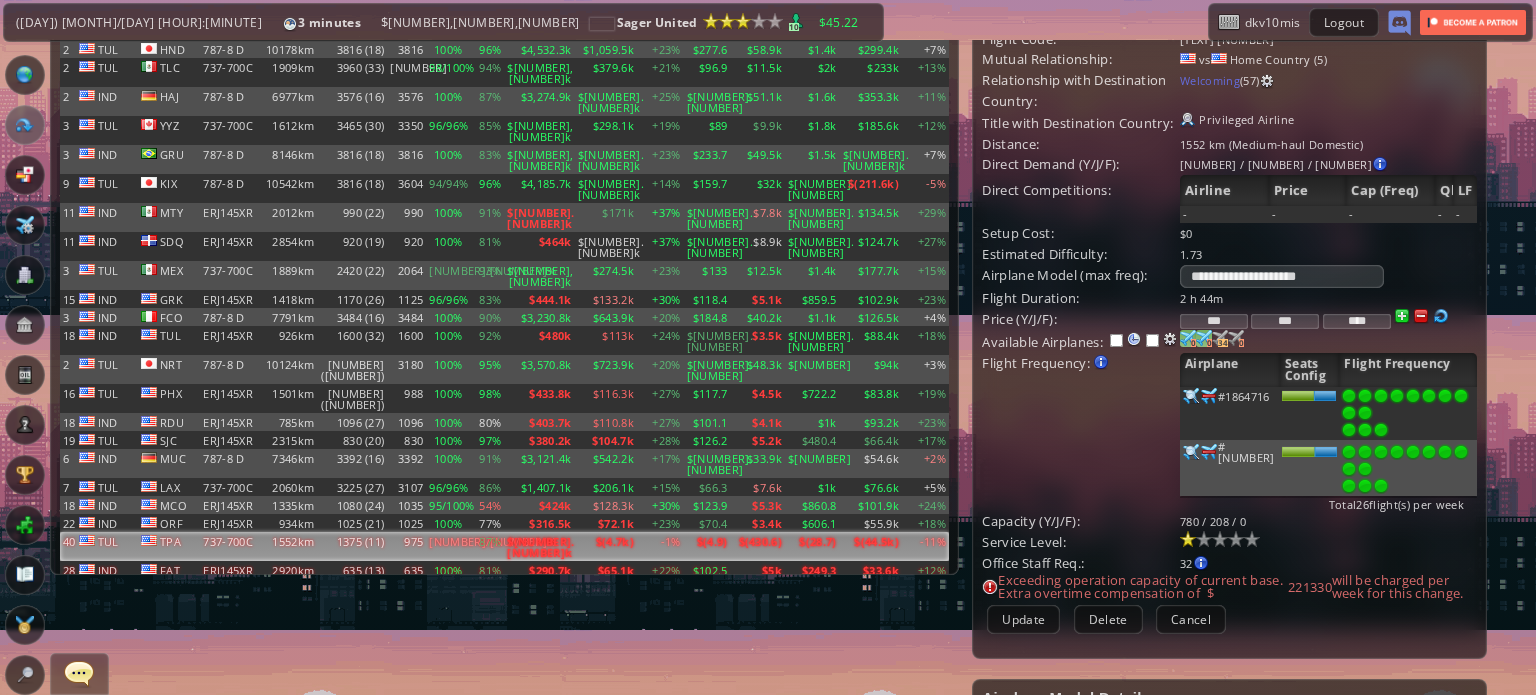scroll, scrollTop: 100, scrollLeft: 0, axis: vertical 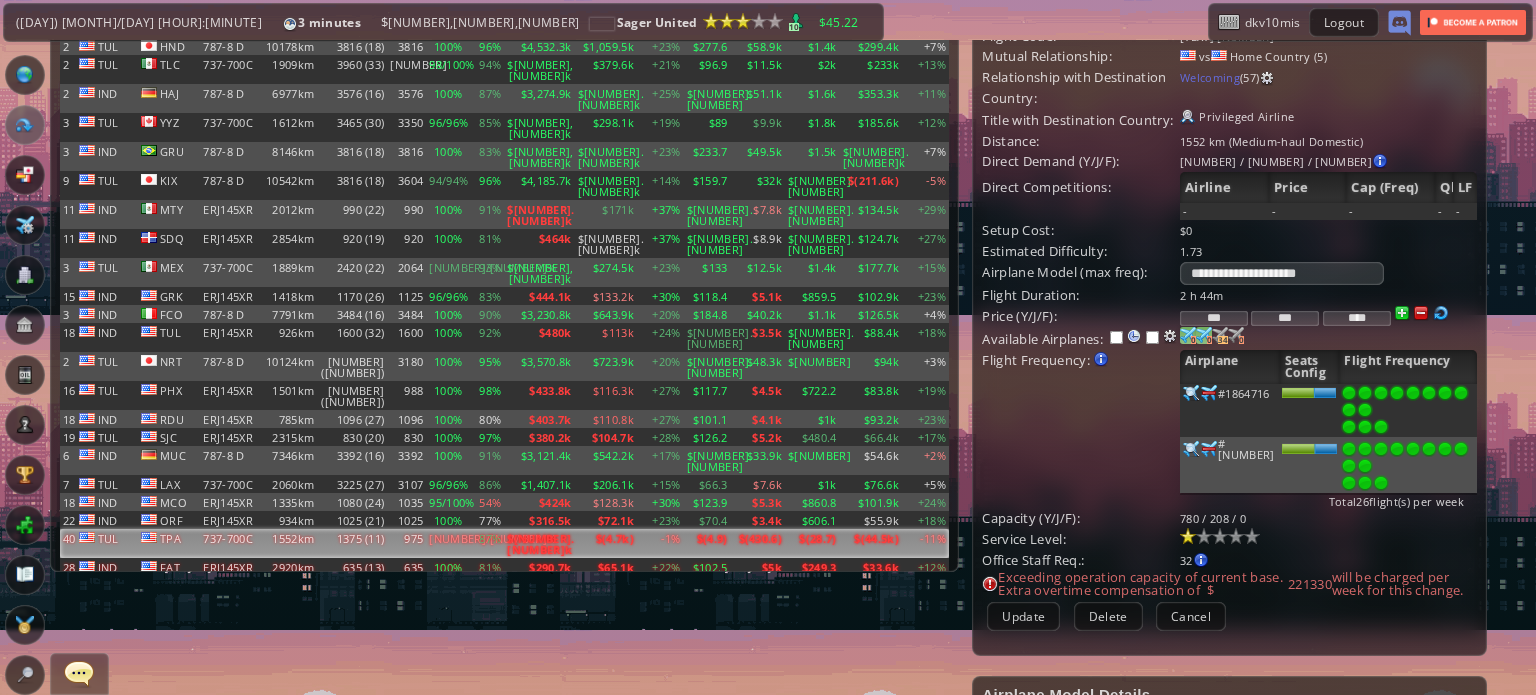 click at bounding box center [1191, 393] 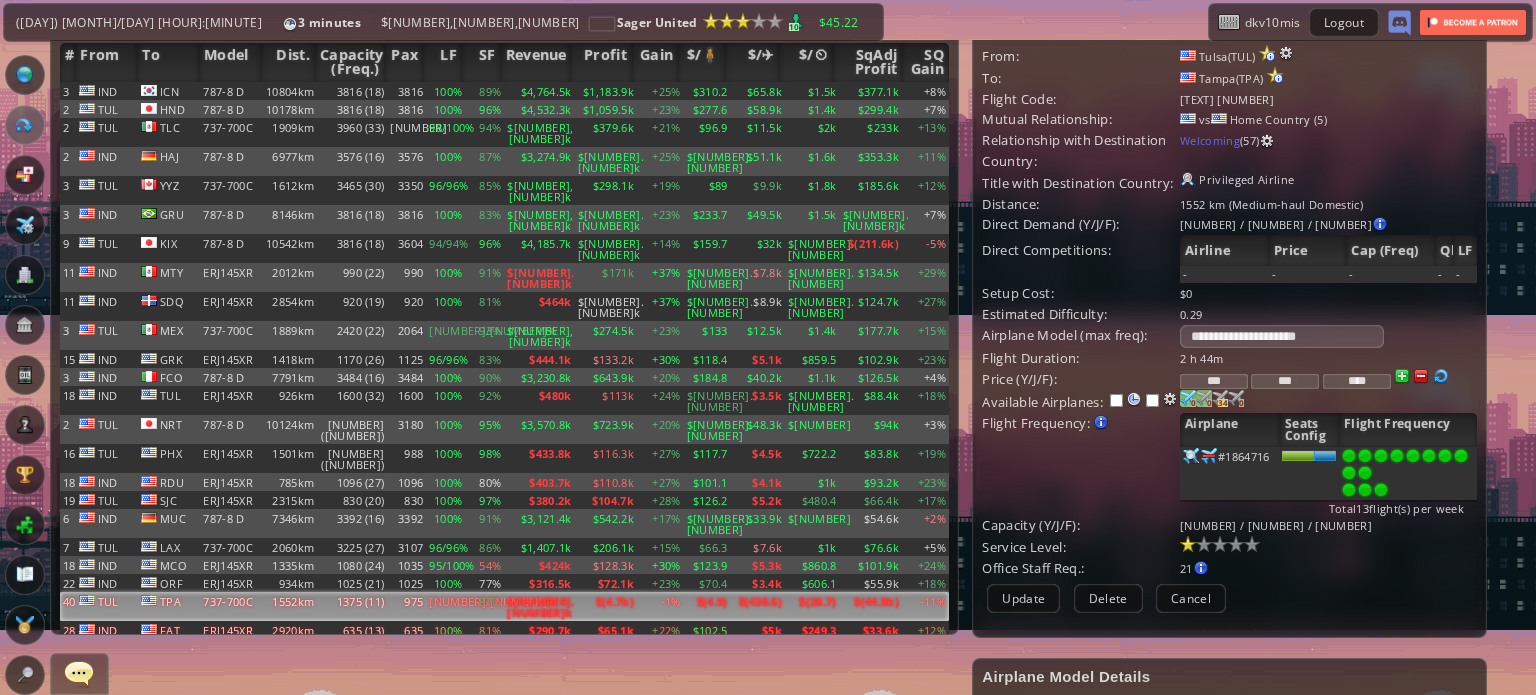 scroll, scrollTop: 100, scrollLeft: 0, axis: vertical 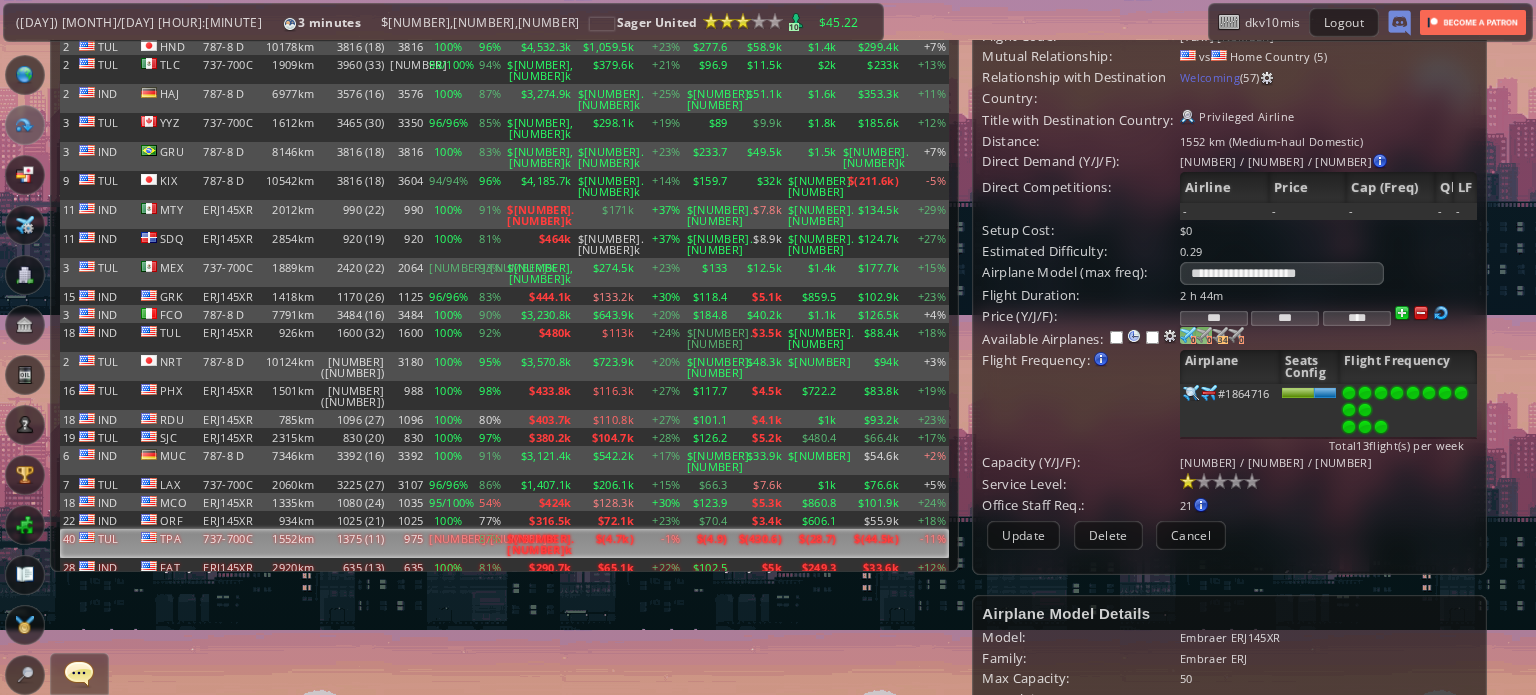 click at bounding box center (1191, 393) 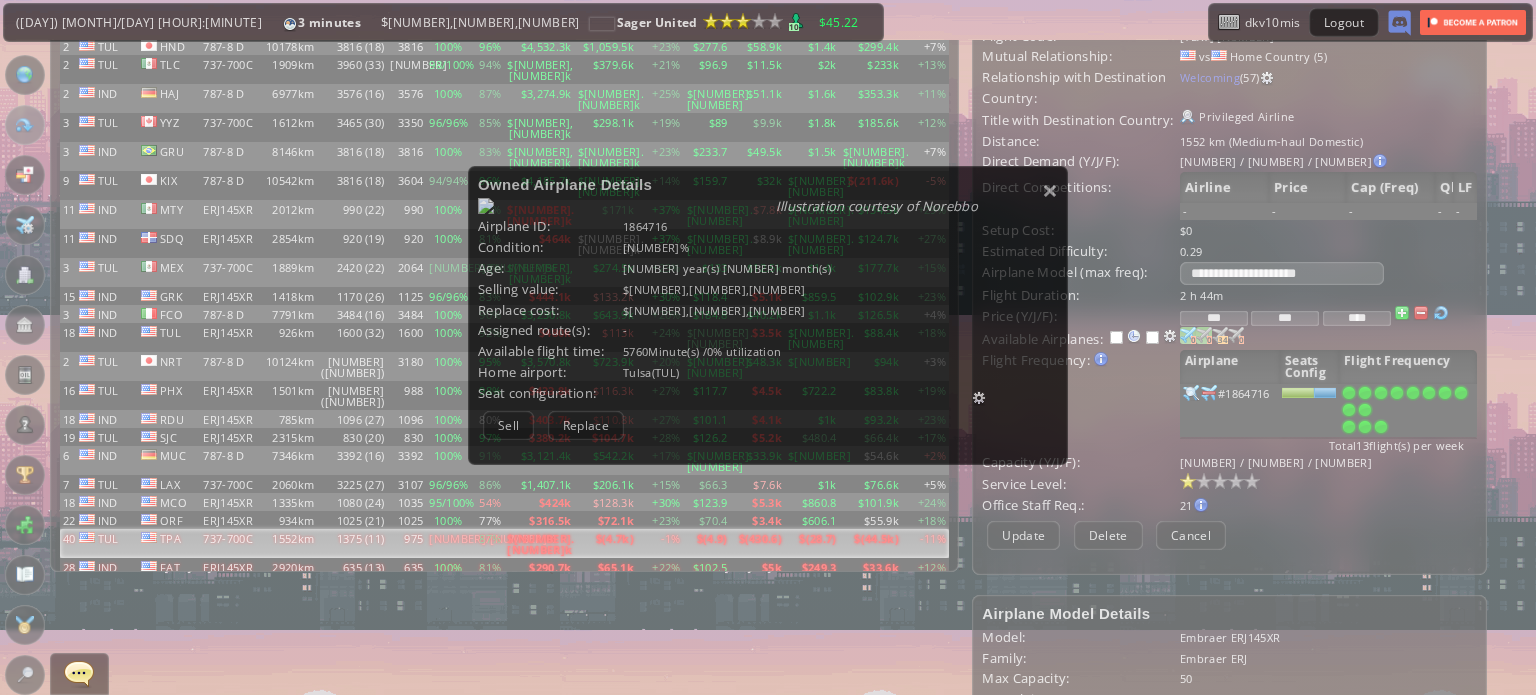scroll, scrollTop: 100, scrollLeft: 0, axis: vertical 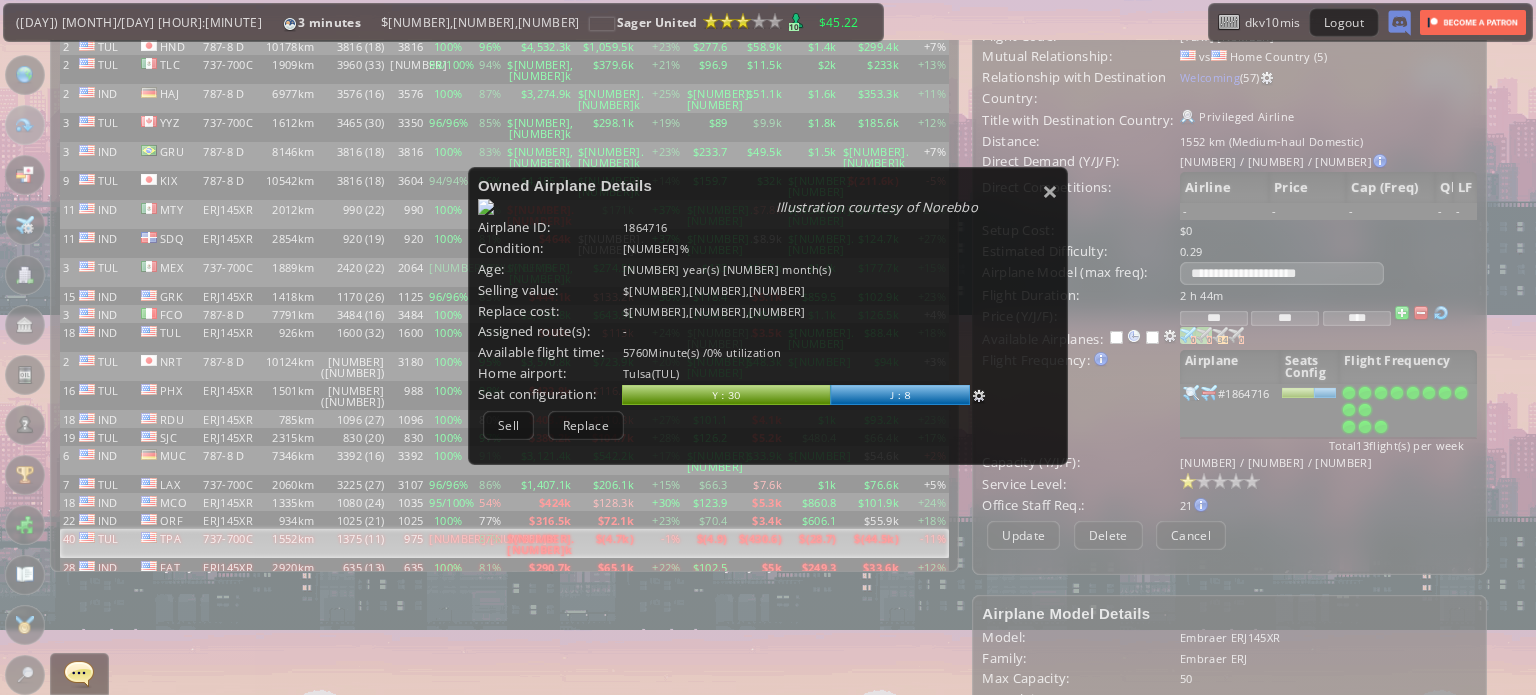 click at bounding box center [979, 396] 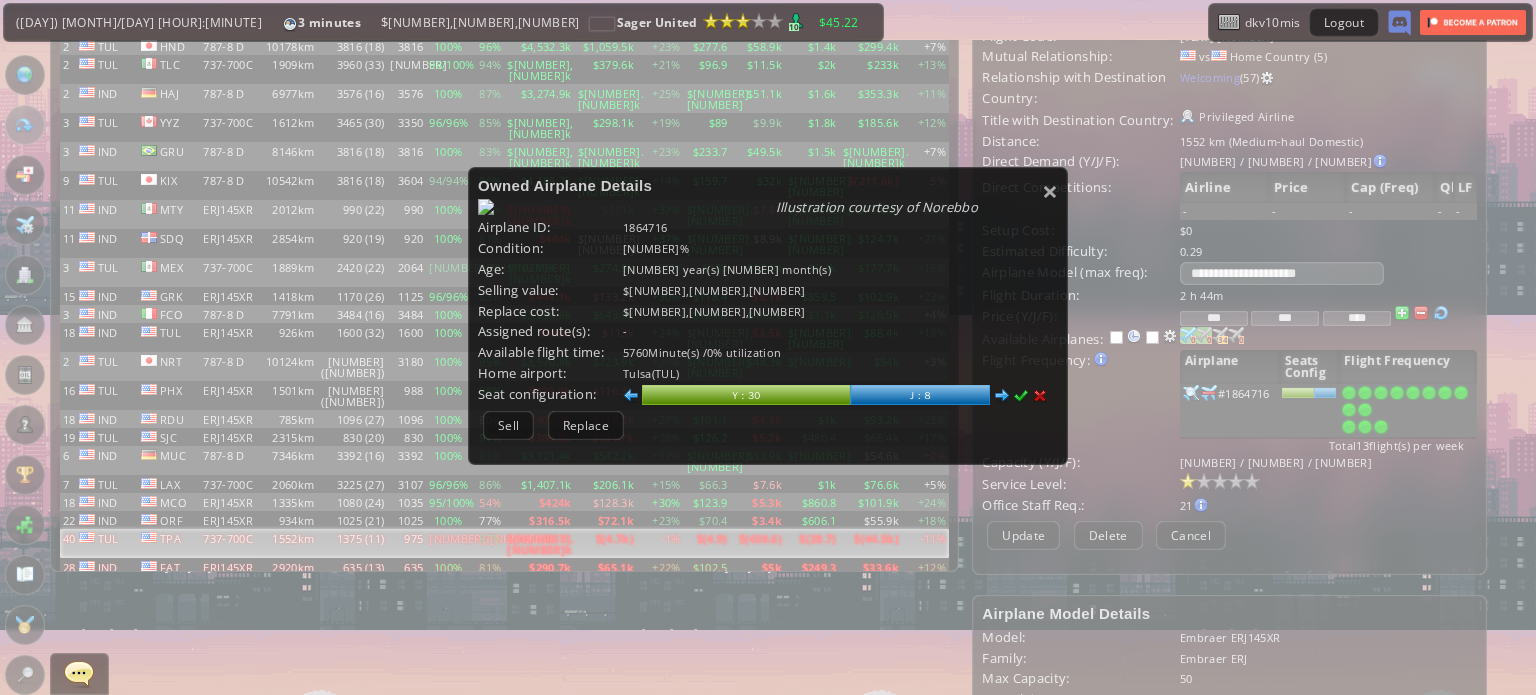 click on "Seat configuration:" at bounding box center (550, 227) 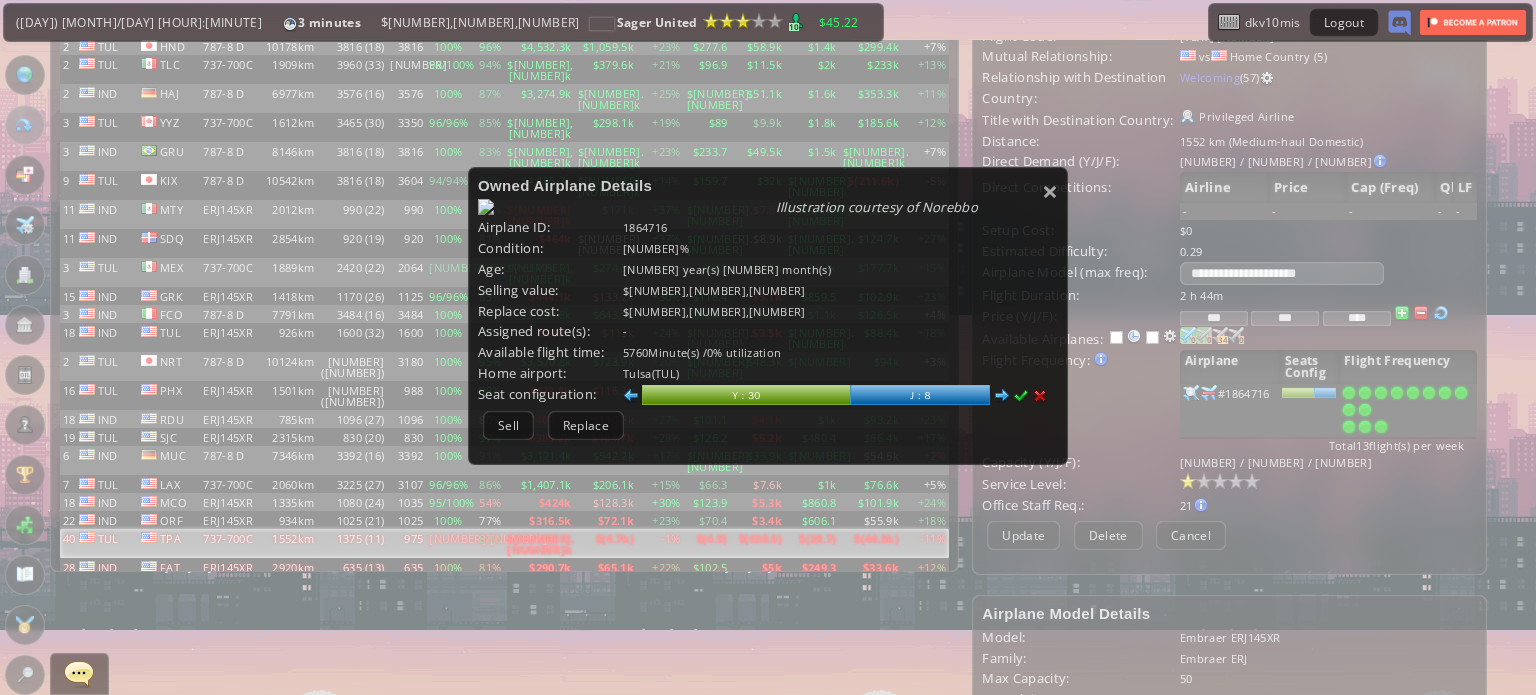 click at bounding box center [631, 396] 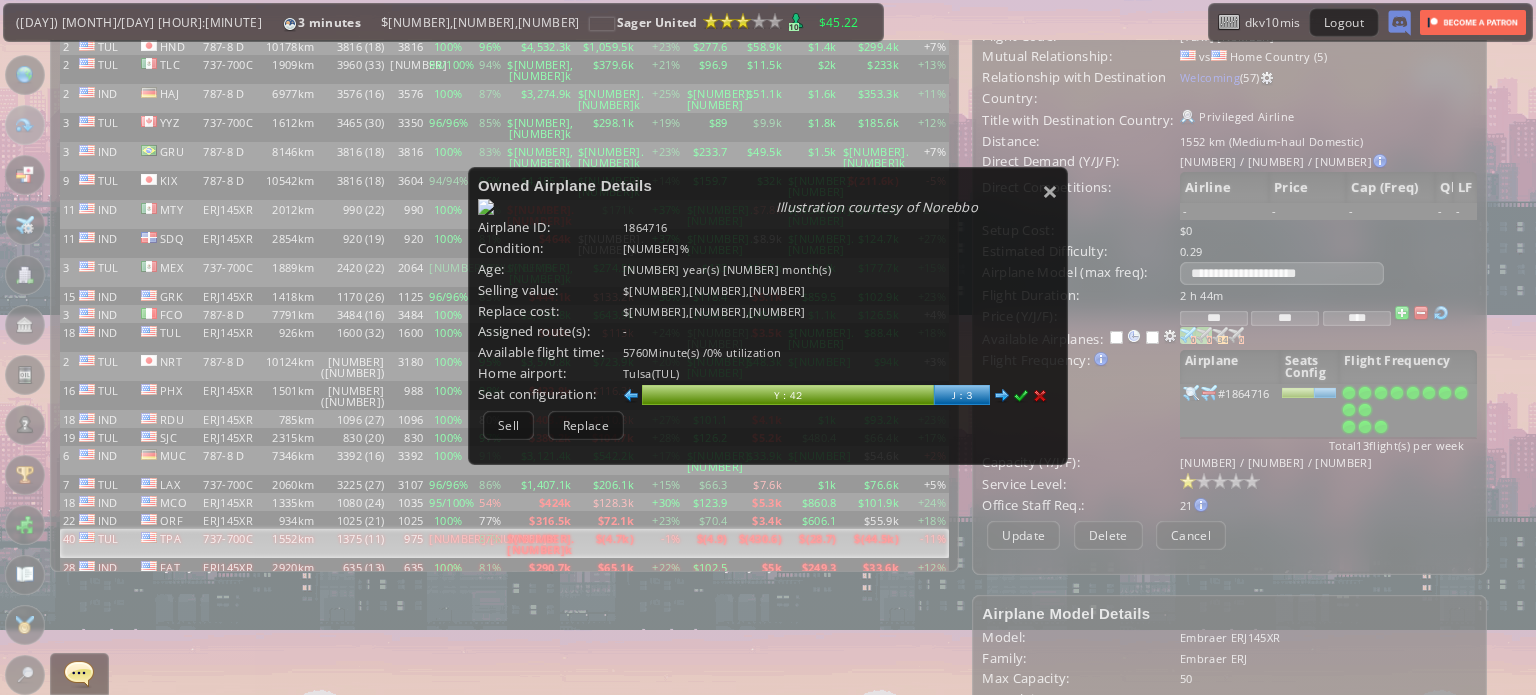click at bounding box center [1021, 396] 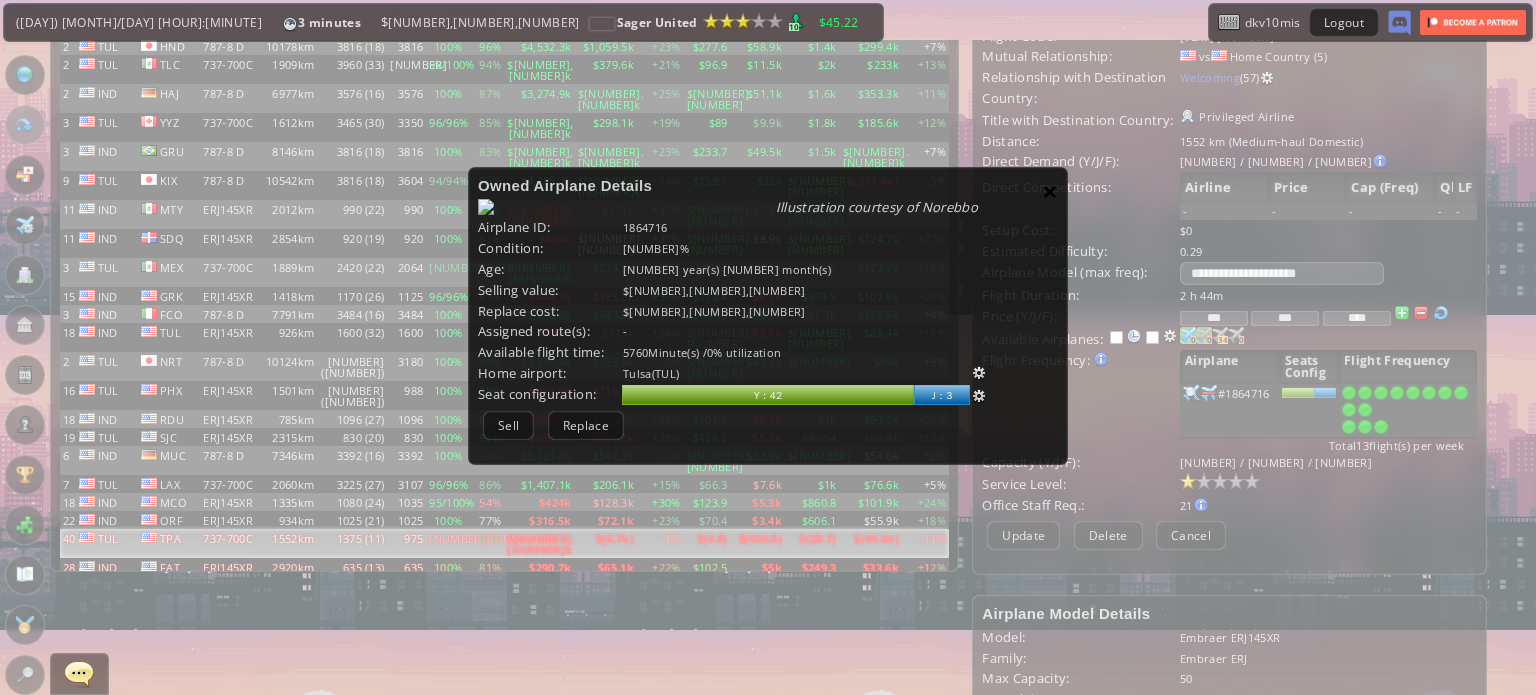 click on "×" at bounding box center (1050, 191) 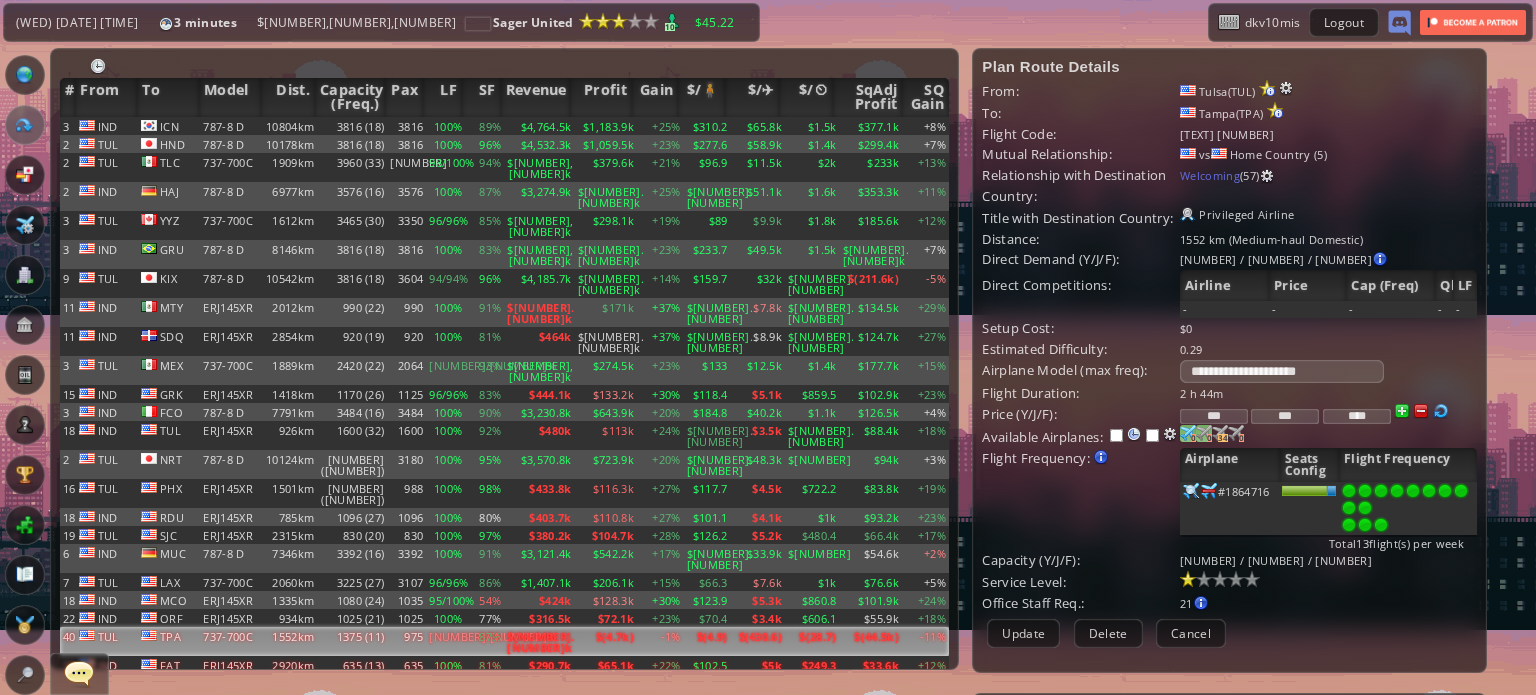scroll, scrollTop: 0, scrollLeft: 0, axis: both 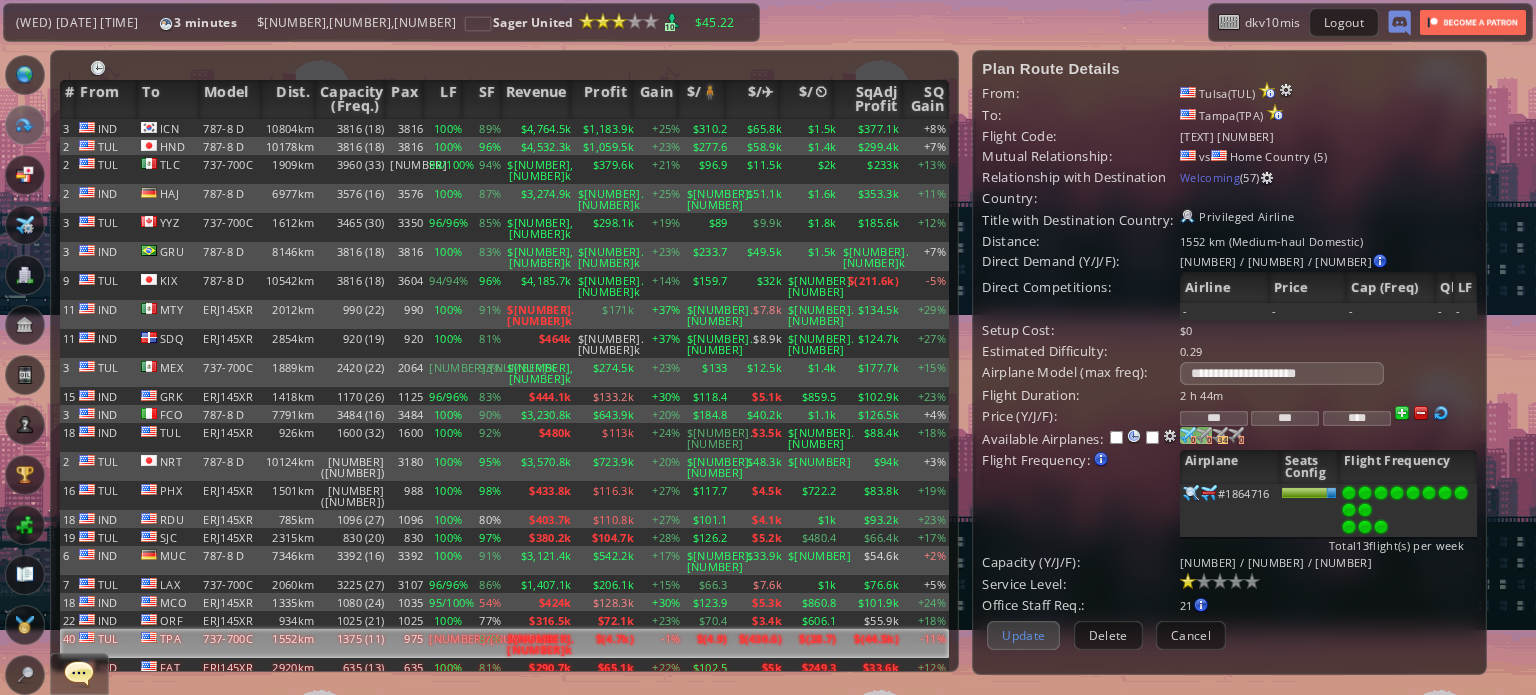 click on "Update" at bounding box center (1023, 635) 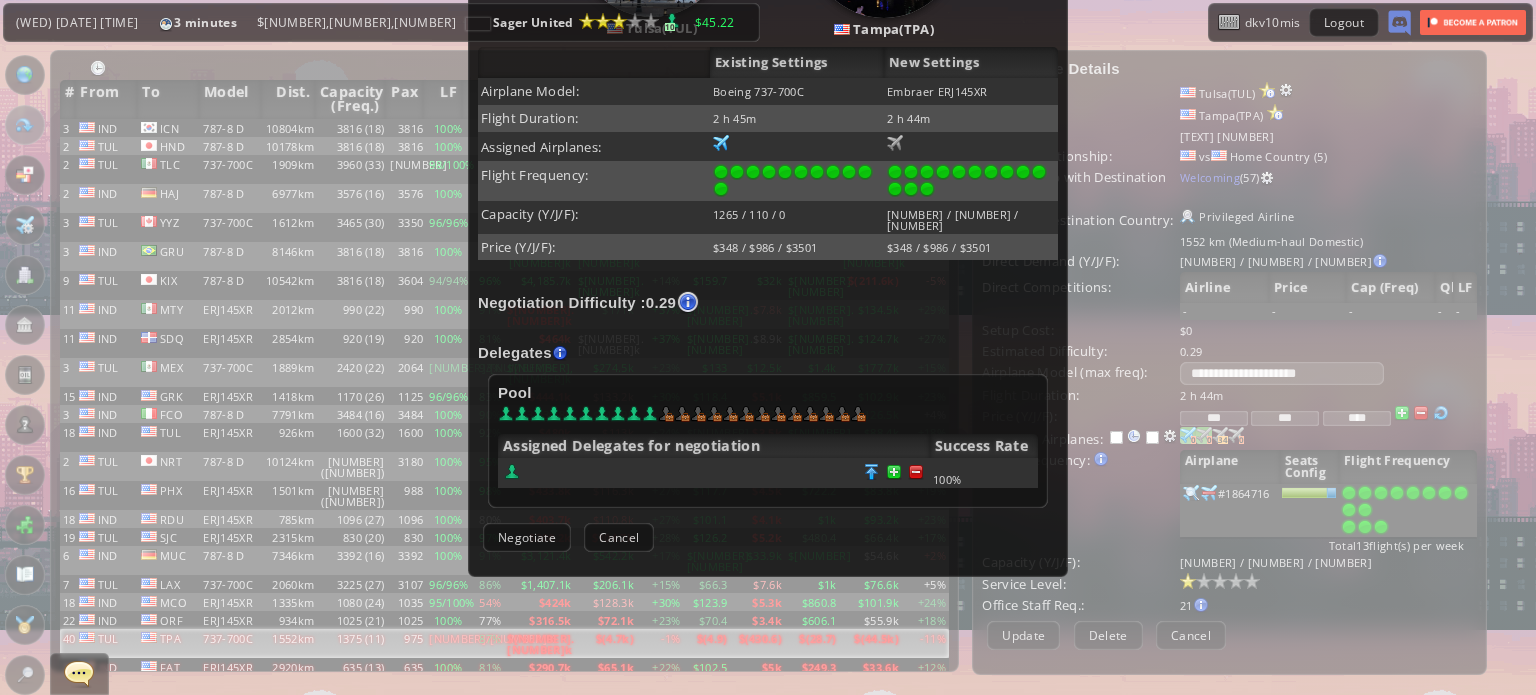 scroll, scrollTop: 408, scrollLeft: 0, axis: vertical 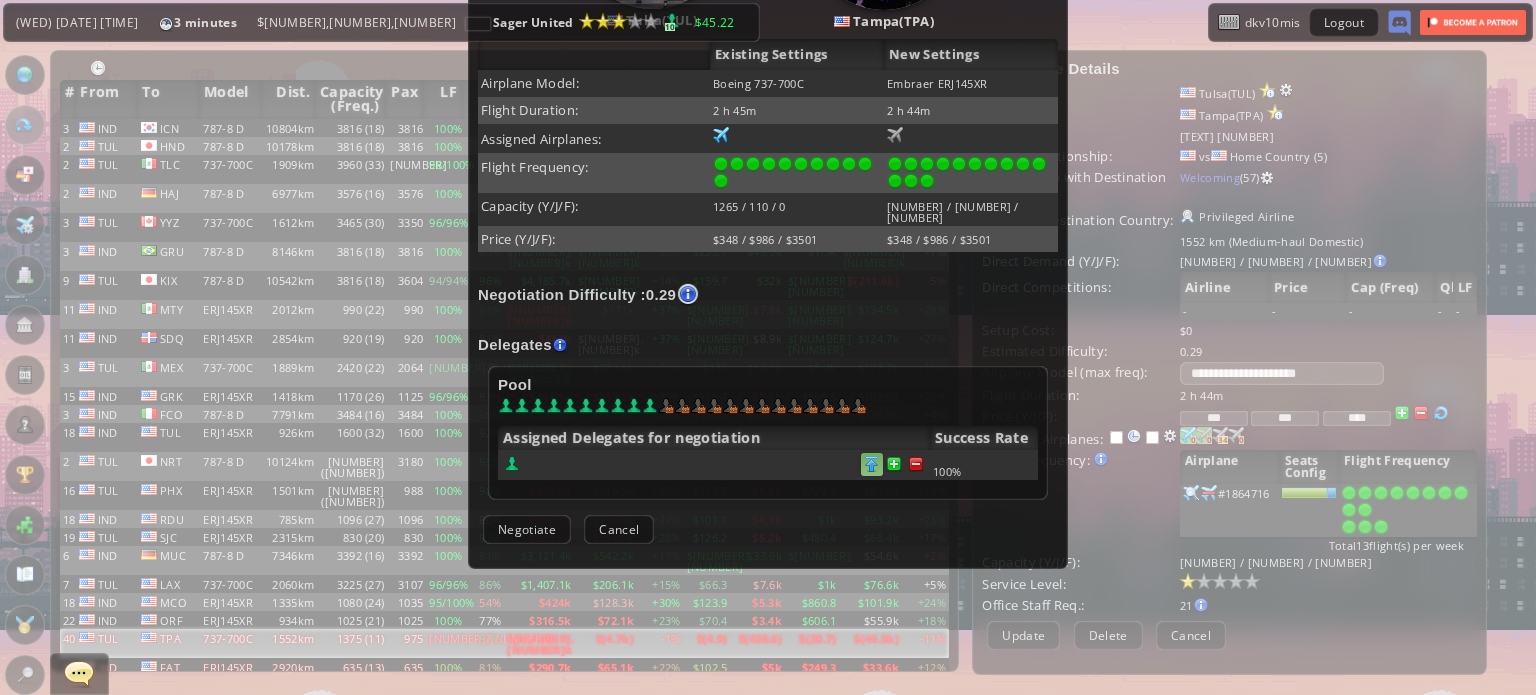 click at bounding box center (872, 464) 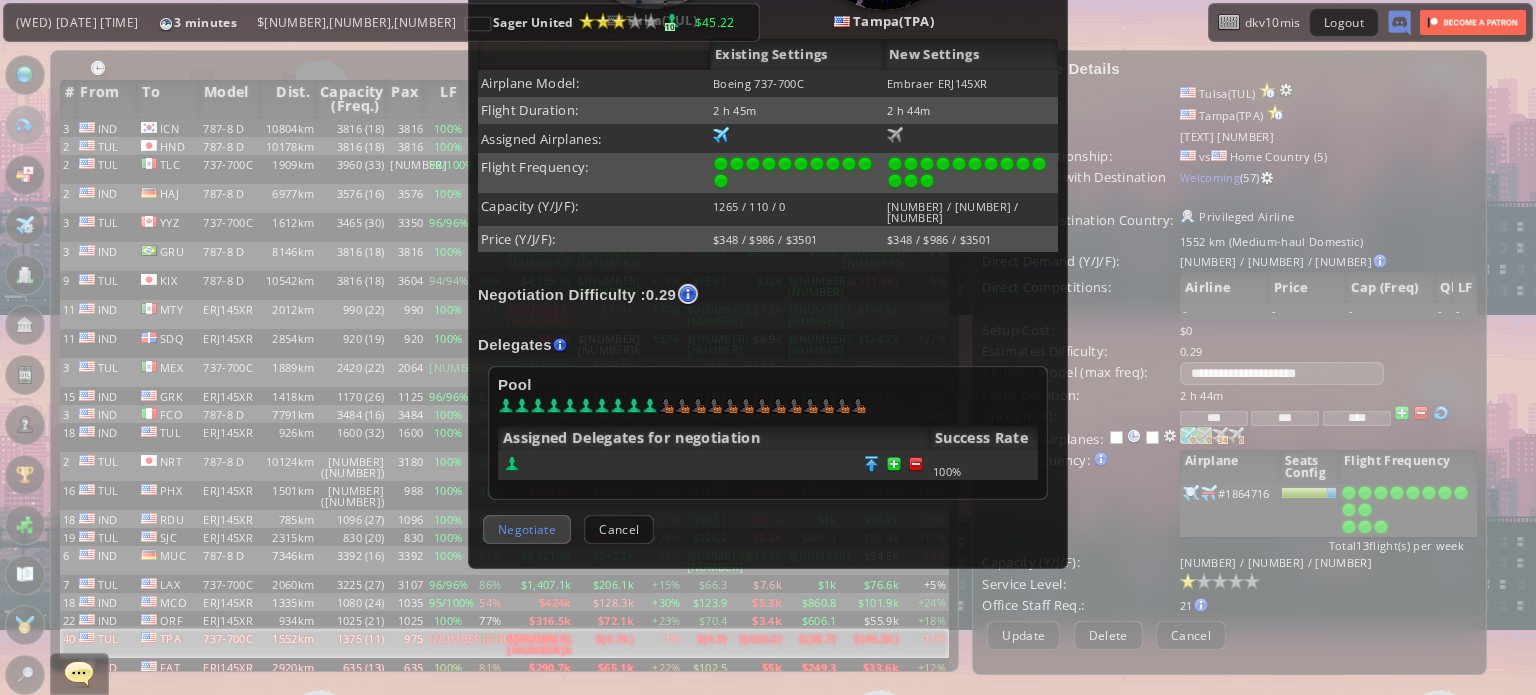 click on "Negotiate" at bounding box center [527, 529] 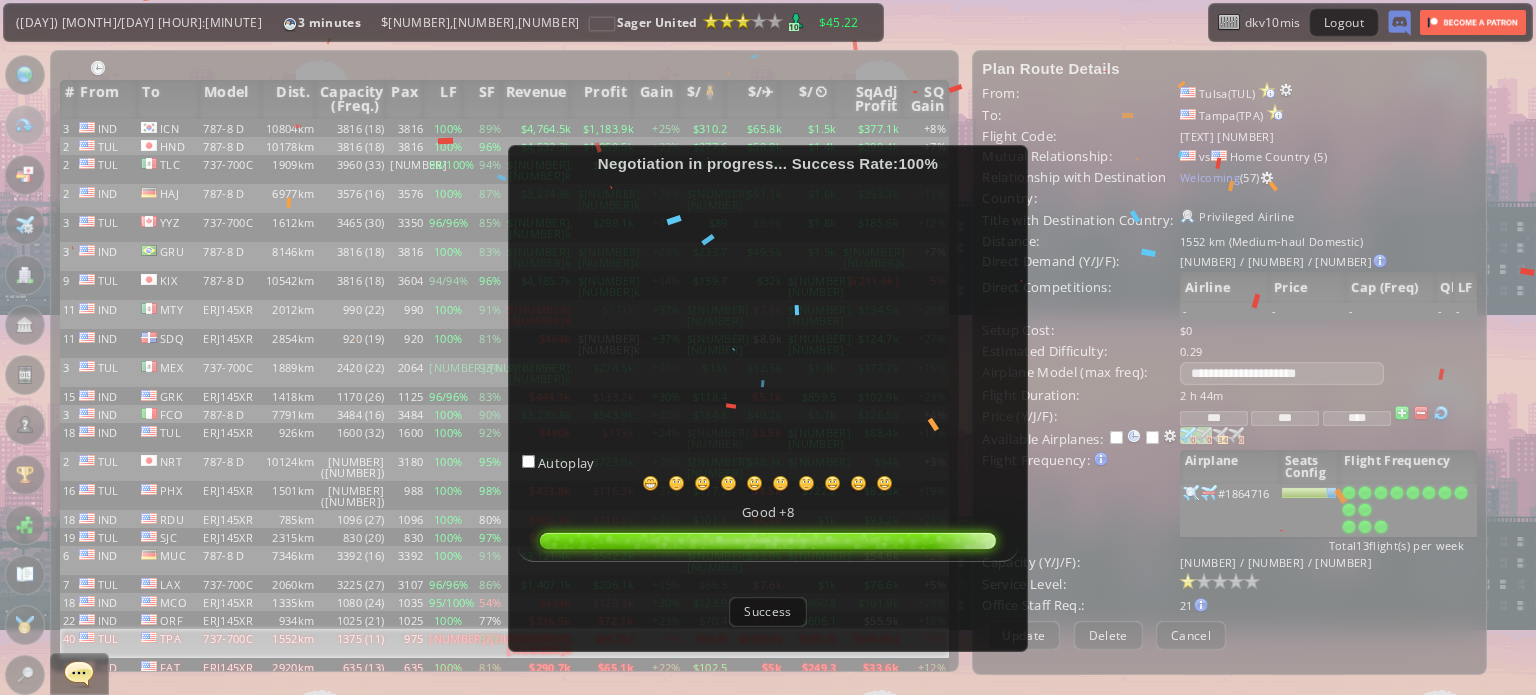 scroll, scrollTop: 100, scrollLeft: 0, axis: vertical 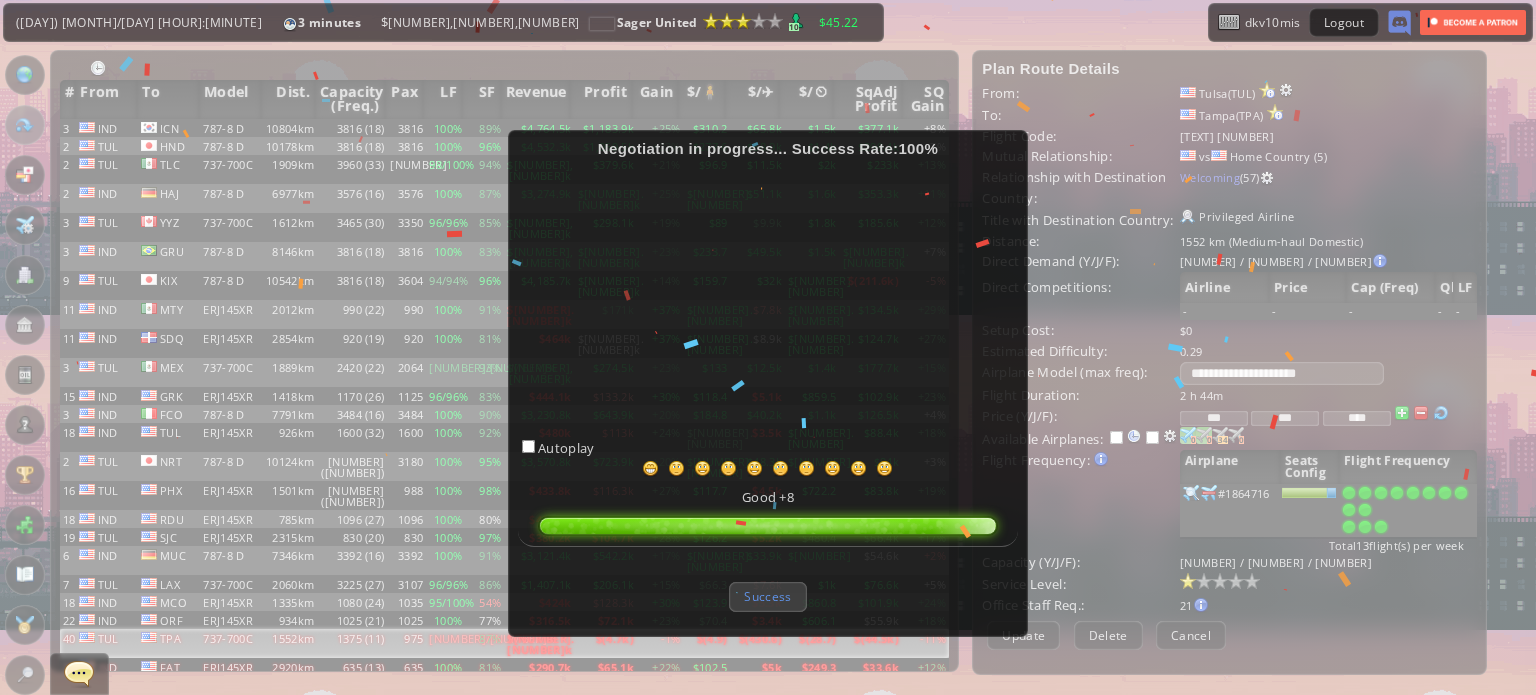 click on "Success" at bounding box center [767, 596] 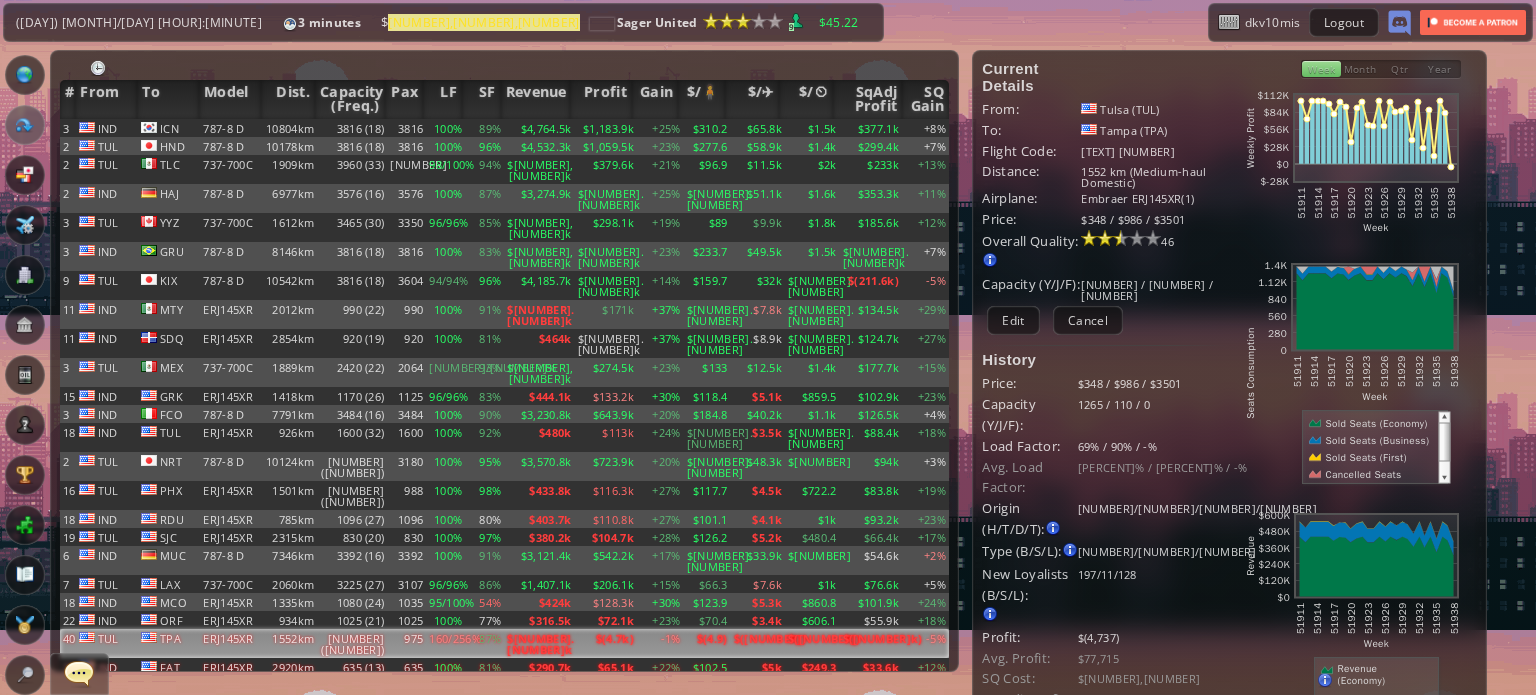 click on "975" at bounding box center [406, 643] 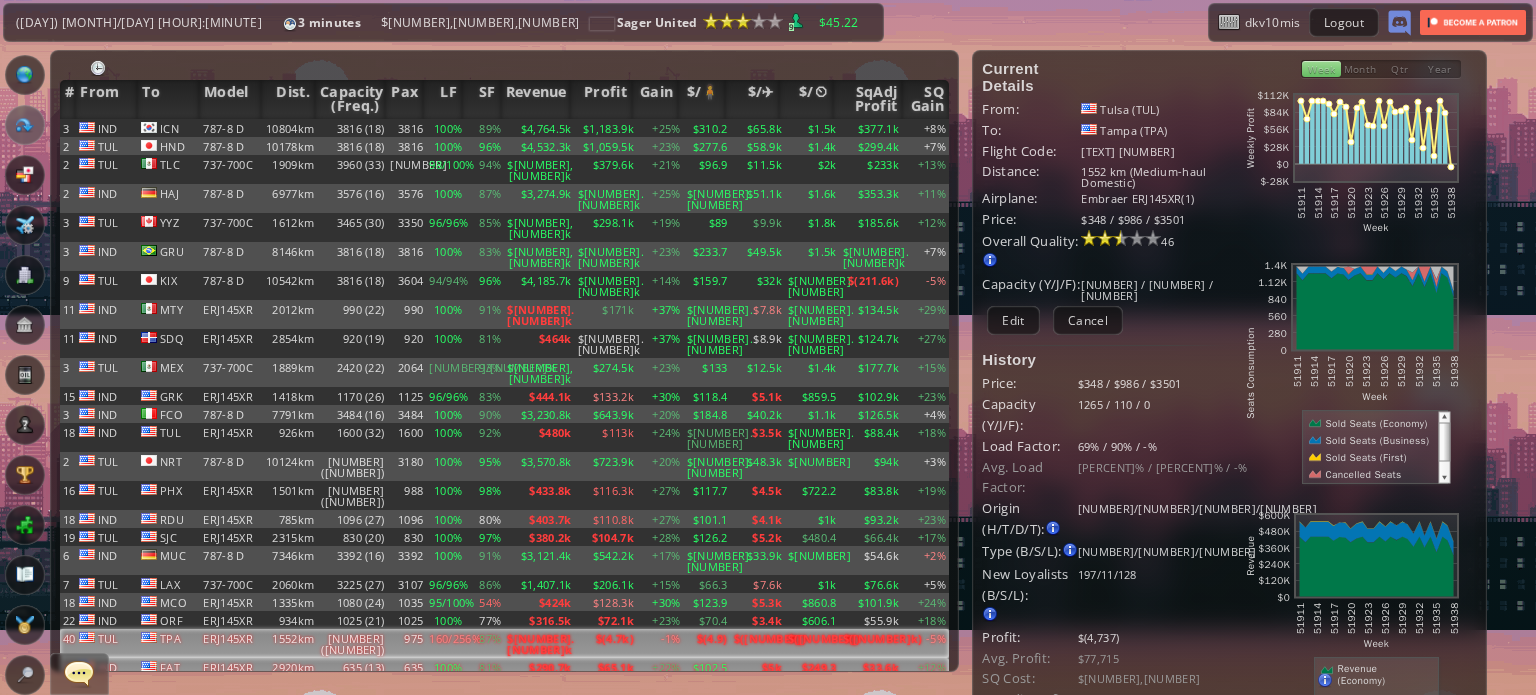 click on "635" at bounding box center (406, 128) 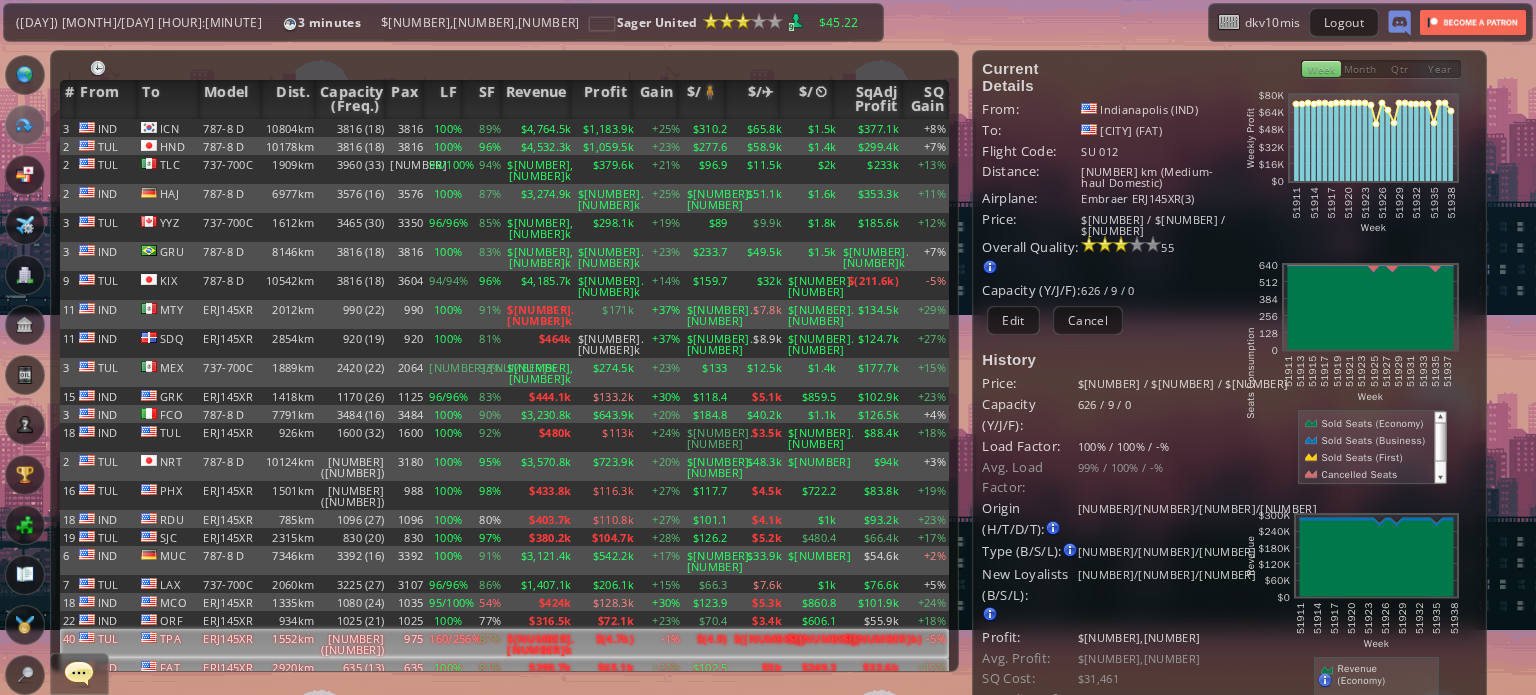 click on "975" at bounding box center [406, 128] 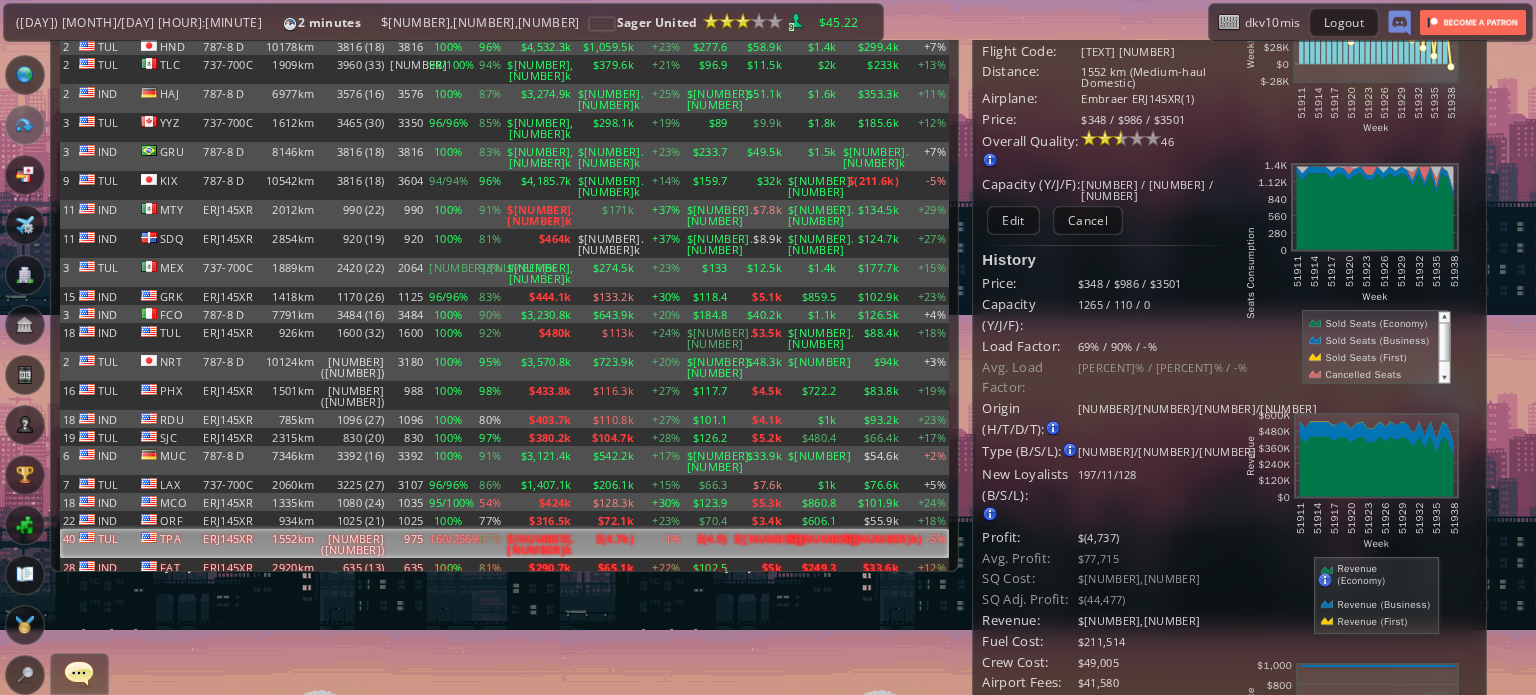 scroll, scrollTop: 0, scrollLeft: 0, axis: both 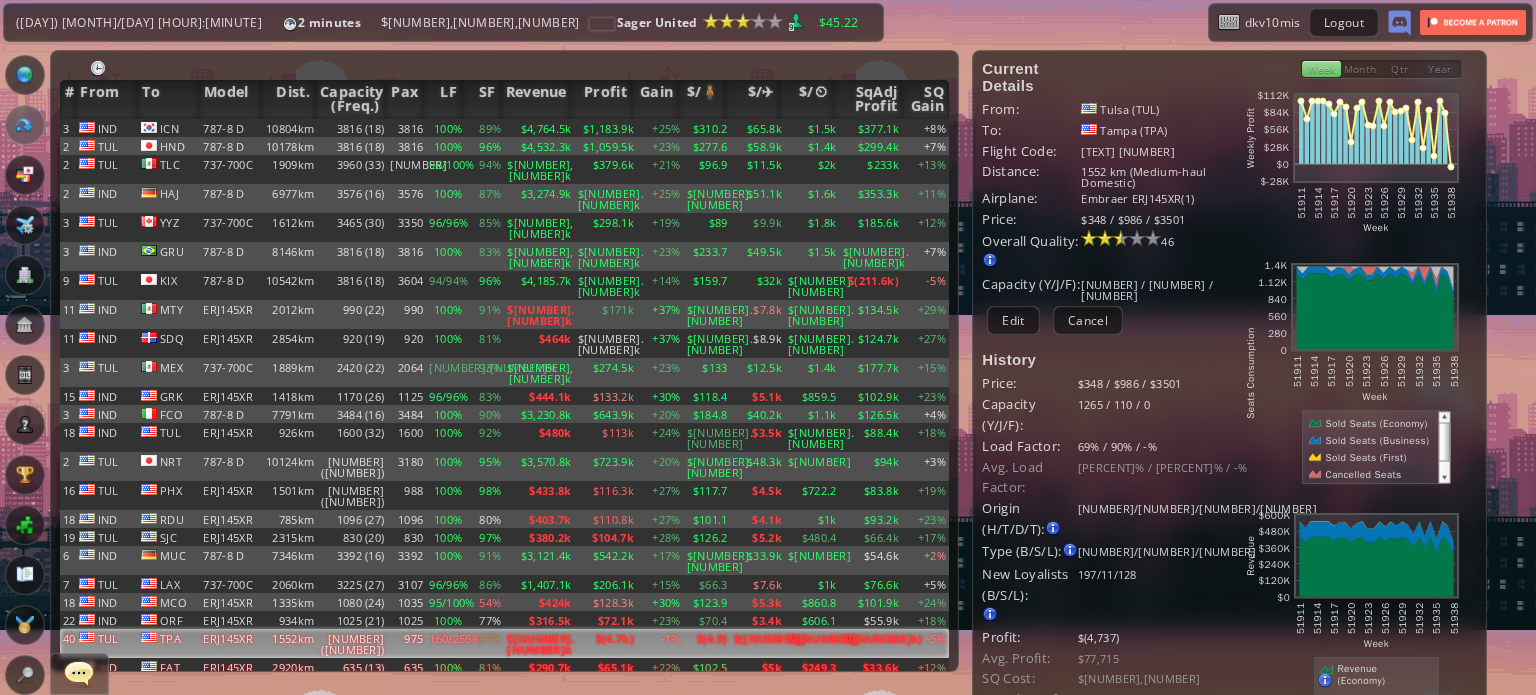 click on "100%" at bounding box center (445, 128) 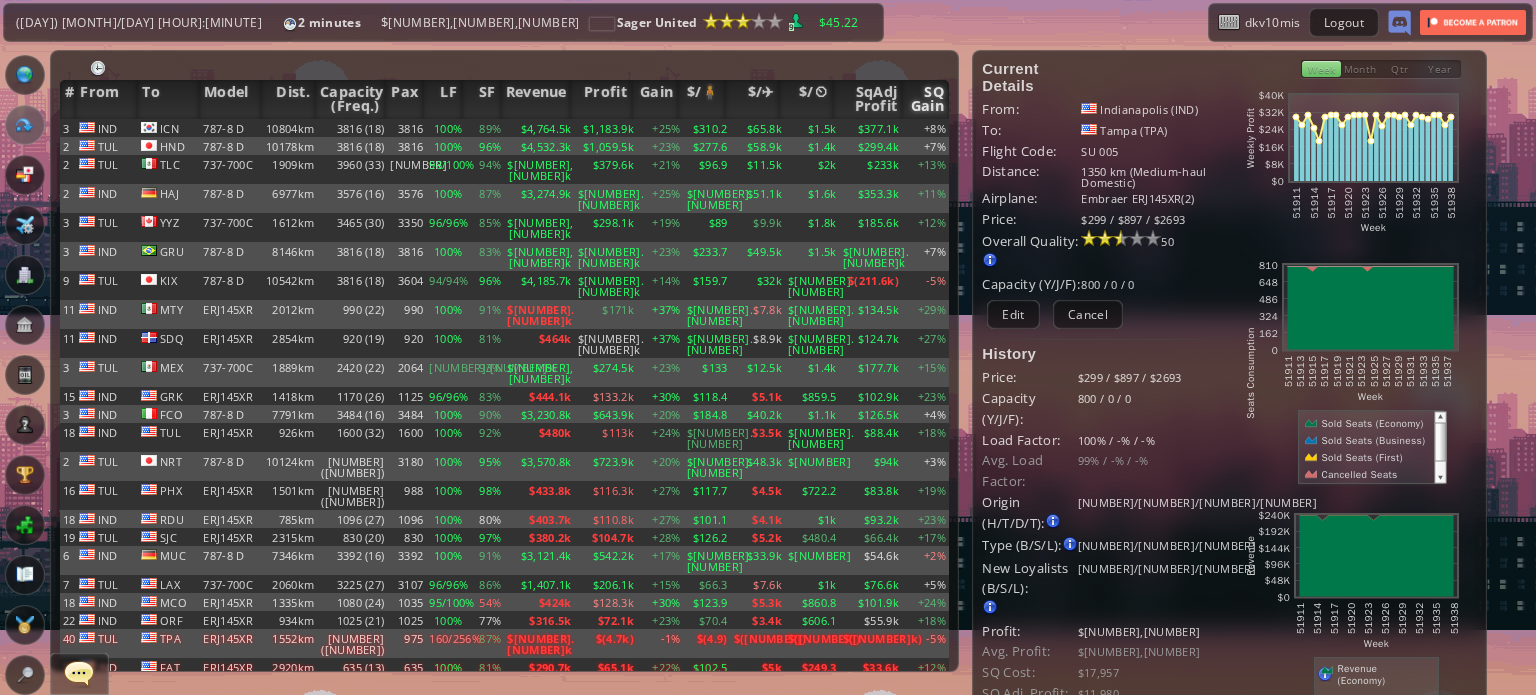click on "SQ Gain" at bounding box center (925, 99) 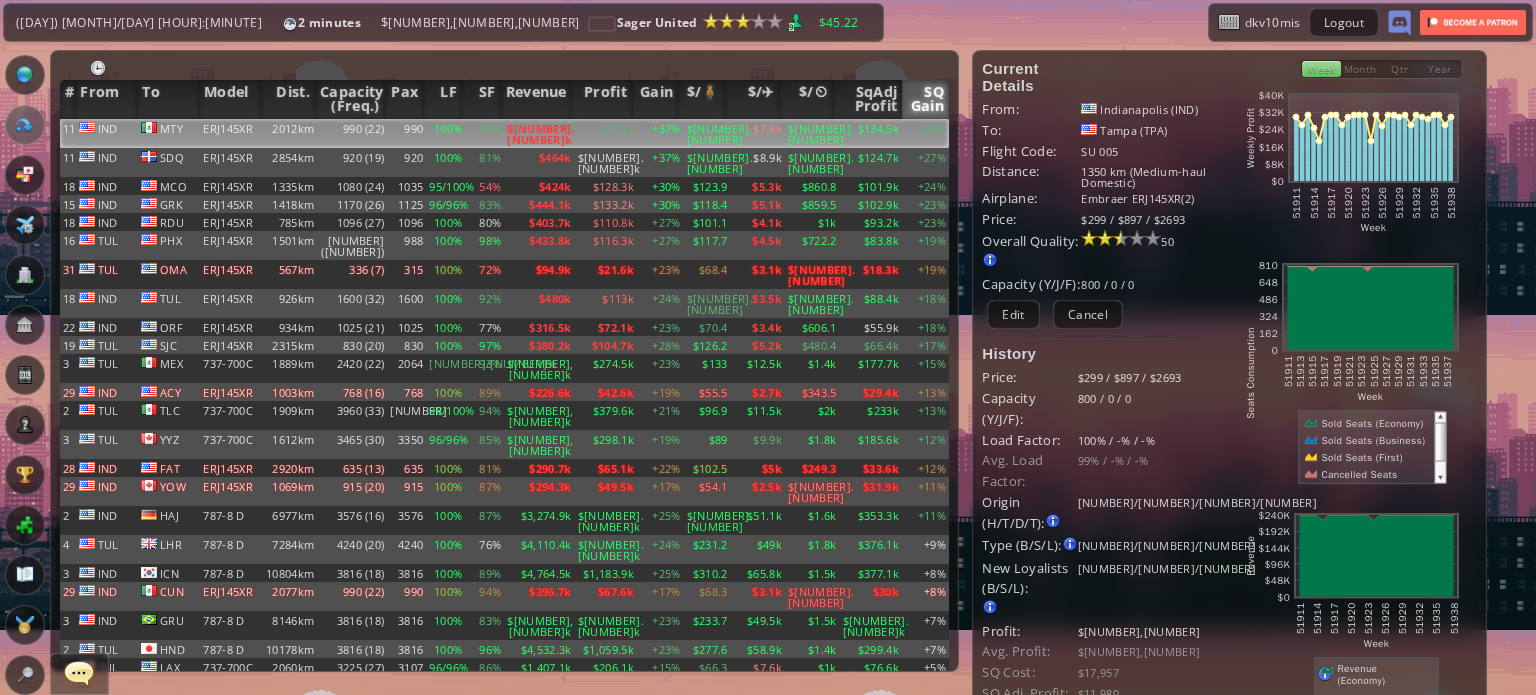 click on "$171k" at bounding box center [606, 133] 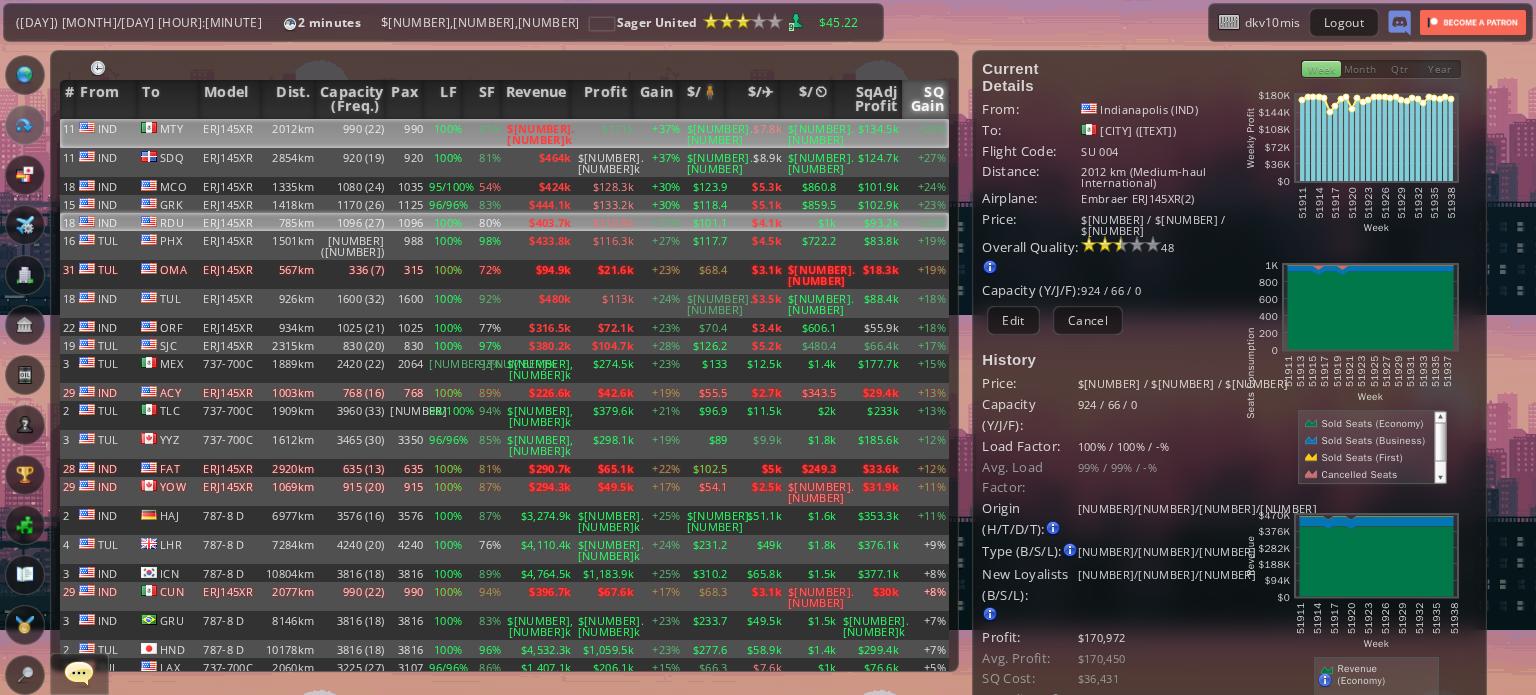 drag, startPoint x: 414, startPoint y: 203, endPoint x: 328, endPoint y: 202, distance: 86.00581 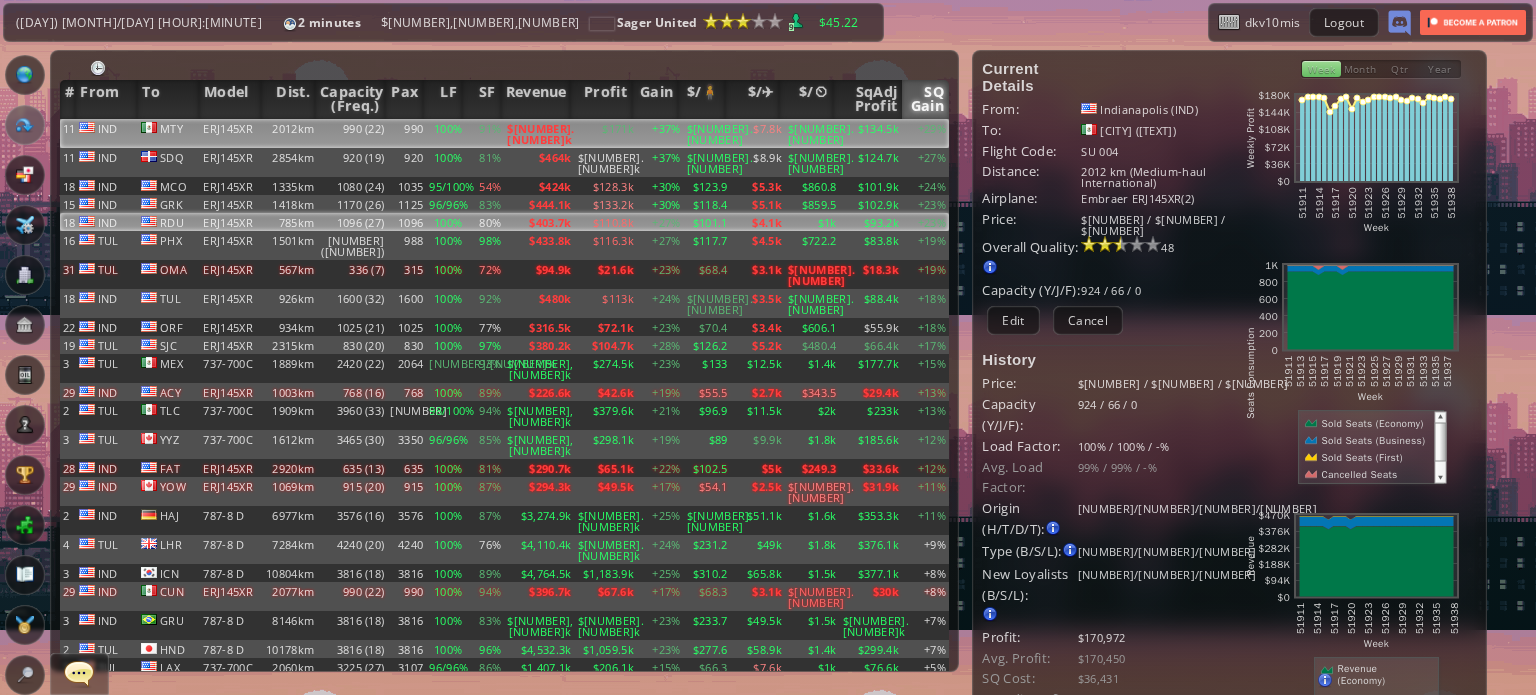 click on "1096 (27)" at bounding box center [352, 133] 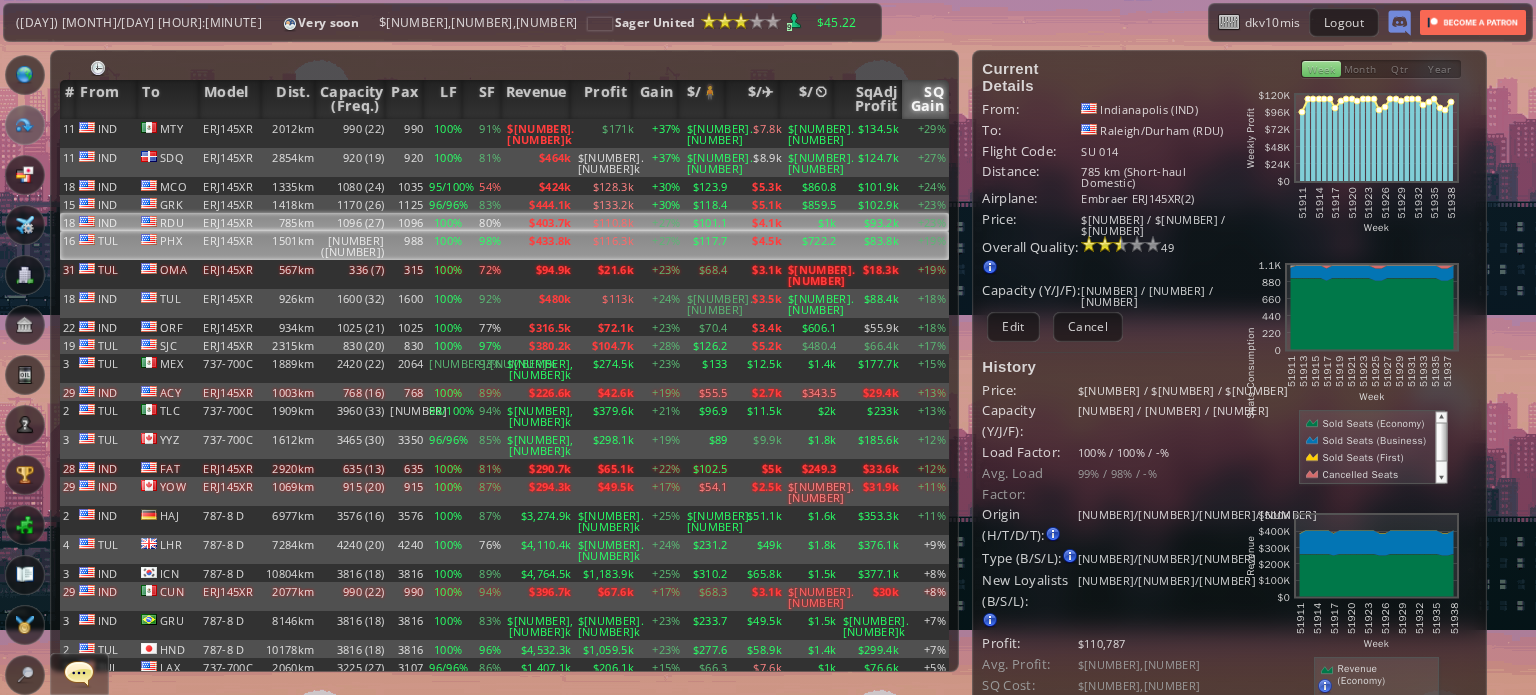 drag, startPoint x: 322, startPoint y: 215, endPoint x: 297, endPoint y: 226, distance: 27.313 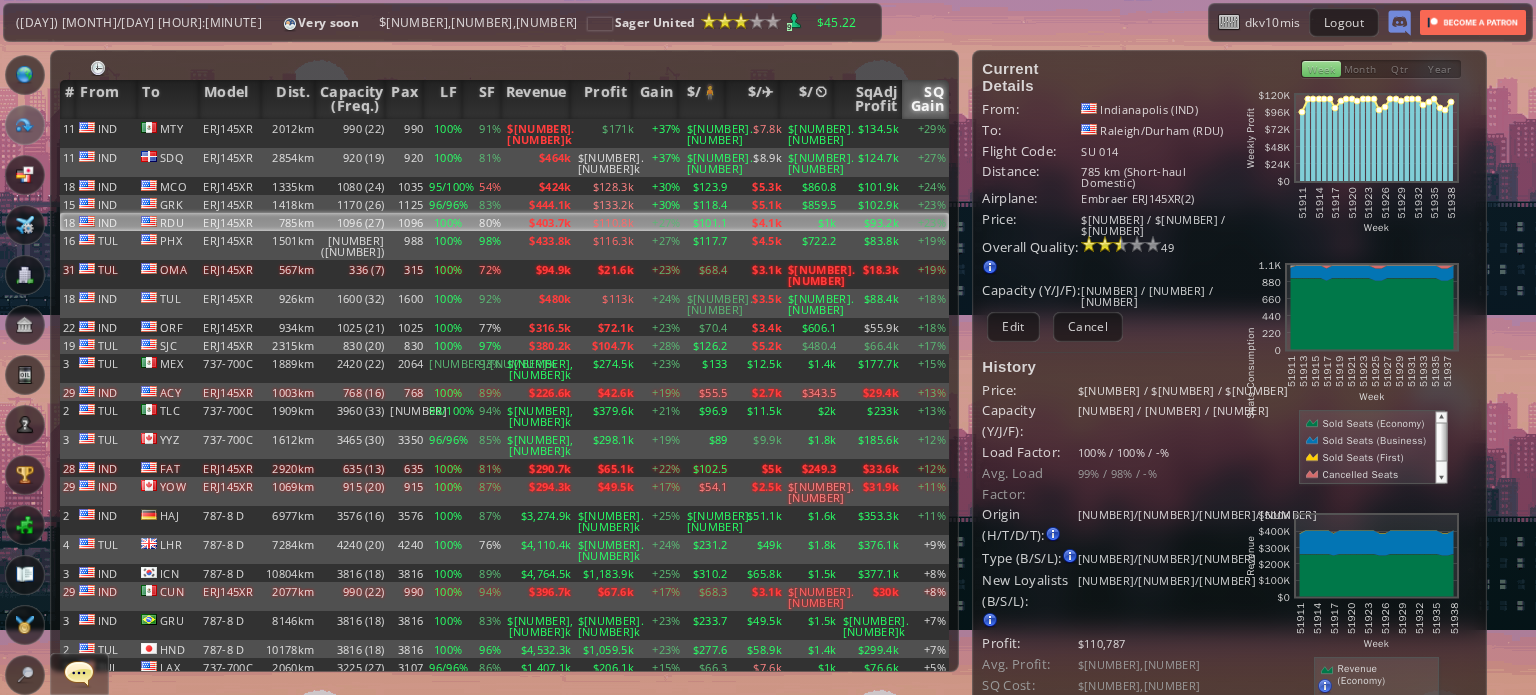 drag, startPoint x: 297, startPoint y: 226, endPoint x: 730, endPoint y: 35, distance: 473.2547 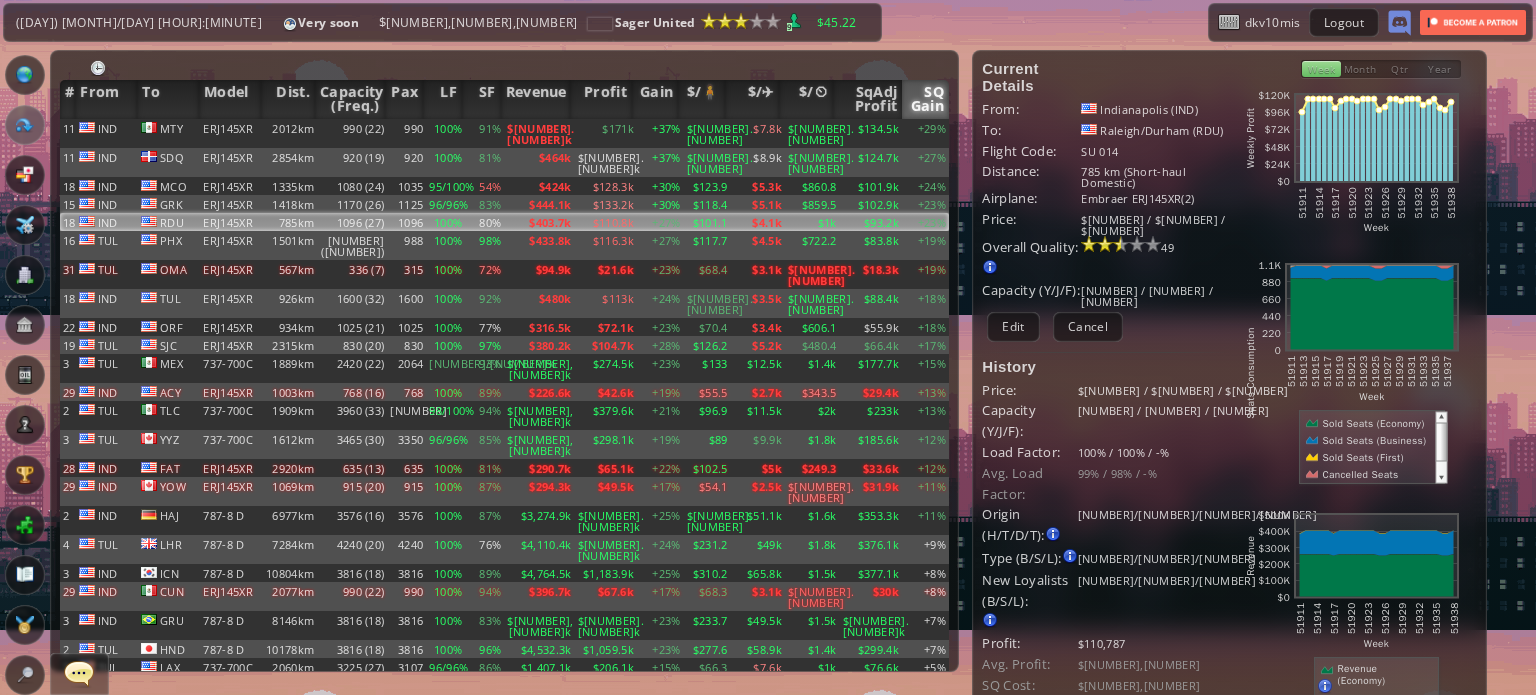 click on "**********" at bounding box center (768, 347) 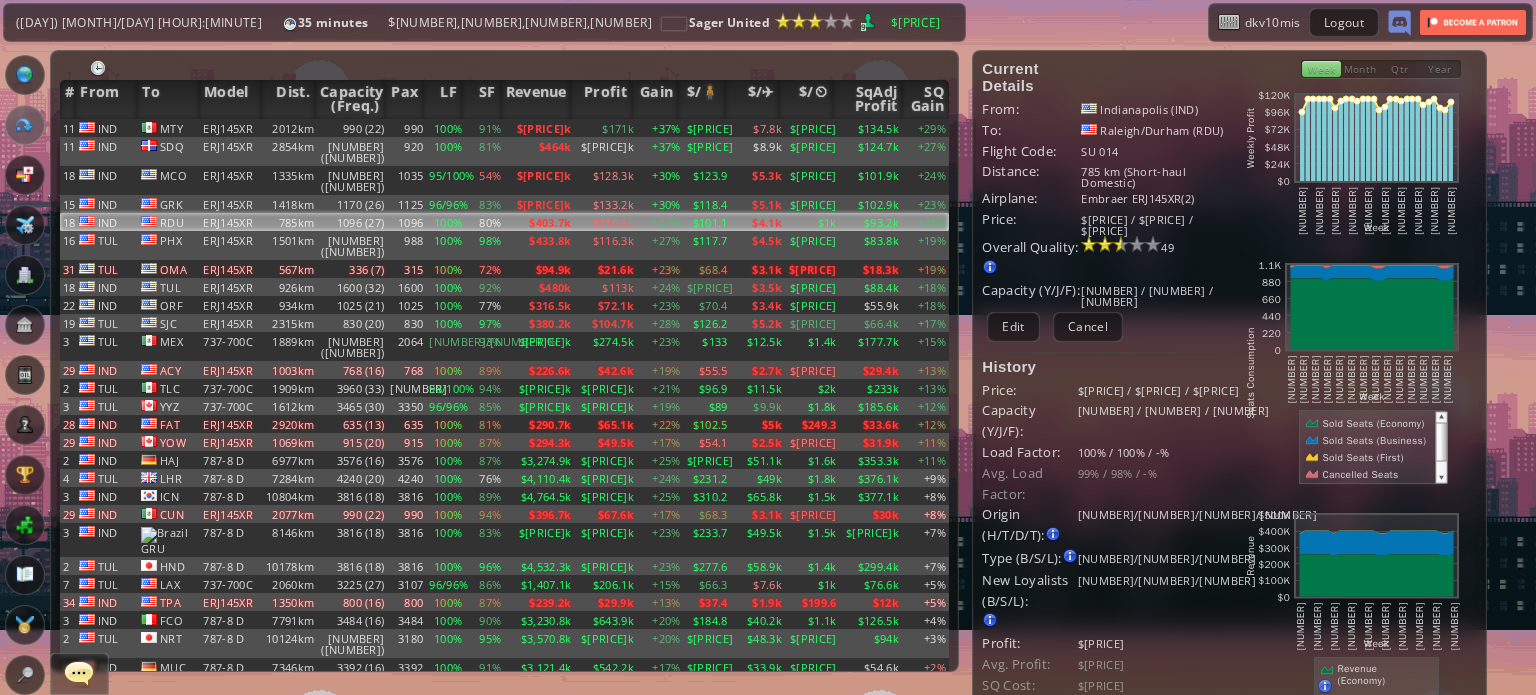 scroll, scrollTop: 0, scrollLeft: 0, axis: both 